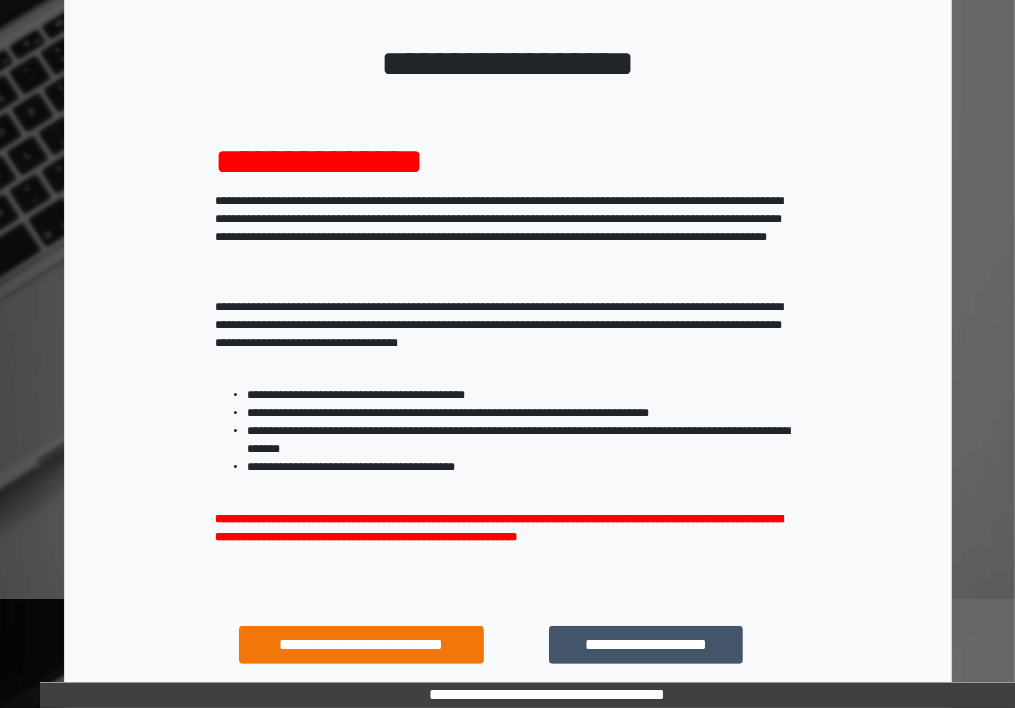 scroll, scrollTop: 264, scrollLeft: 0, axis: vertical 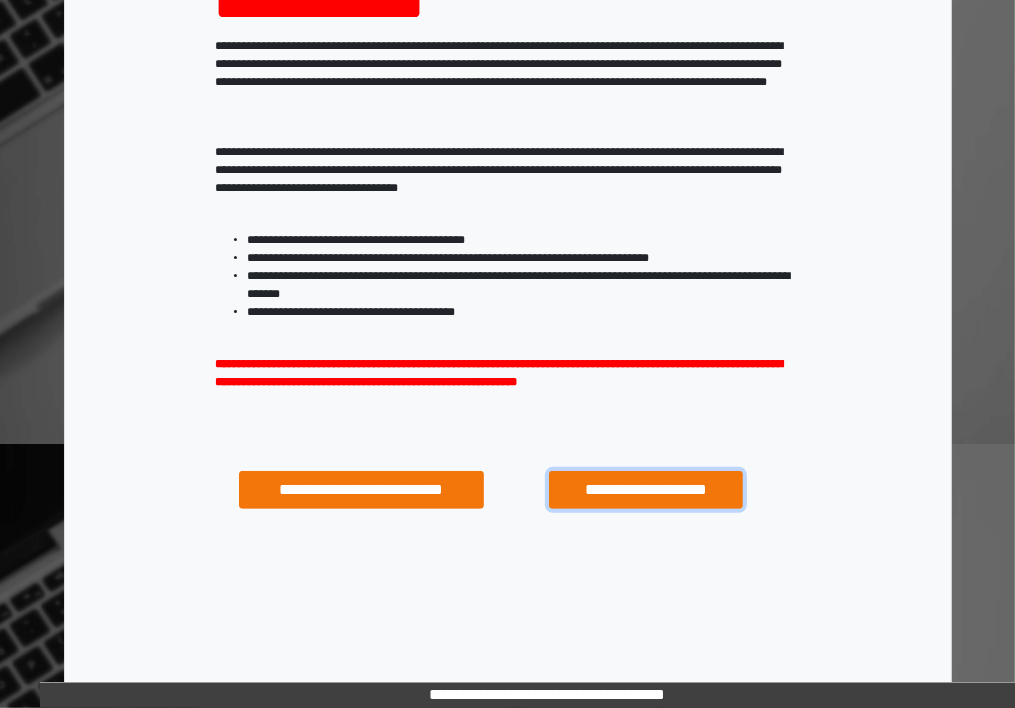 click on "**********" at bounding box center (646, 490) 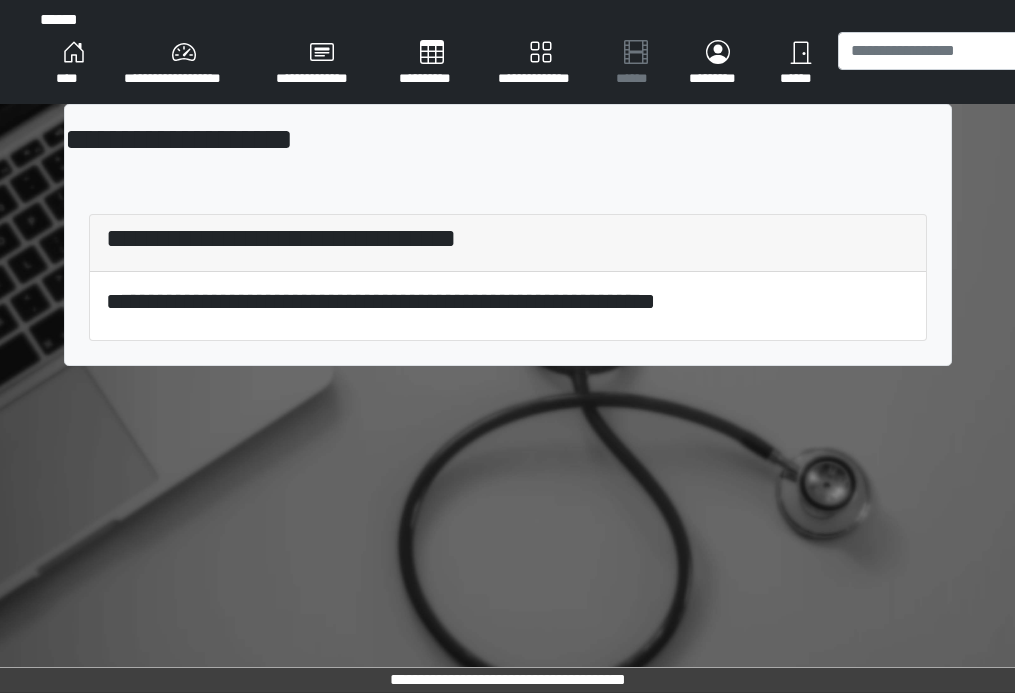 scroll, scrollTop: 0, scrollLeft: 0, axis: both 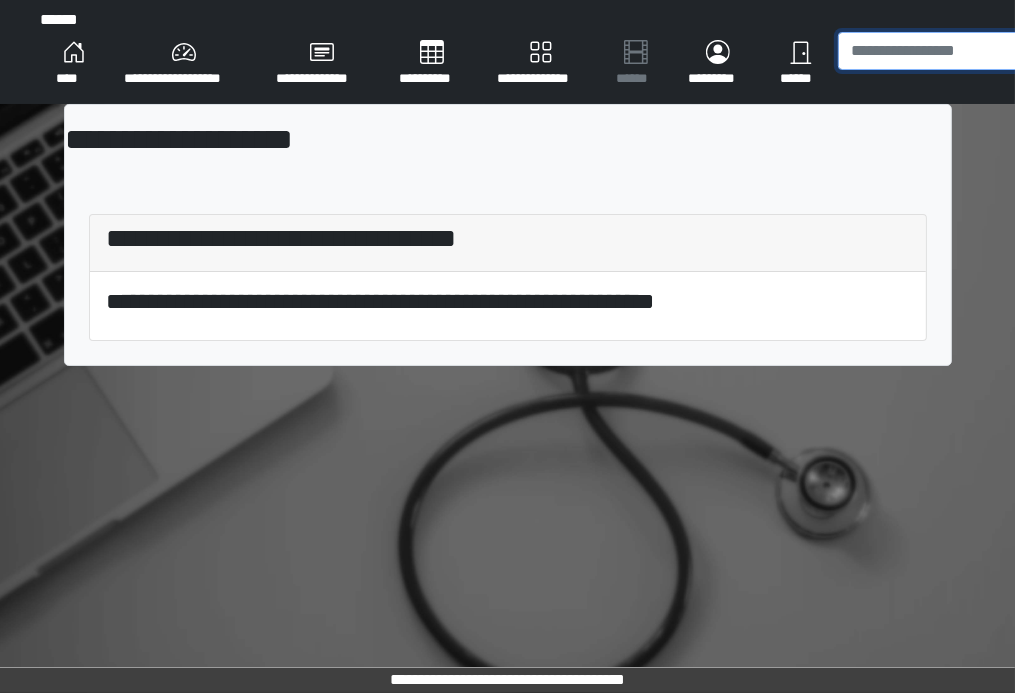 click at bounding box center (941, 51) 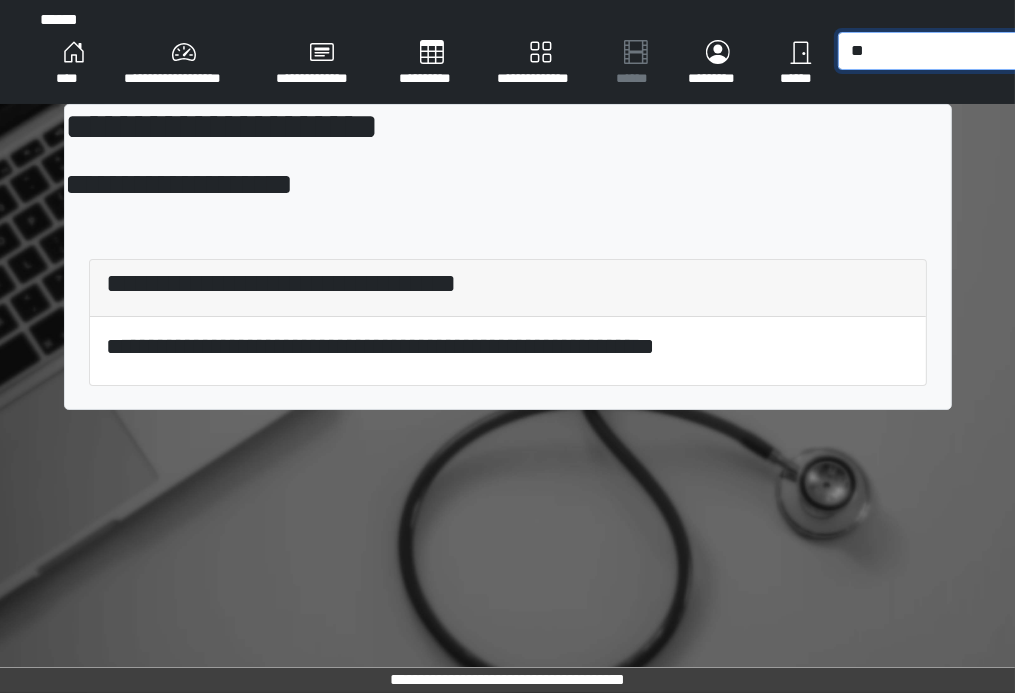type on "*" 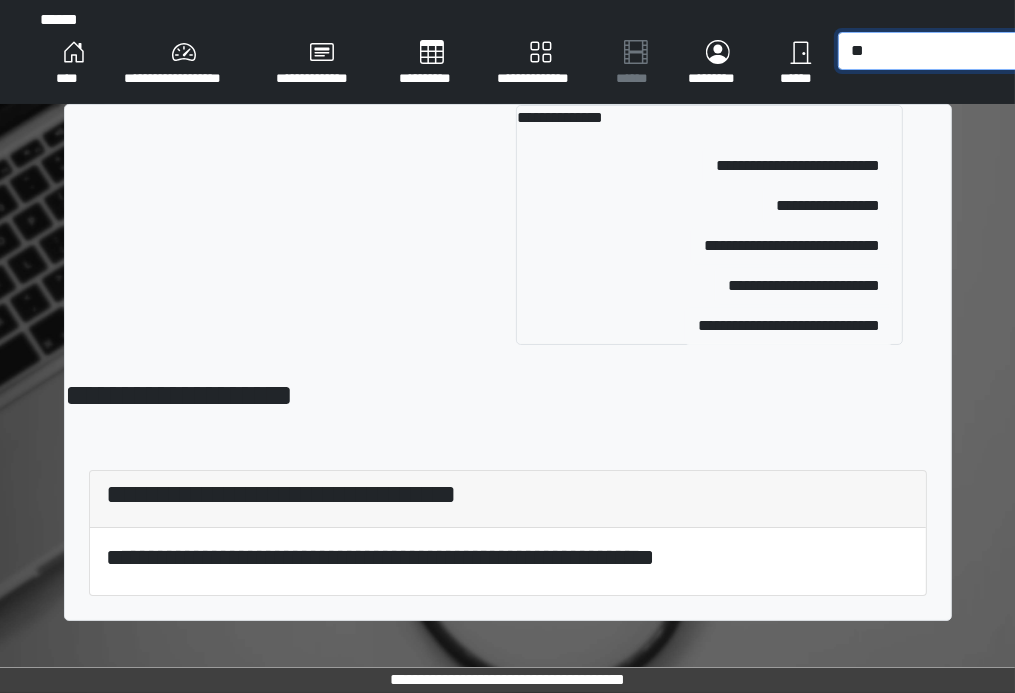 type on "*" 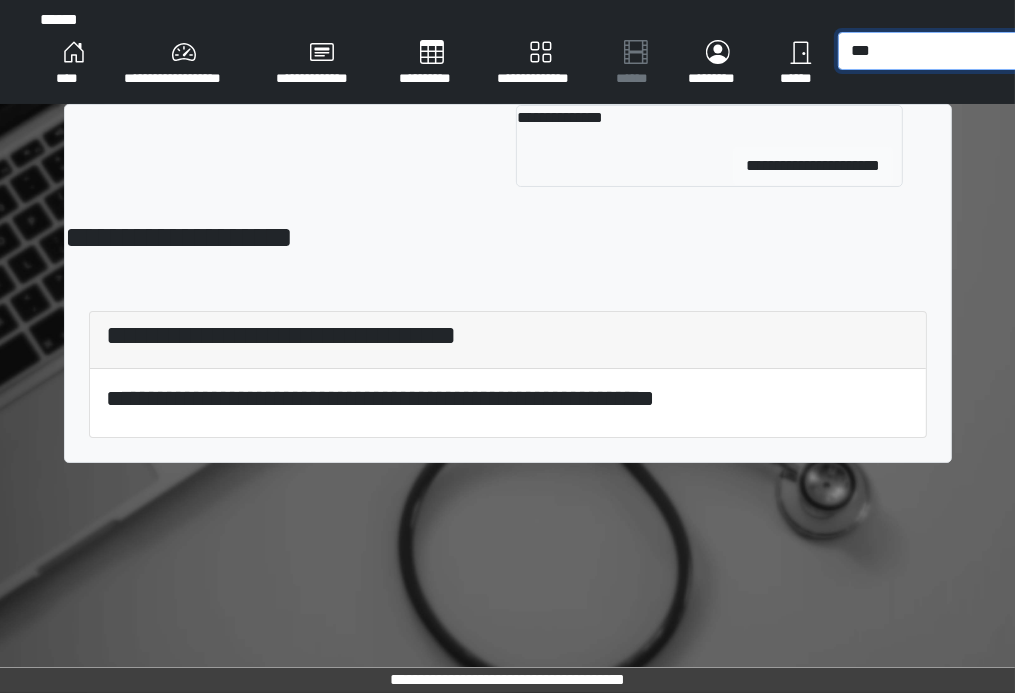 type on "***" 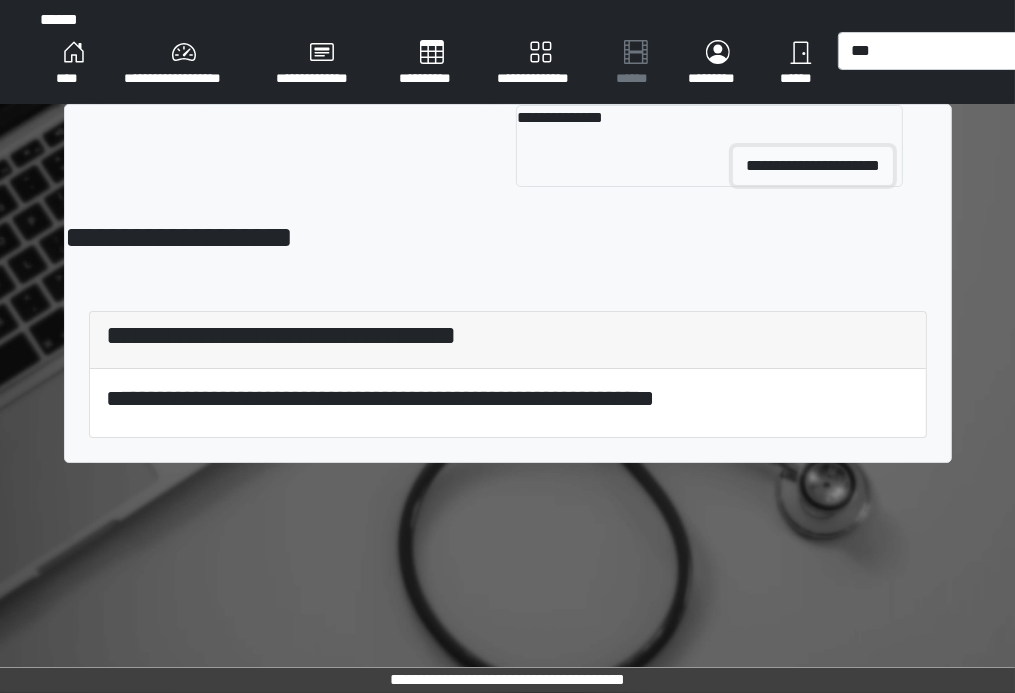 click on "**********" at bounding box center [813, 166] 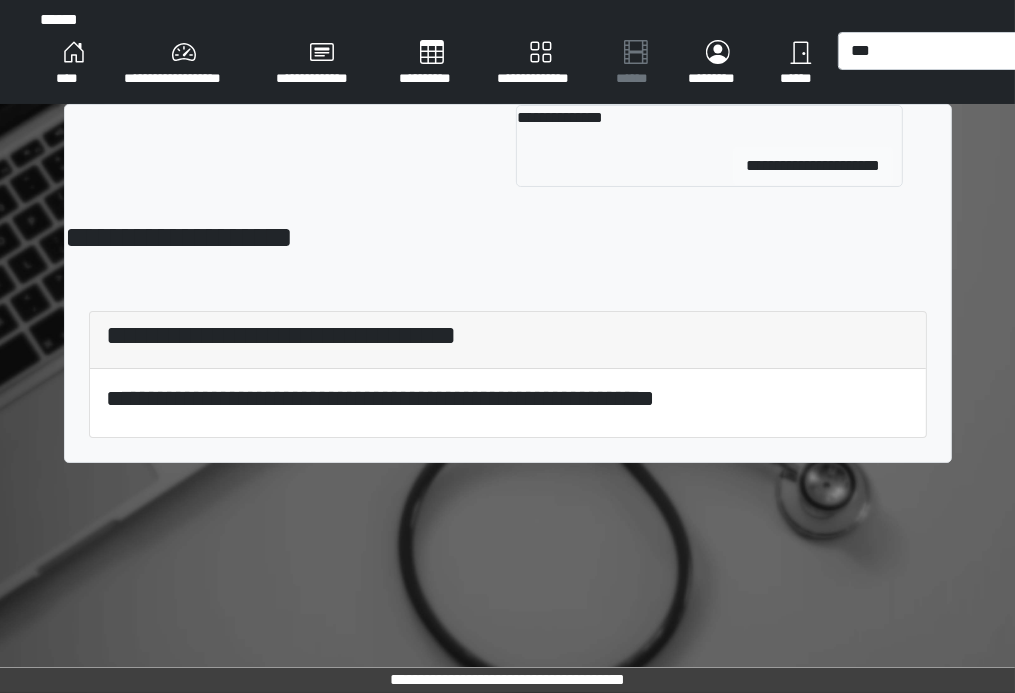 type 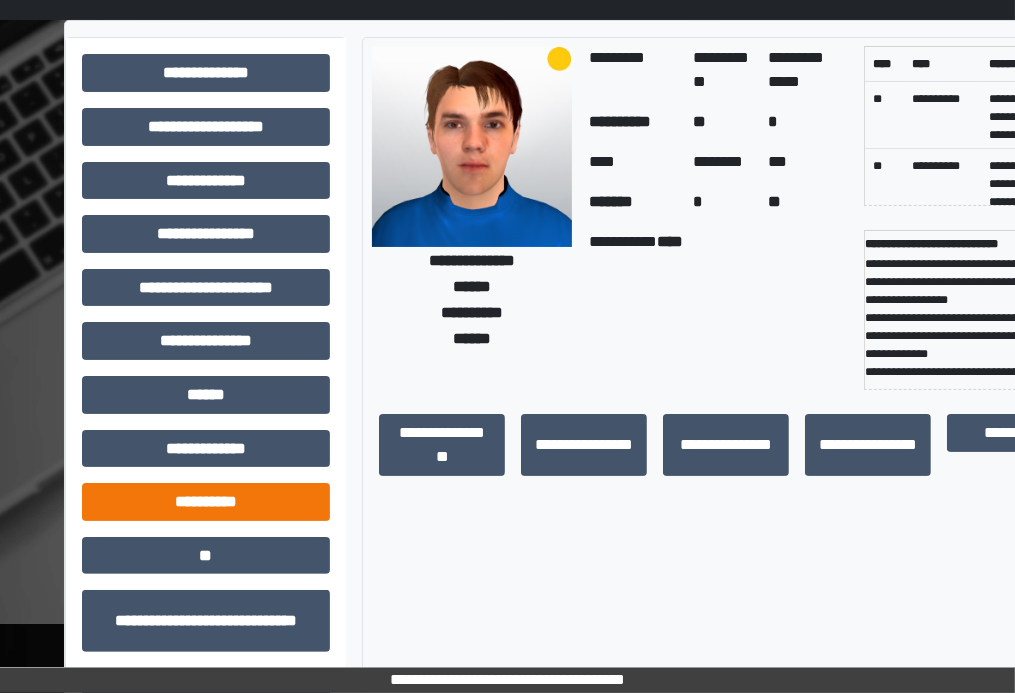 scroll, scrollTop: 253, scrollLeft: 0, axis: vertical 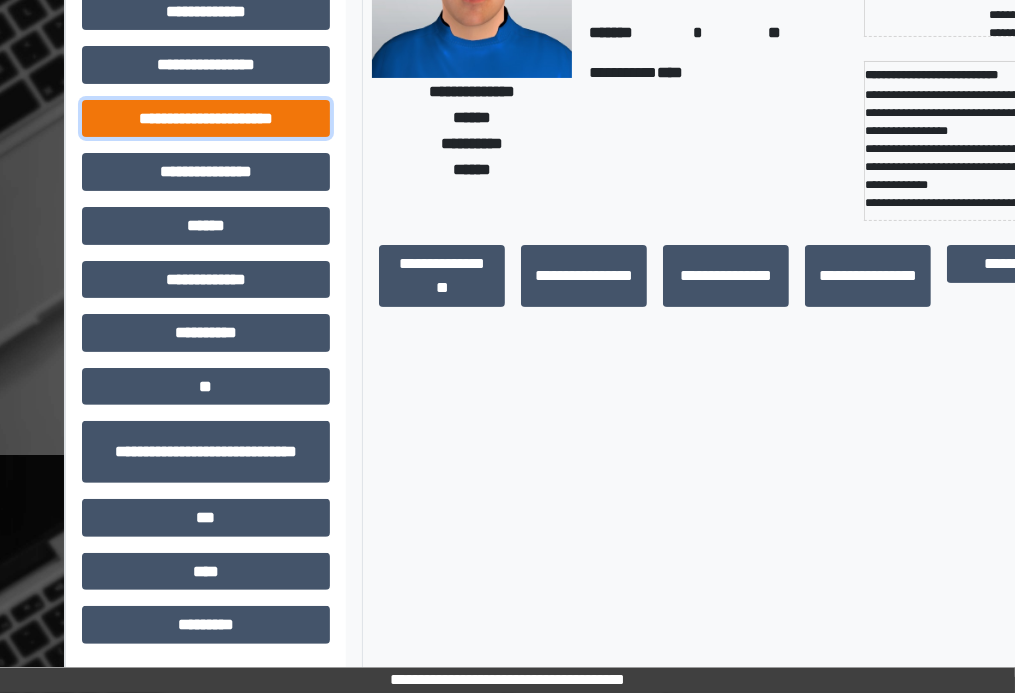 click on "**********" at bounding box center [206, 119] 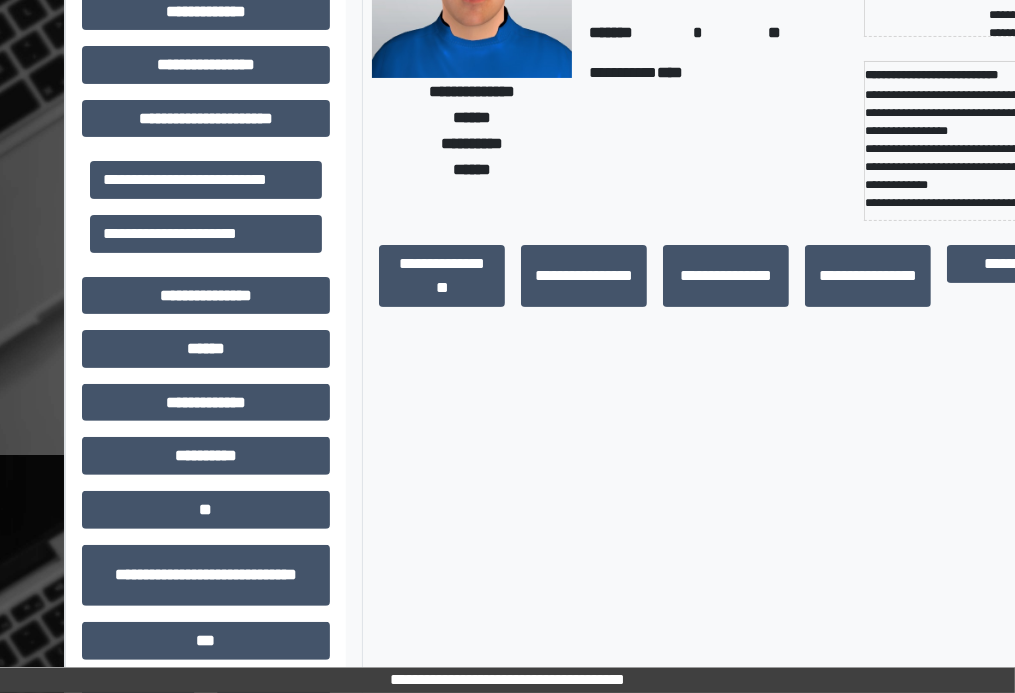 click on "**********" at bounding box center (472, 49) 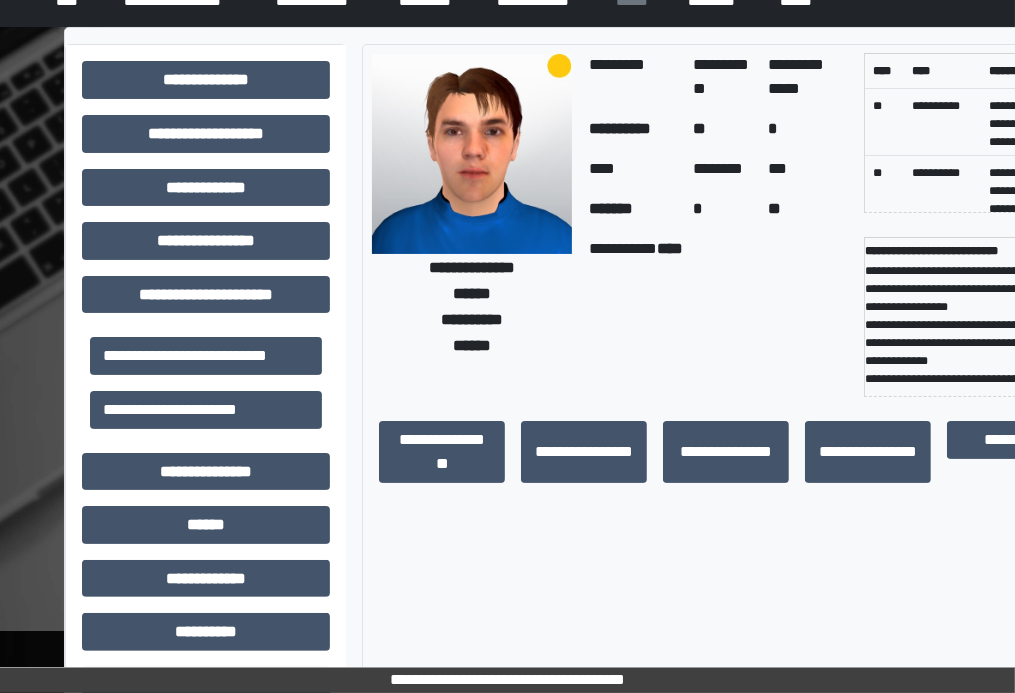 scroll, scrollTop: 76, scrollLeft: 0, axis: vertical 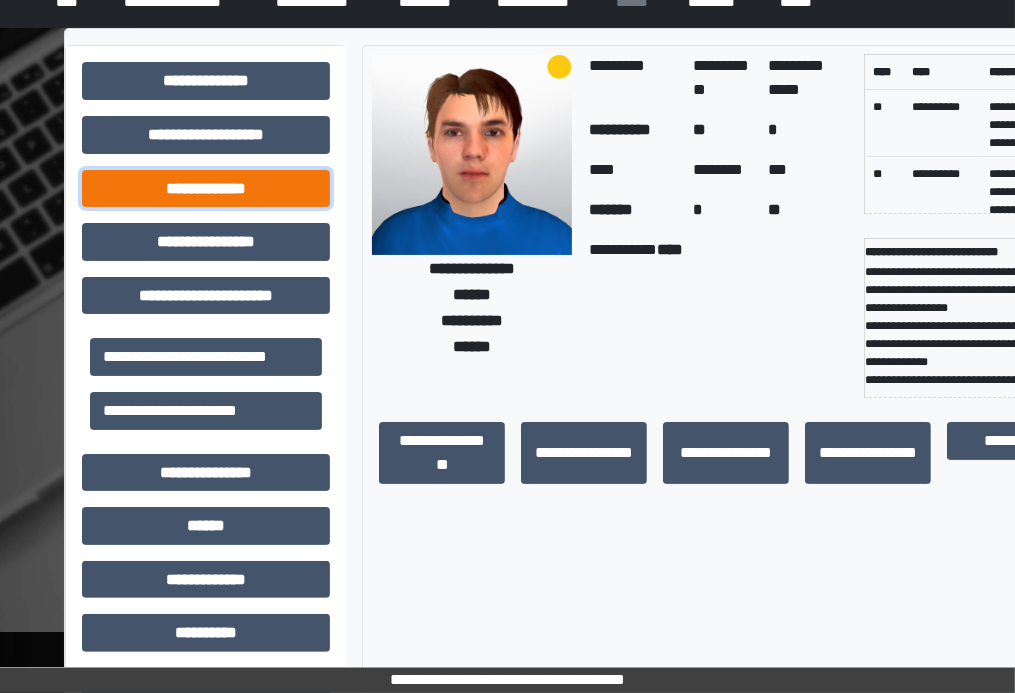 click on "**********" at bounding box center [206, 189] 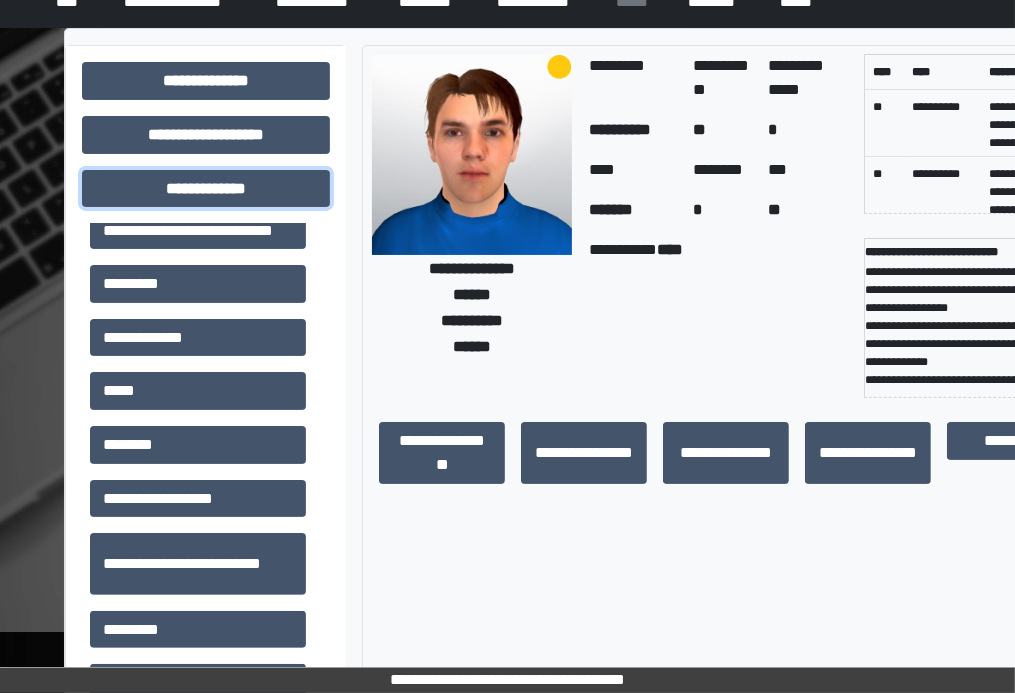 scroll, scrollTop: 200, scrollLeft: 0, axis: vertical 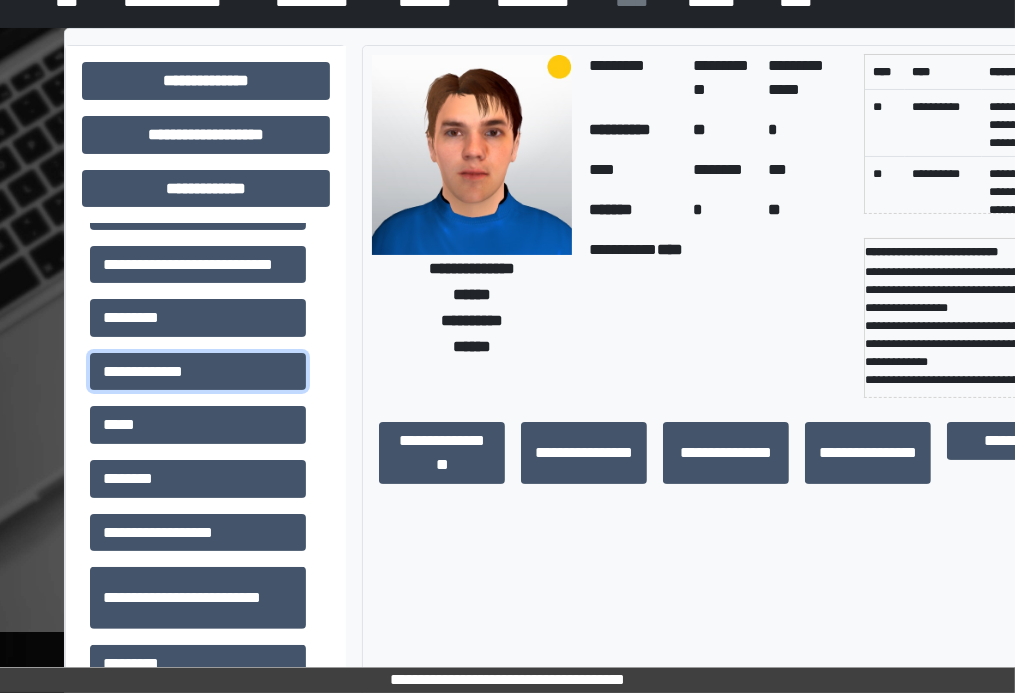click on "**********" at bounding box center (198, 372) 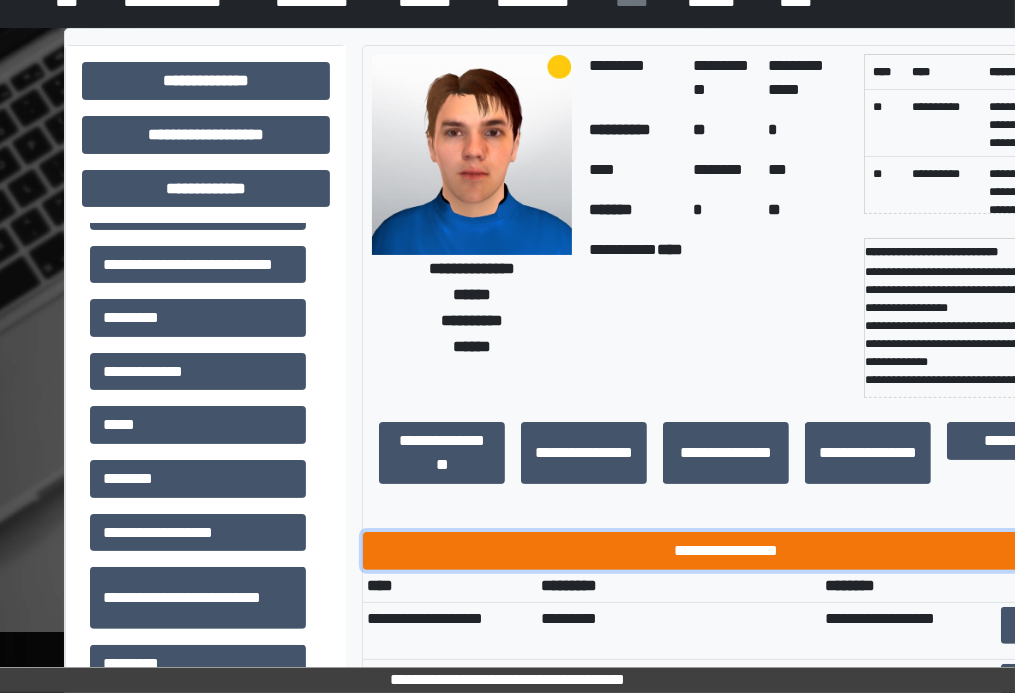 click on "**********" at bounding box center [725, 551] 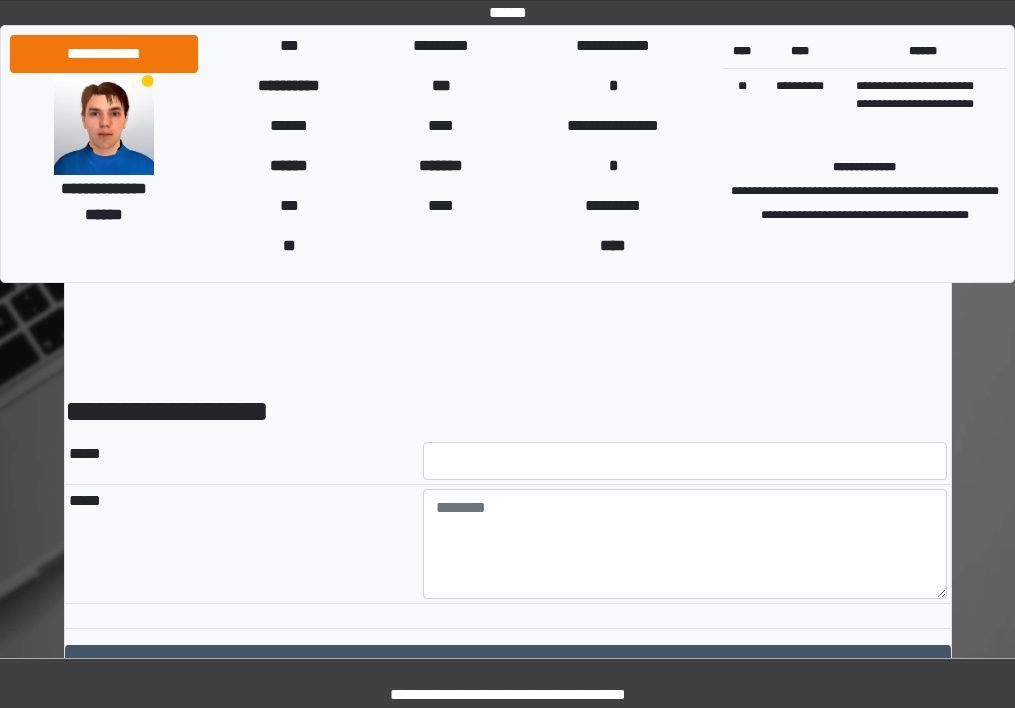 scroll, scrollTop: 0, scrollLeft: 0, axis: both 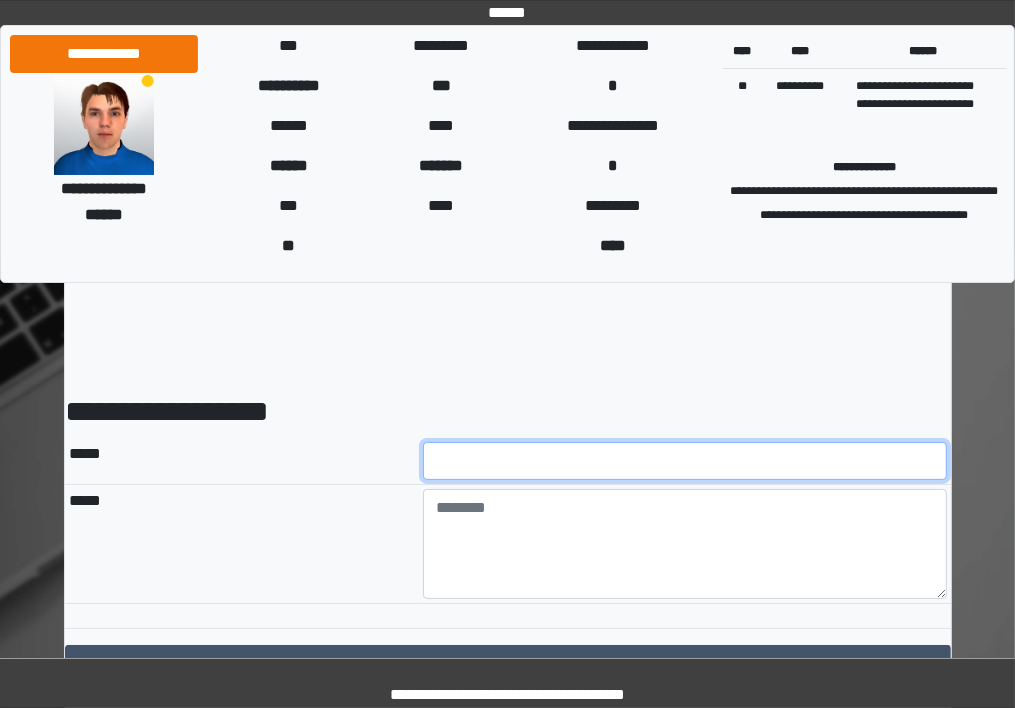 click at bounding box center (685, 461) 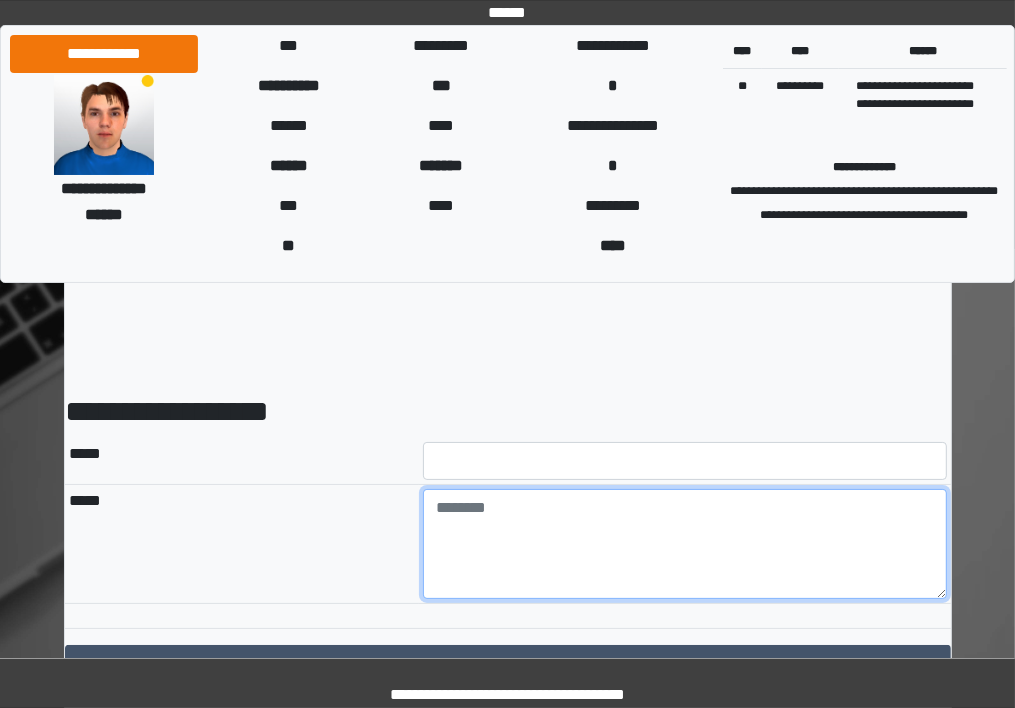 click at bounding box center (685, 544) 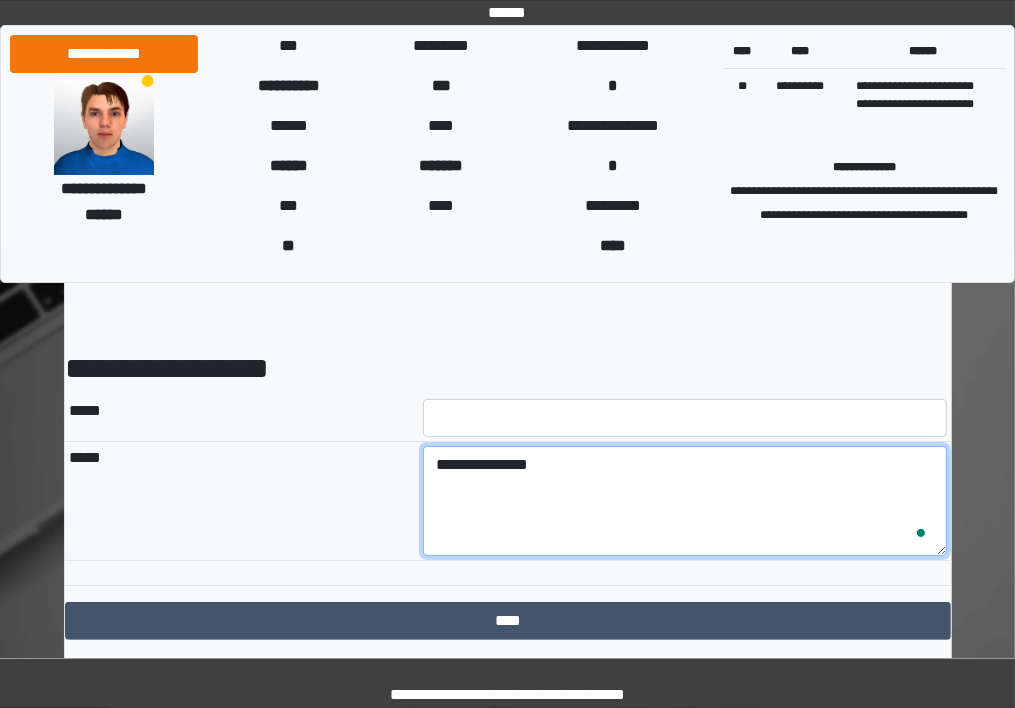 scroll, scrollTop: 85, scrollLeft: 0, axis: vertical 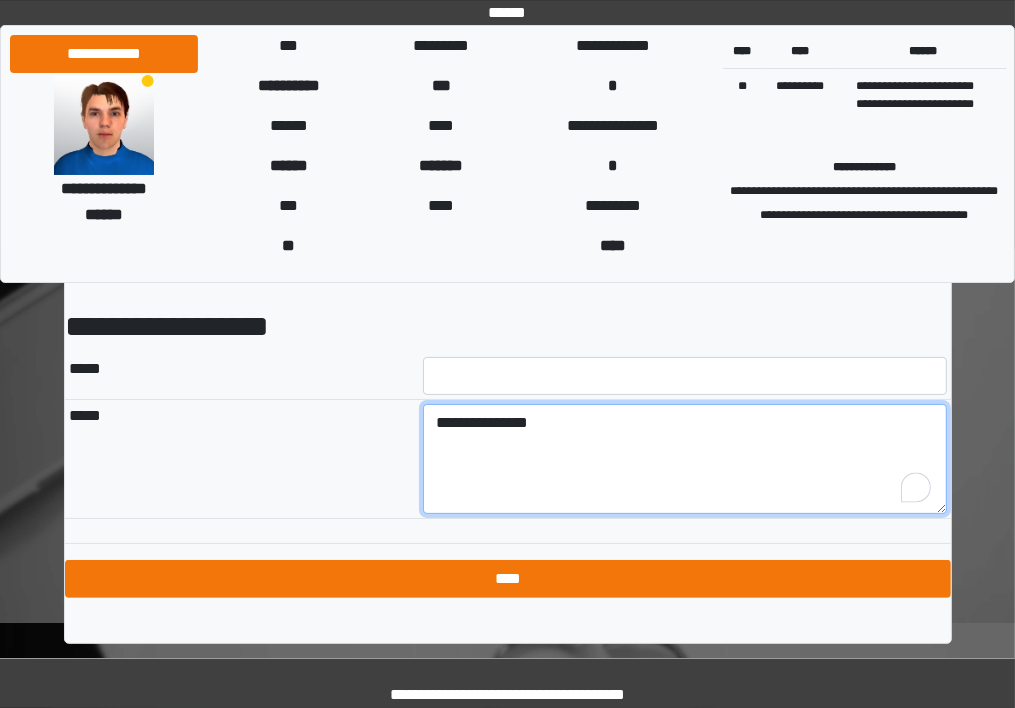 type on "**********" 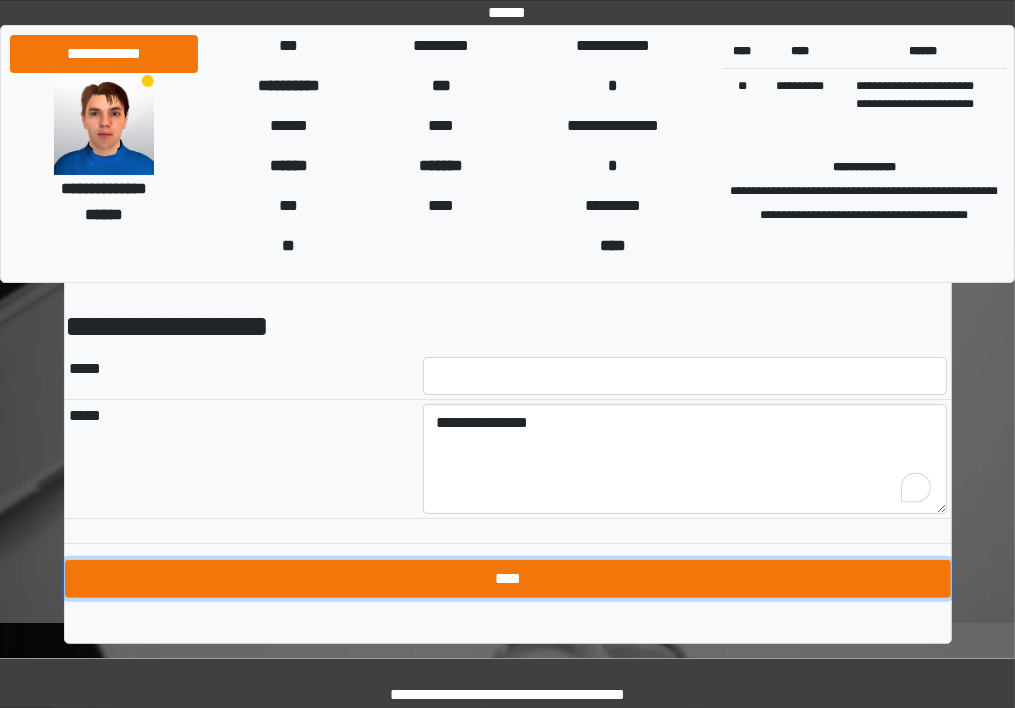 click on "****" at bounding box center [508, 579] 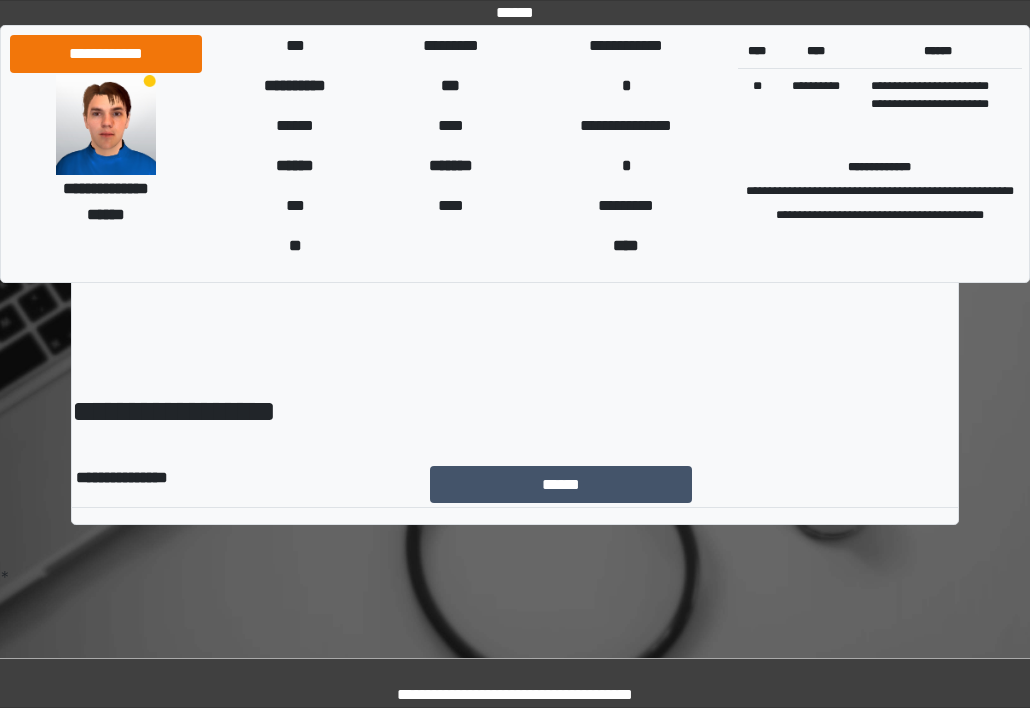scroll, scrollTop: 0, scrollLeft: 0, axis: both 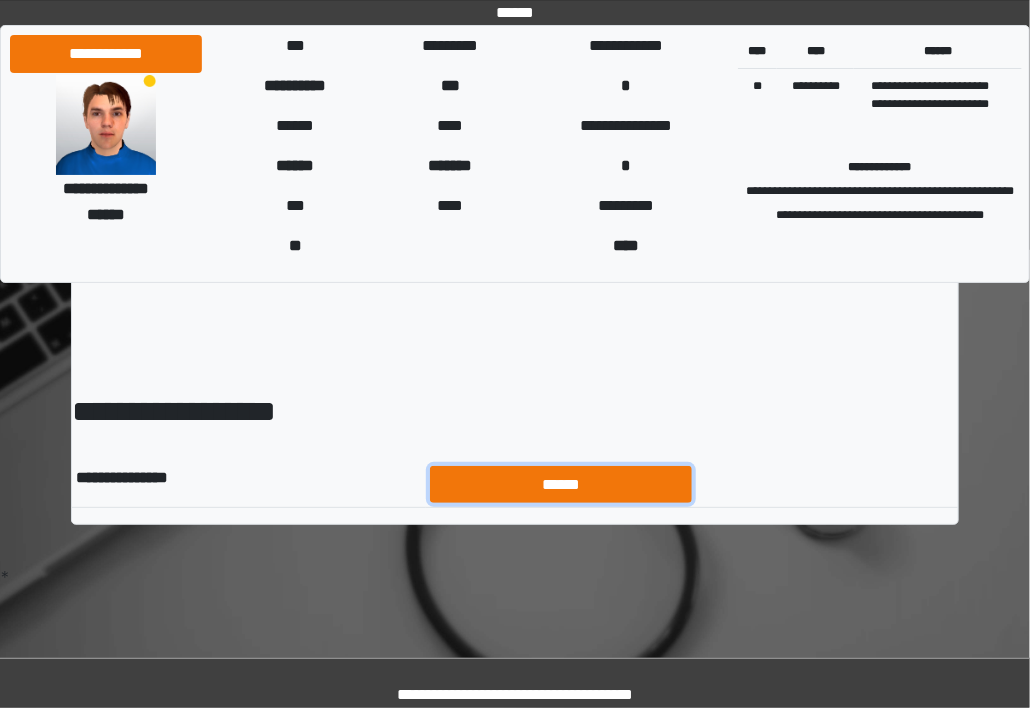 click on "******" at bounding box center (561, 485) 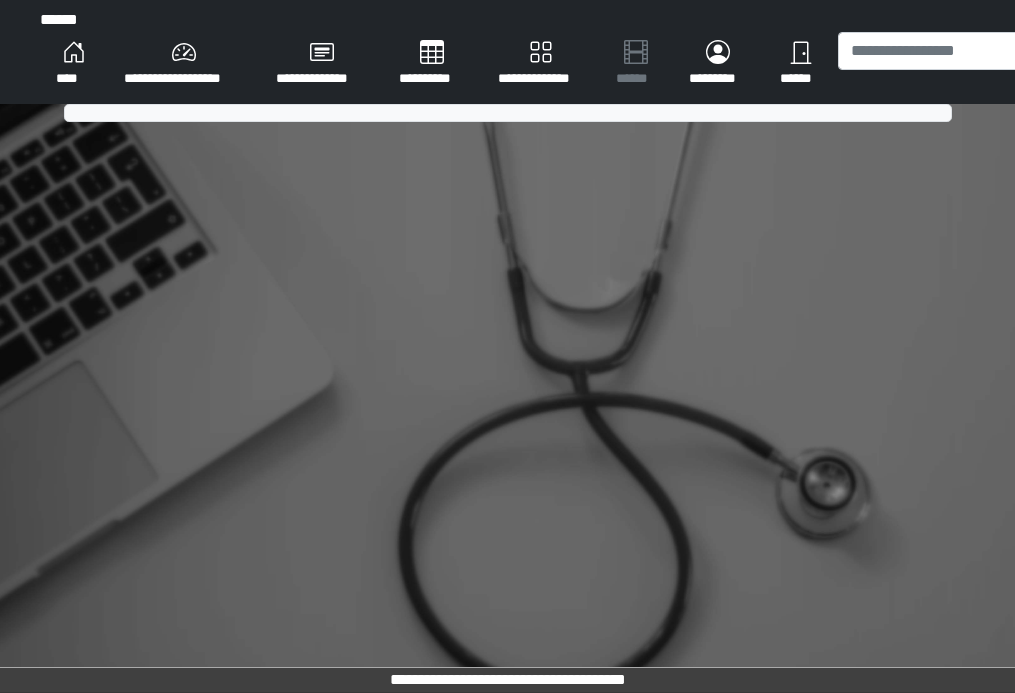 scroll, scrollTop: 0, scrollLeft: 0, axis: both 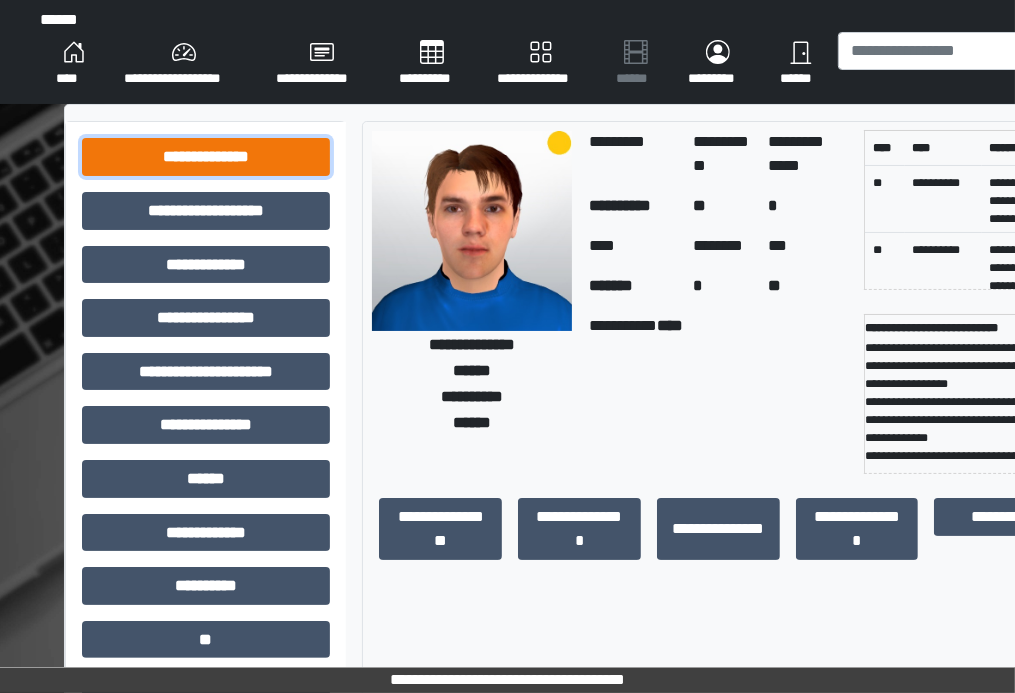 click on "**********" at bounding box center (206, 157) 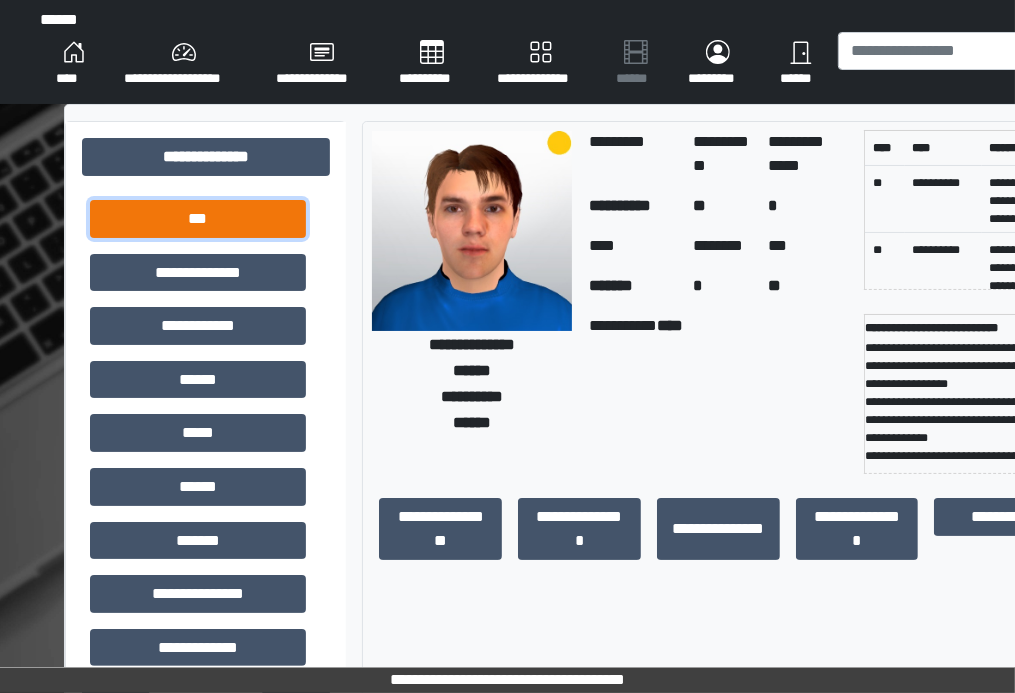 click on "***" at bounding box center [198, 219] 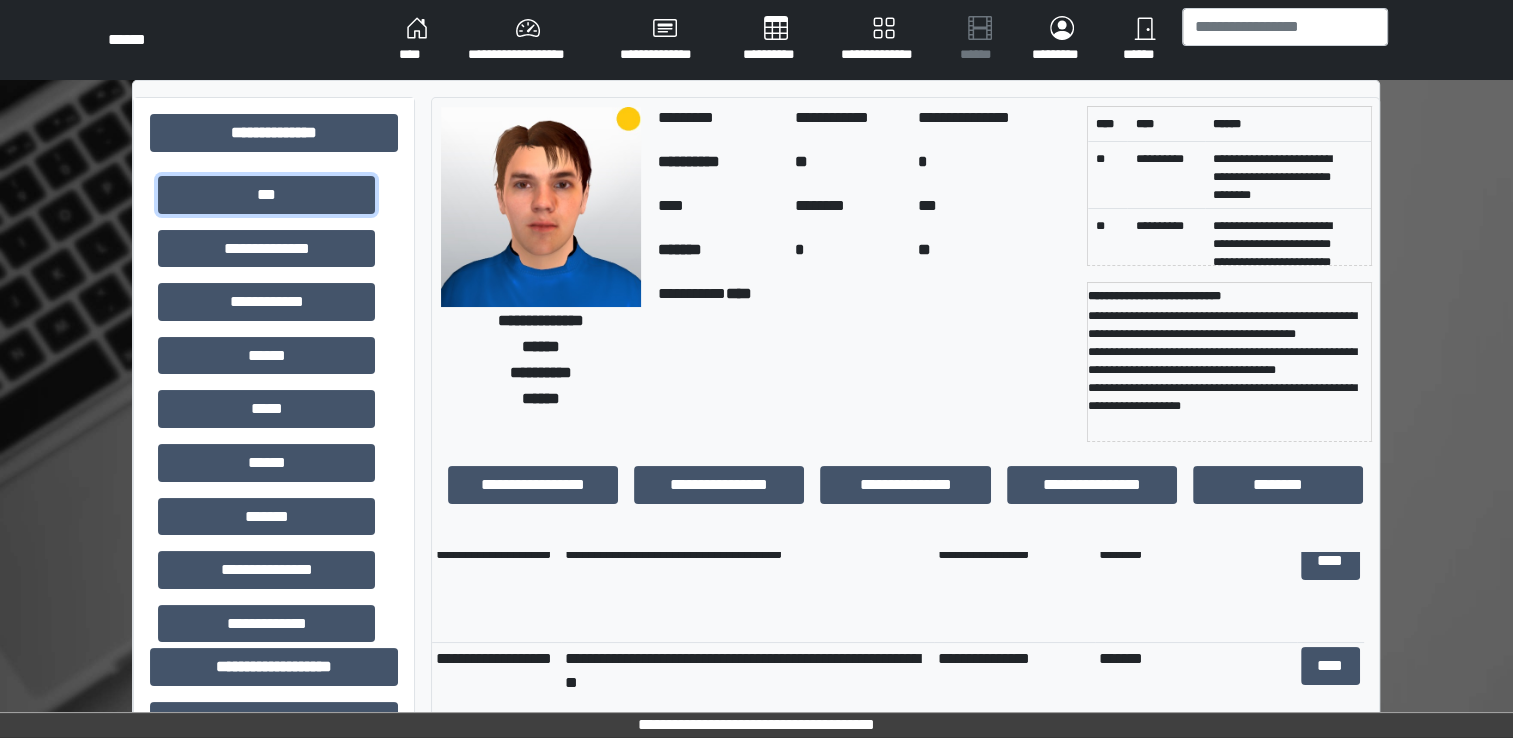 scroll, scrollTop: 1500, scrollLeft: 0, axis: vertical 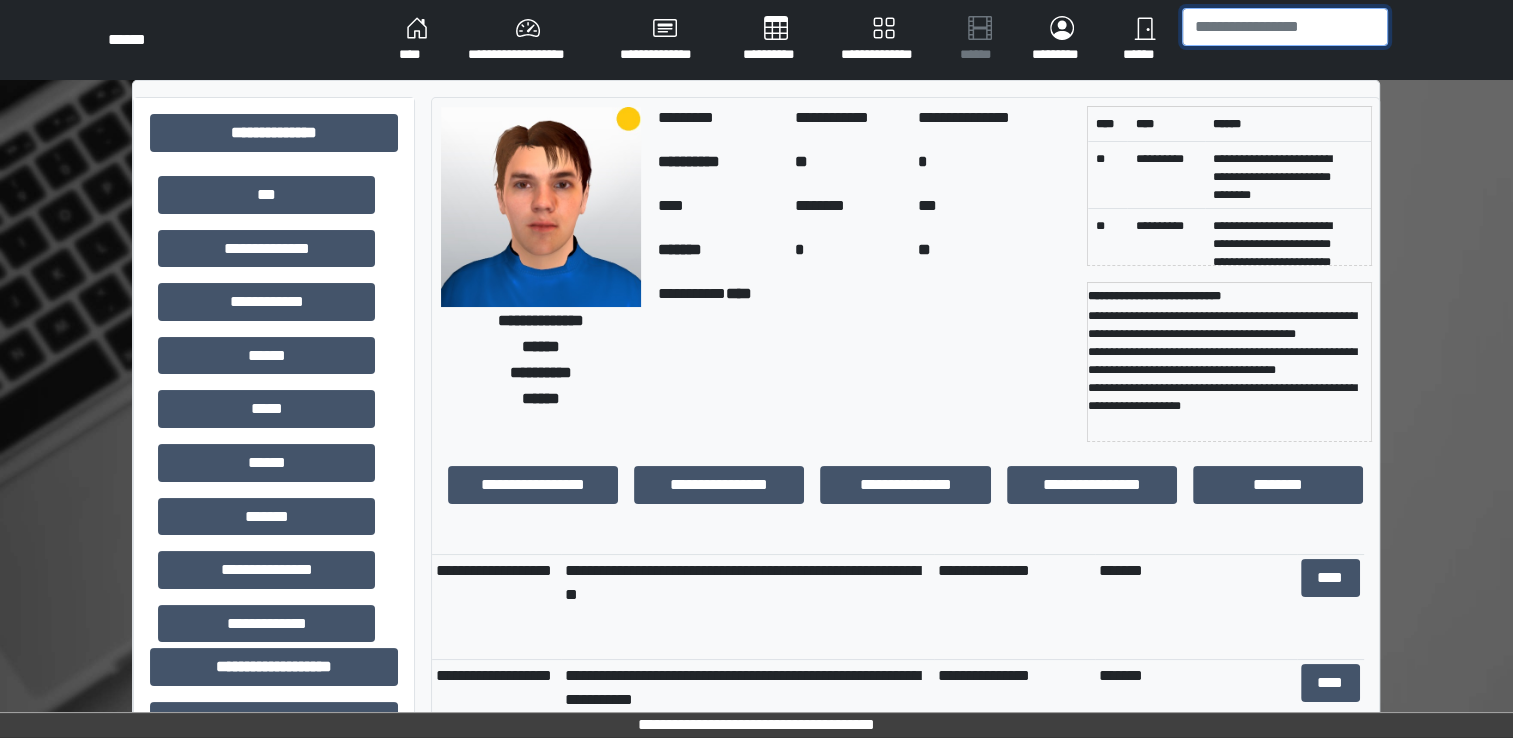 click at bounding box center [1285, 27] 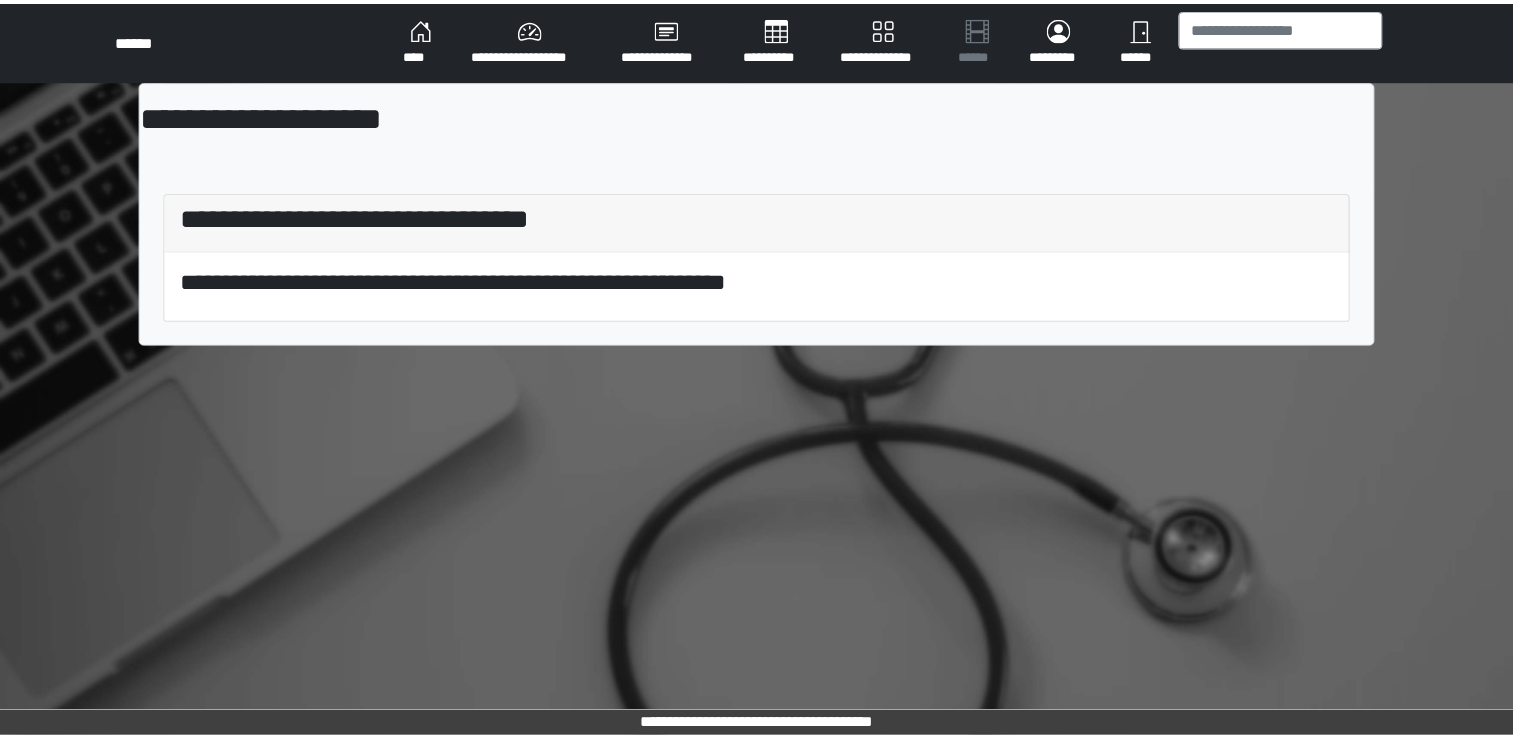 scroll, scrollTop: 0, scrollLeft: 0, axis: both 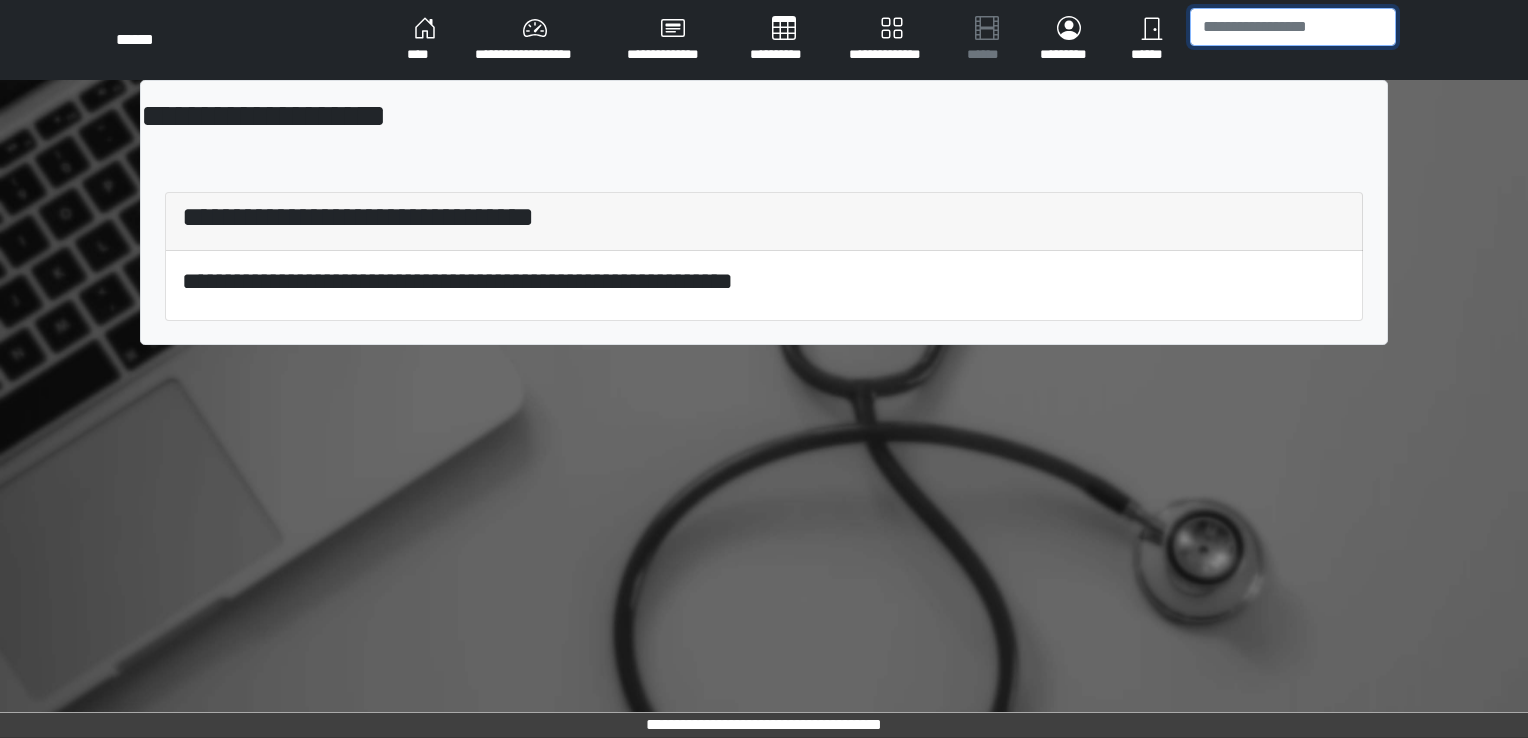 click at bounding box center [1293, 27] 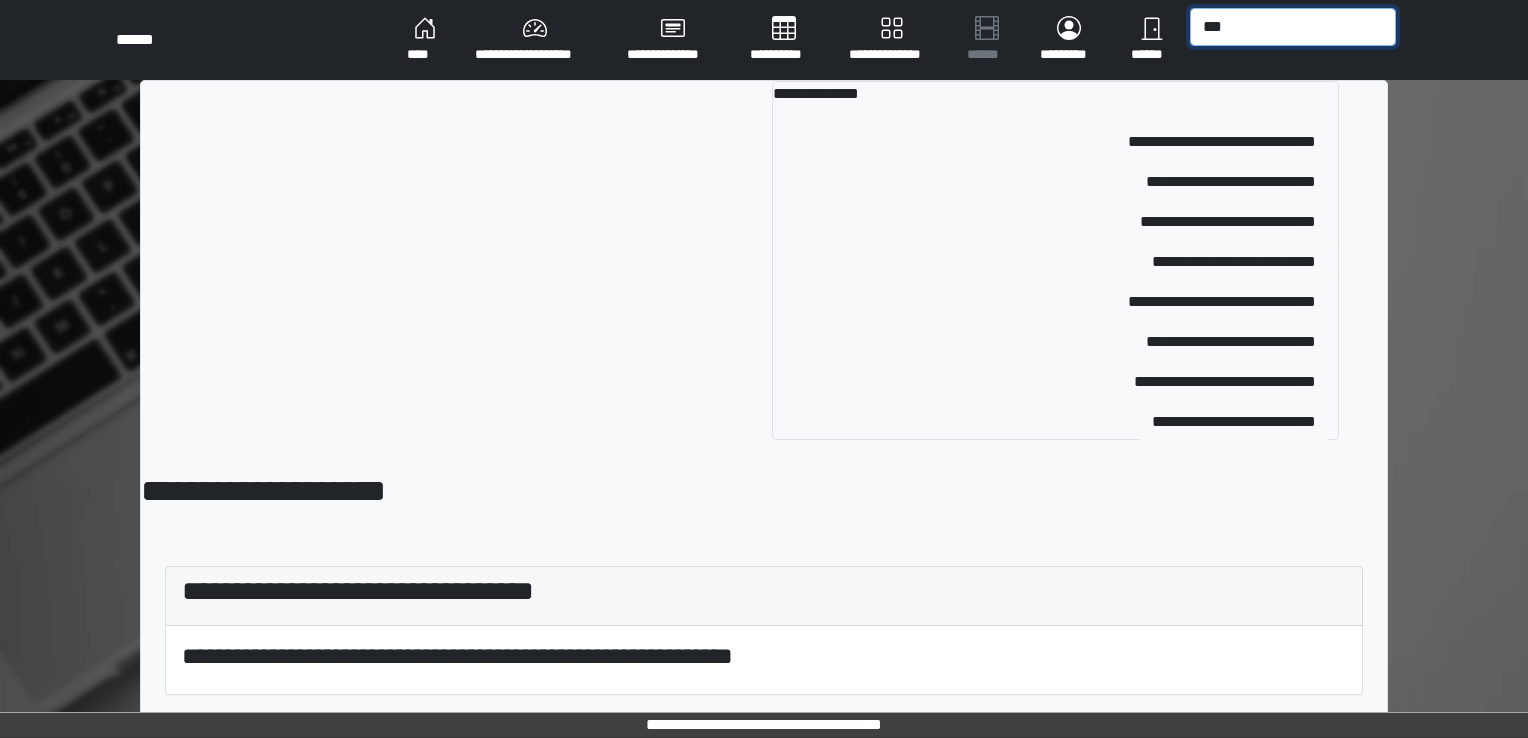type on "***" 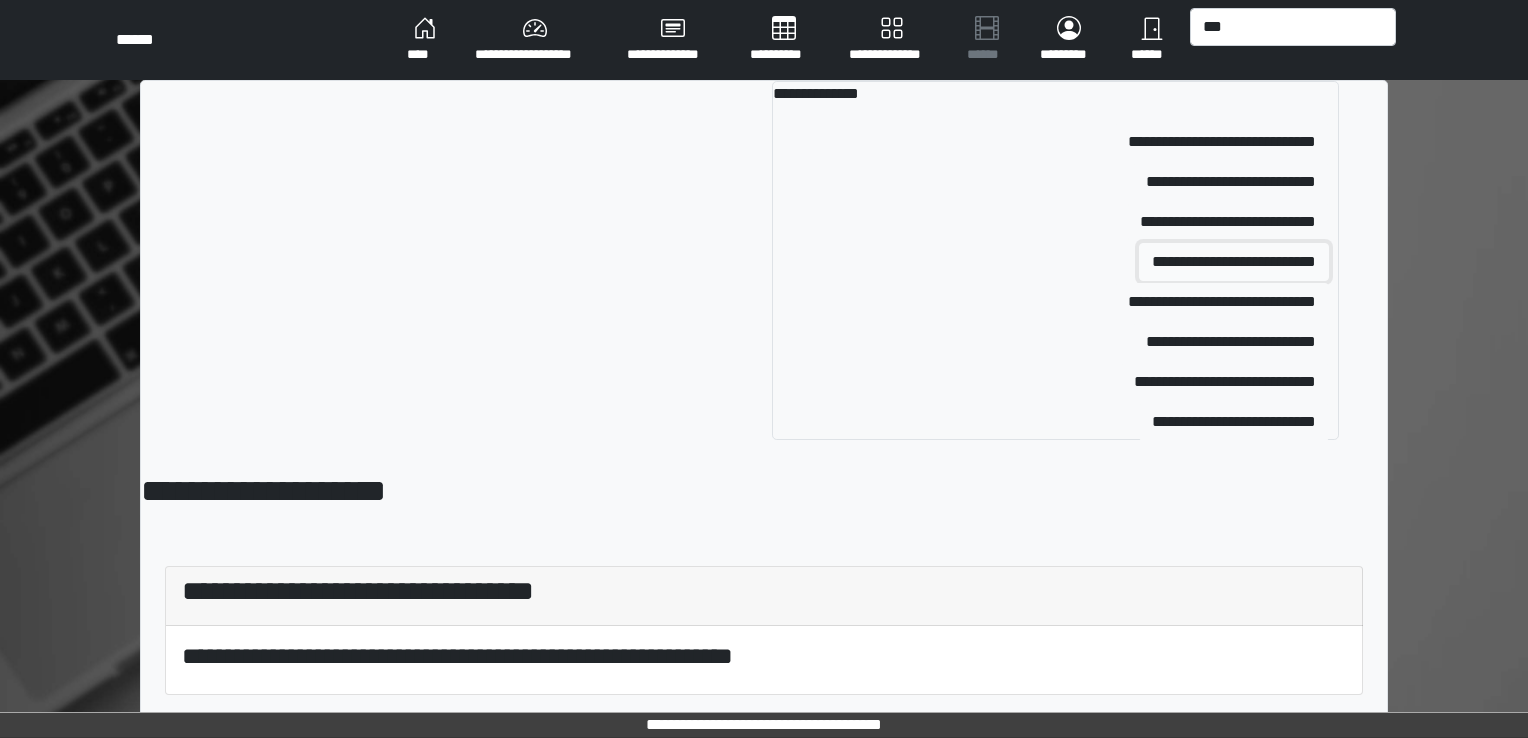 click on "**********" at bounding box center (1234, 262) 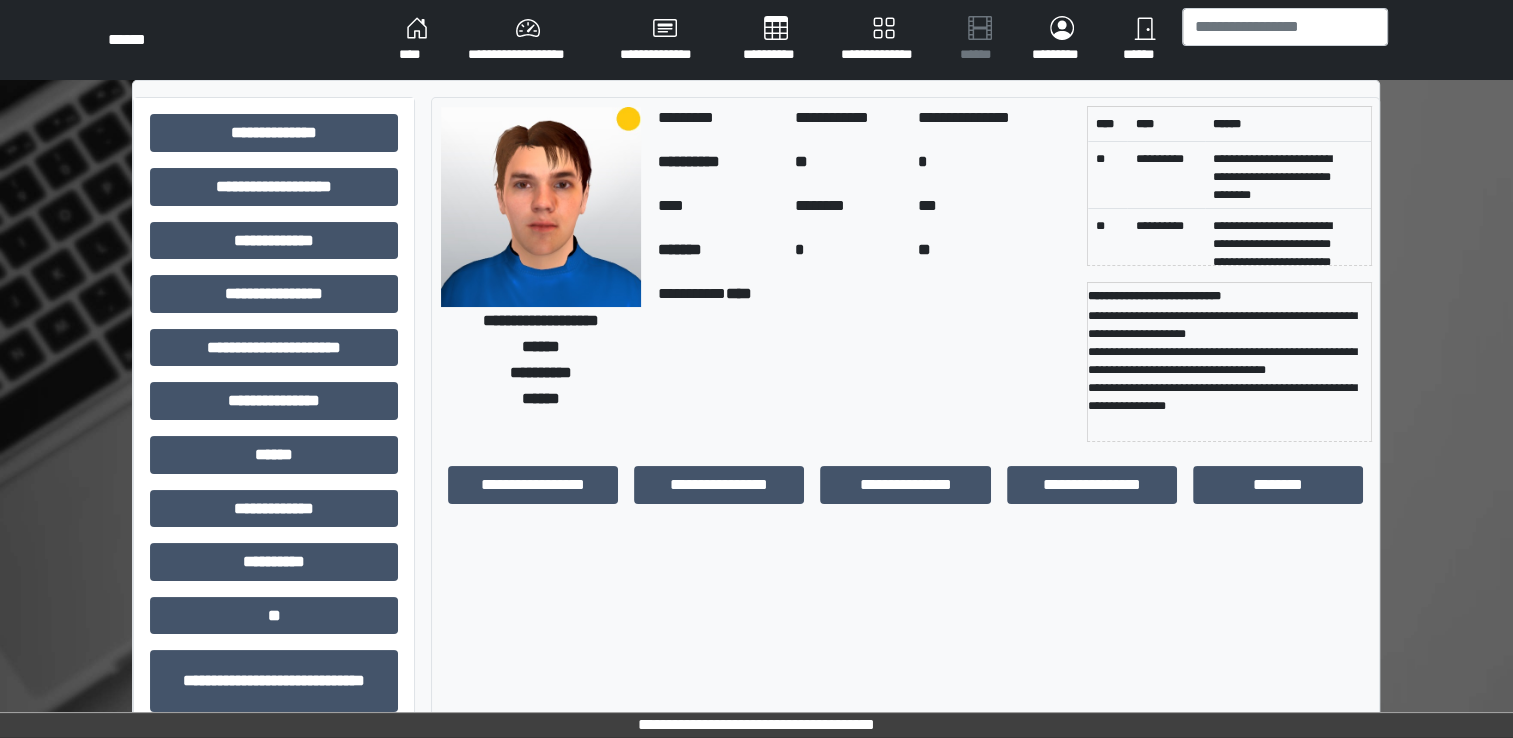 click at bounding box center [541, 207] 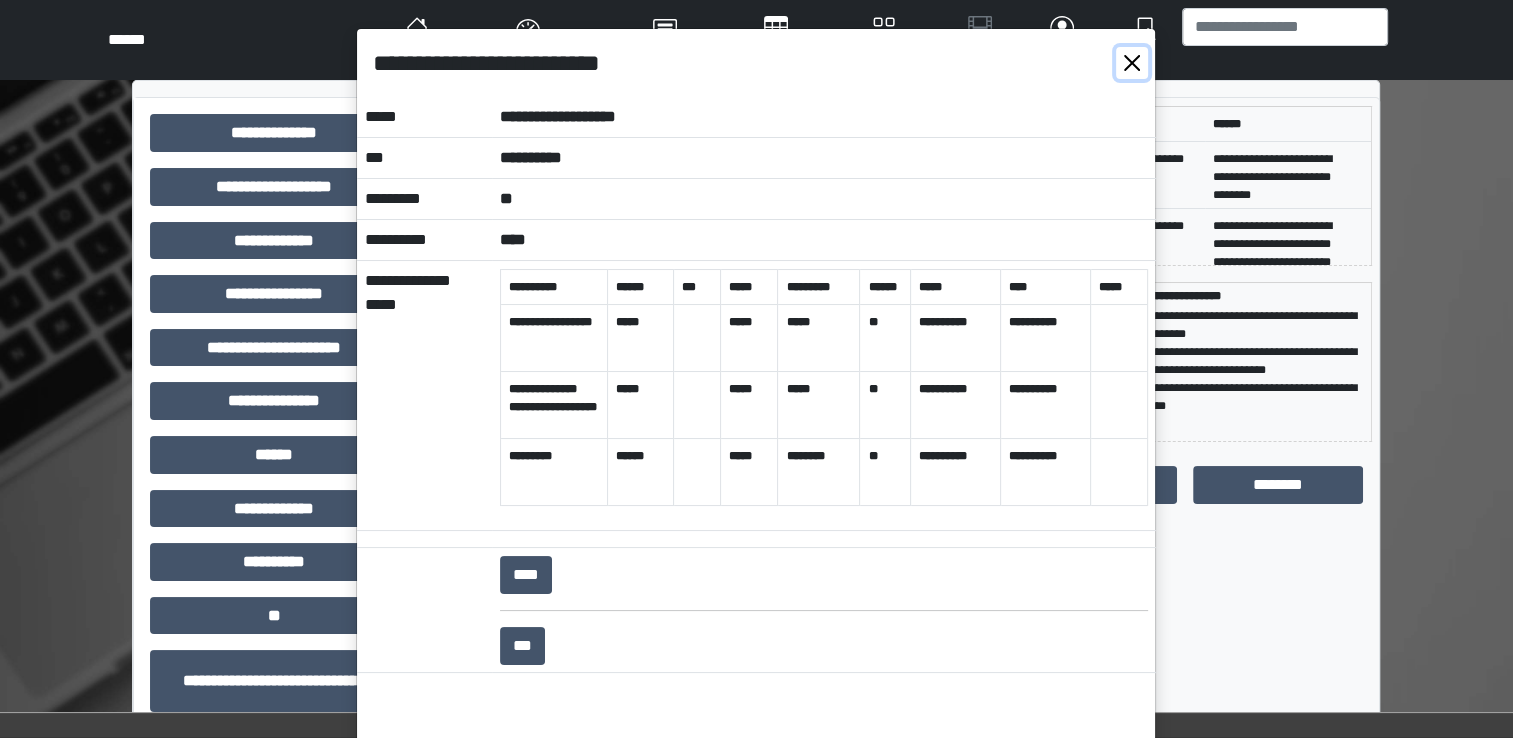 click at bounding box center (1132, 63) 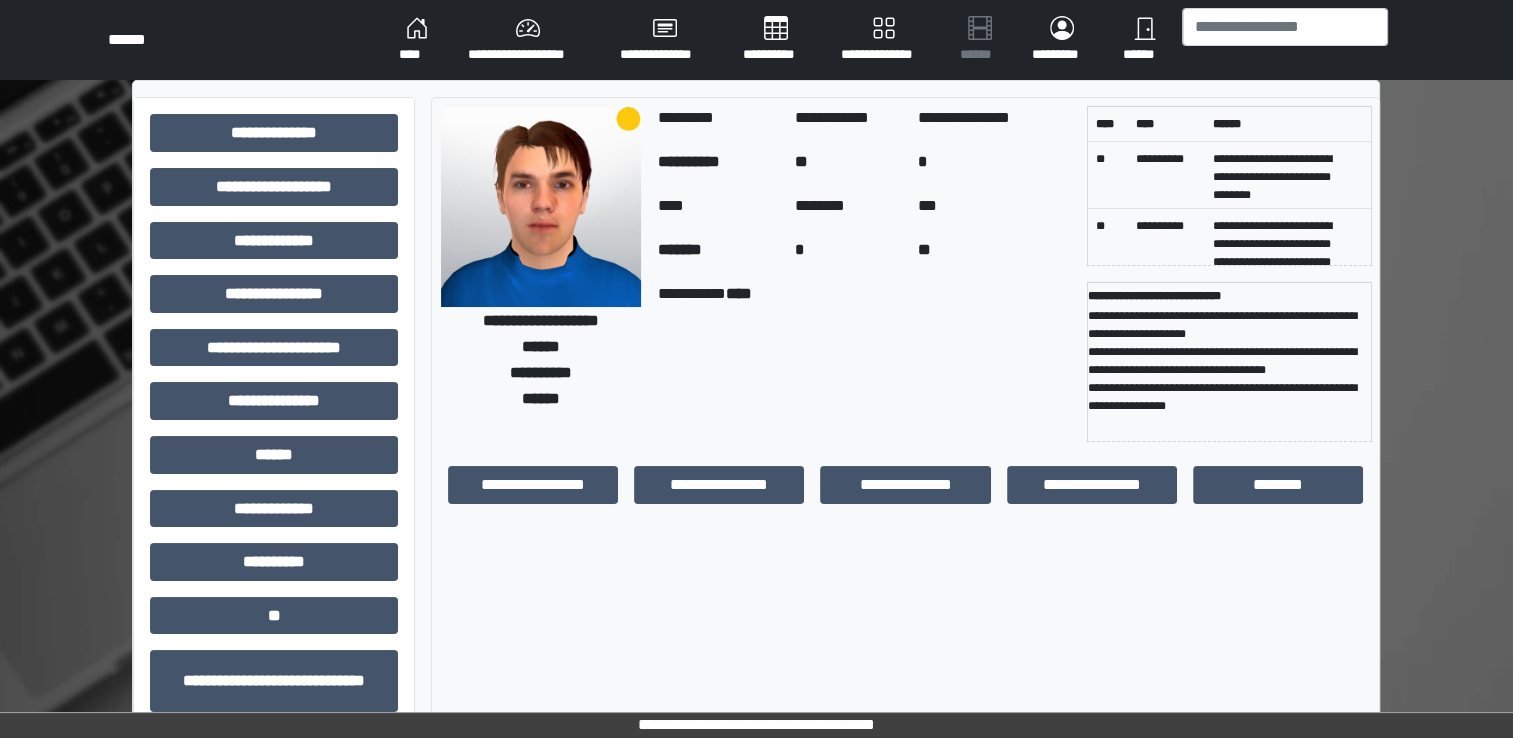 click on "****" at bounding box center [417, 40] 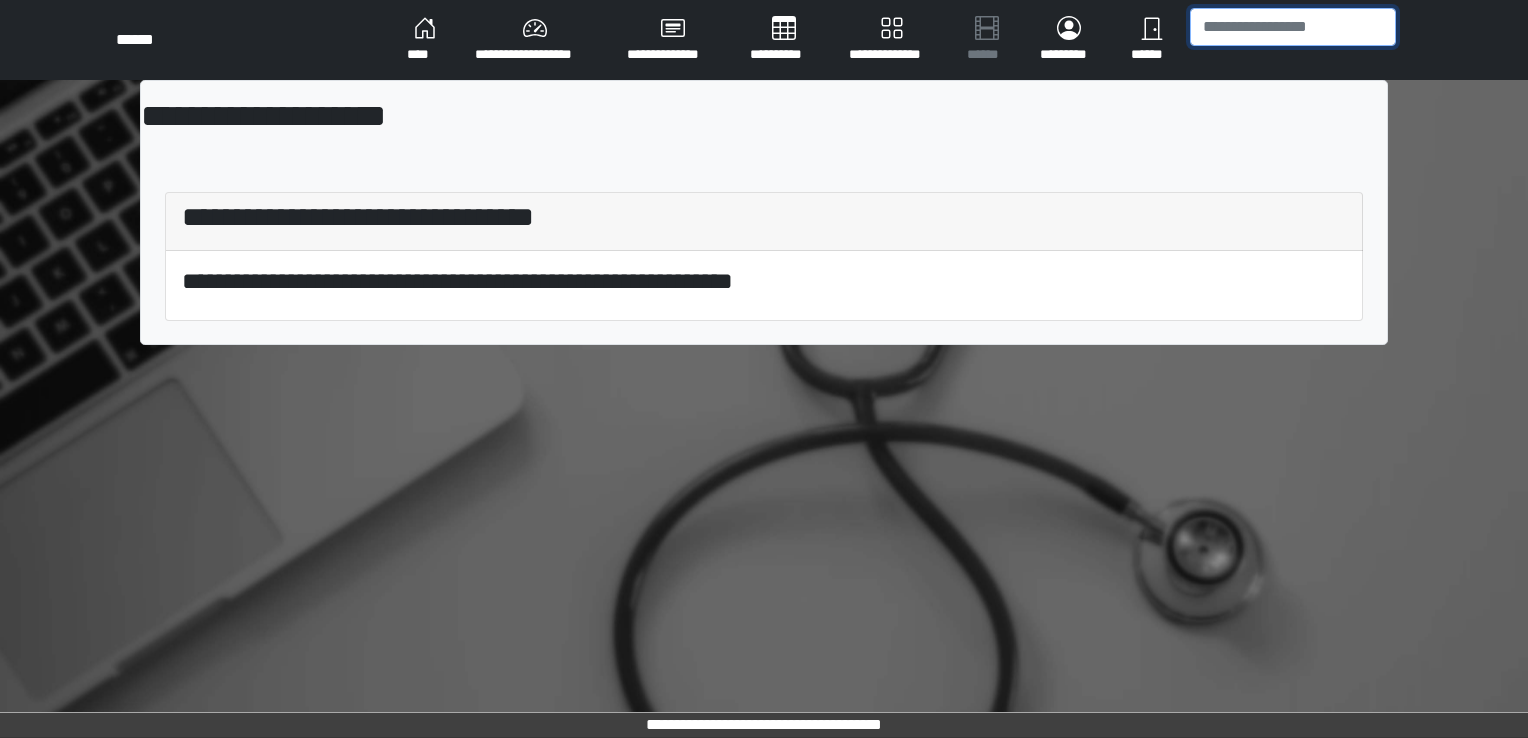 click at bounding box center [1293, 27] 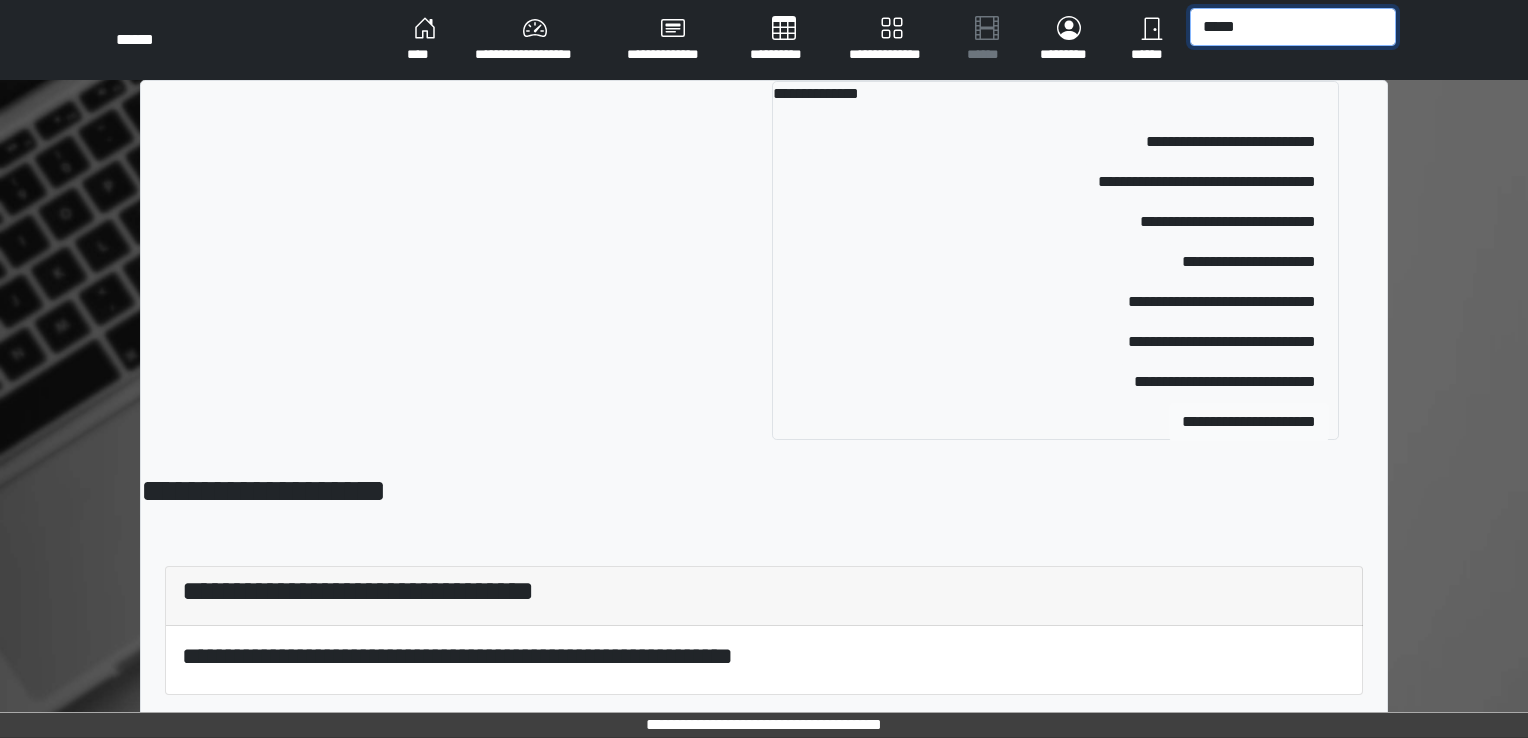 type on "*****" 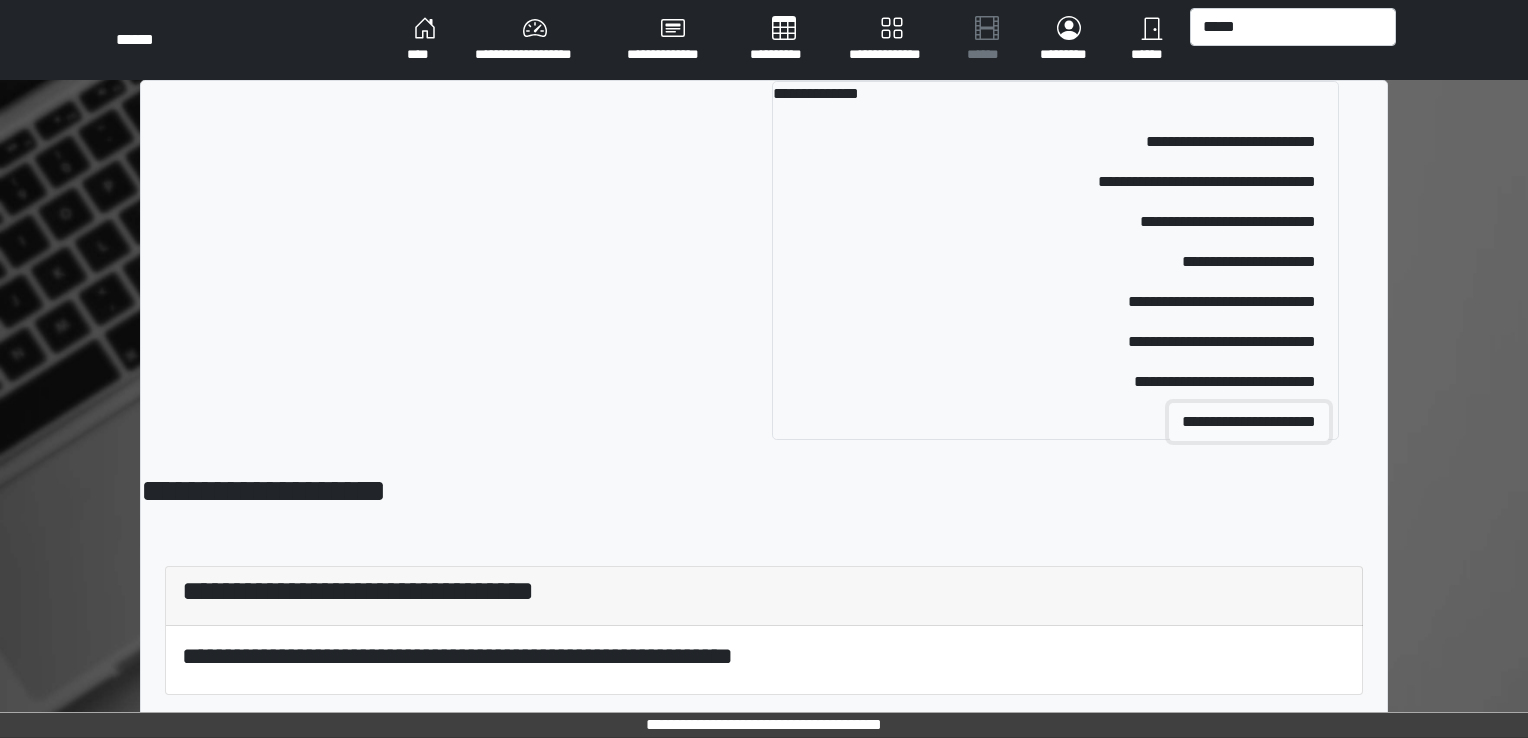 click on "**********" at bounding box center [1249, 422] 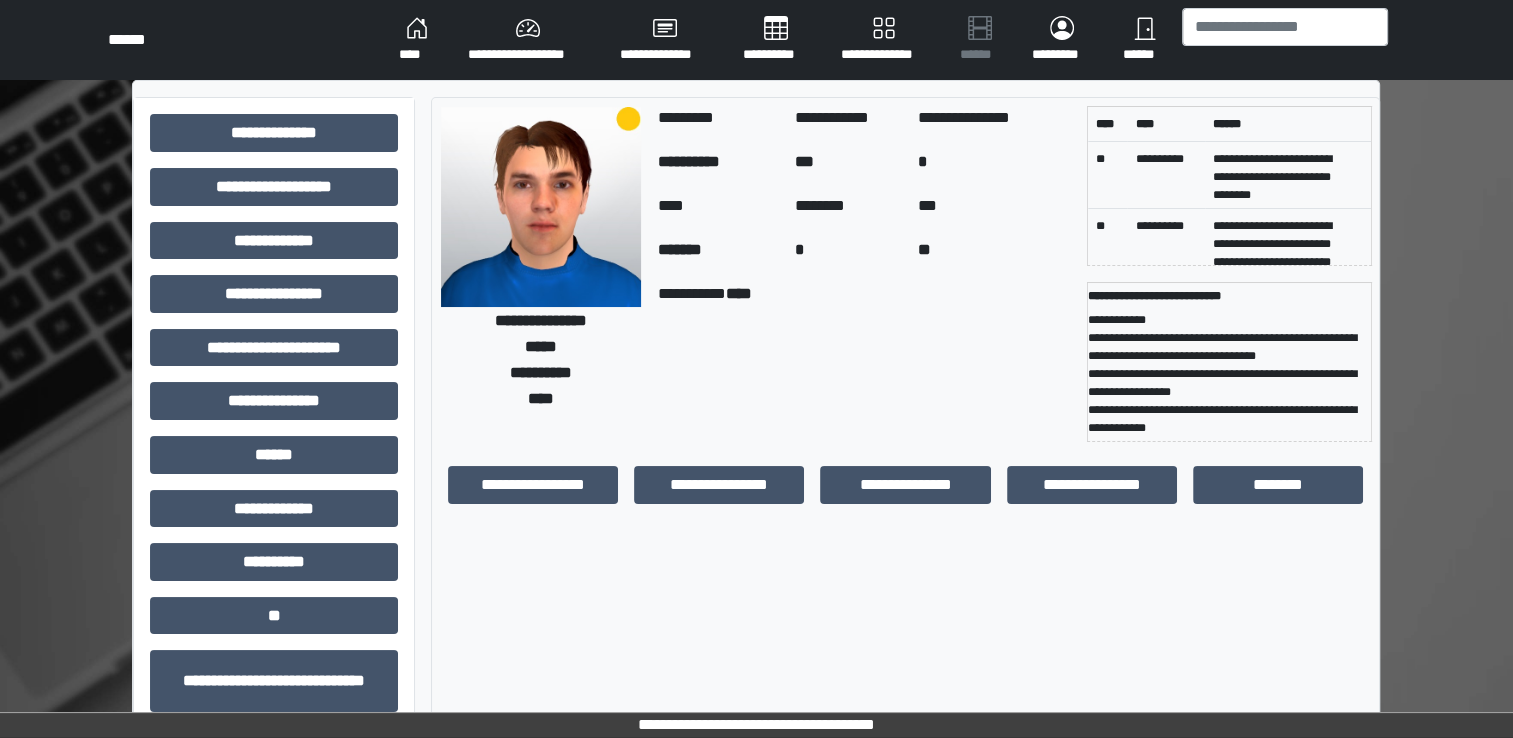 scroll, scrollTop: 91, scrollLeft: 0, axis: vertical 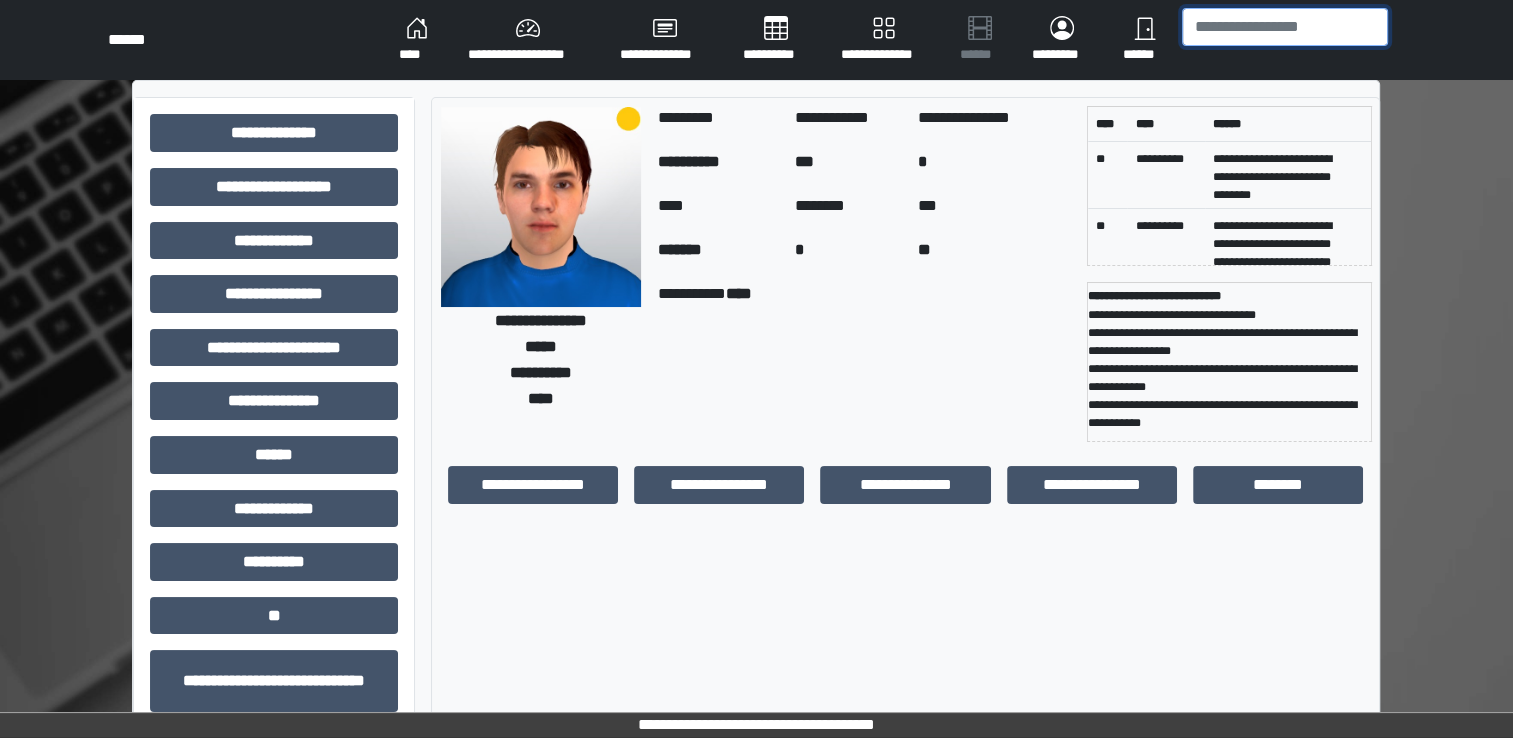 click at bounding box center (1285, 27) 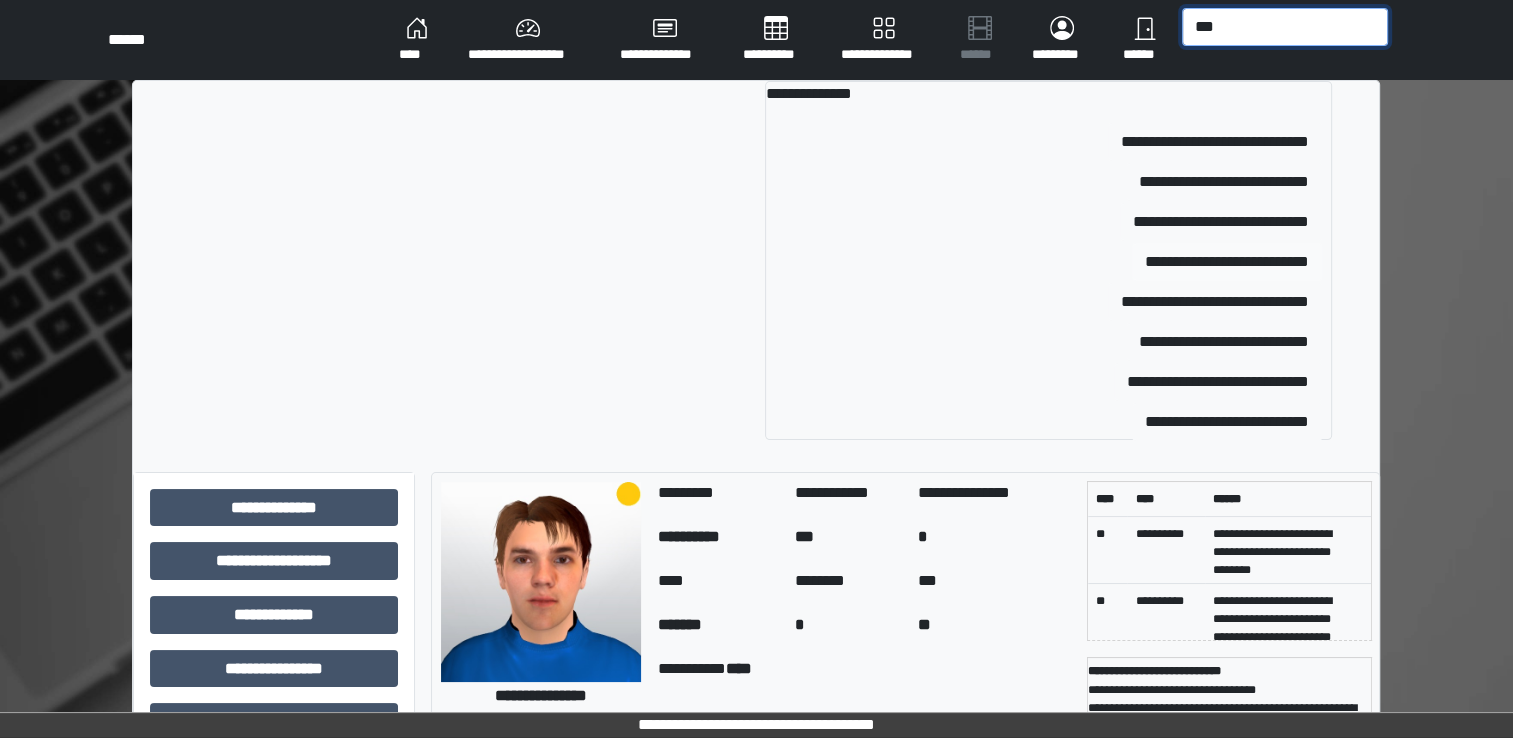 type on "***" 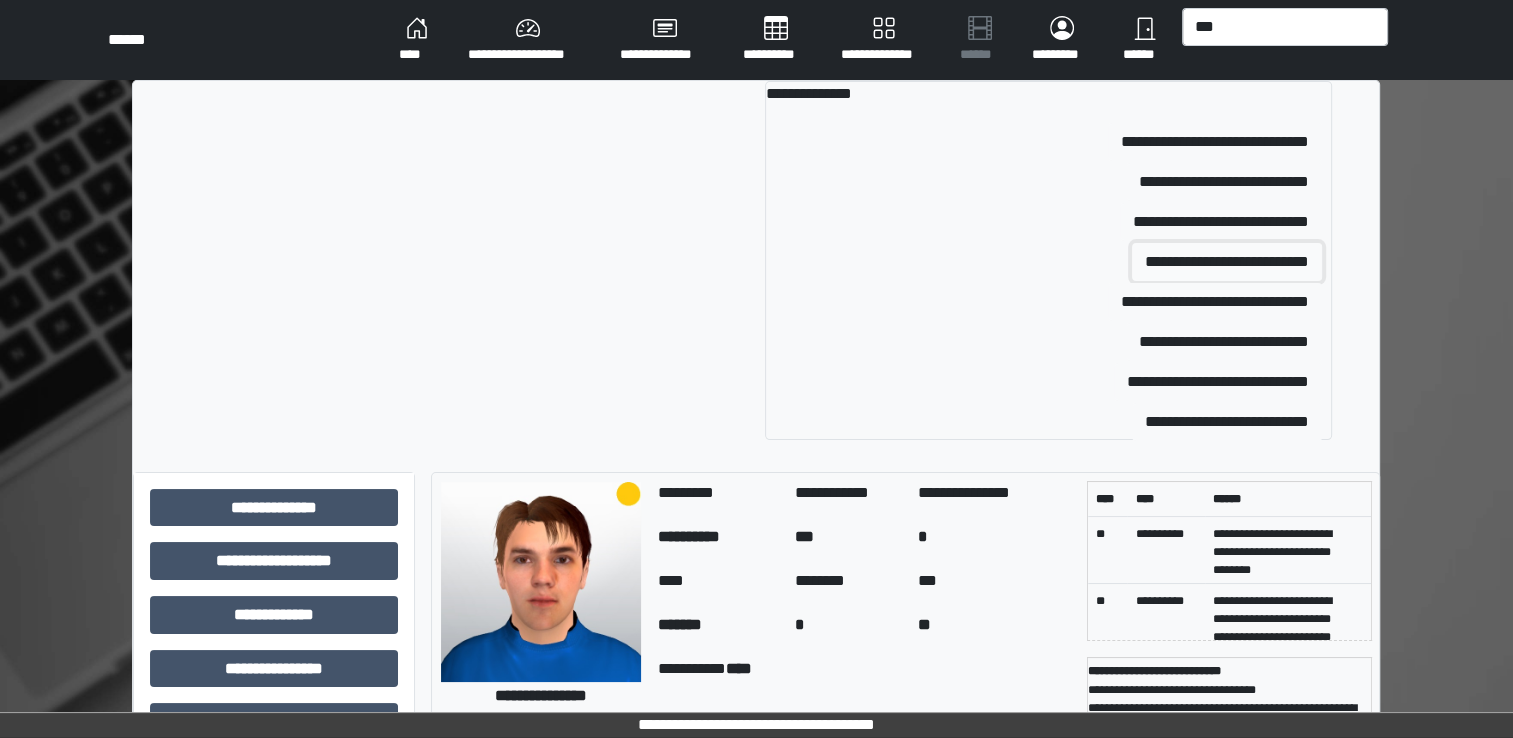 click on "**********" at bounding box center (1227, 262) 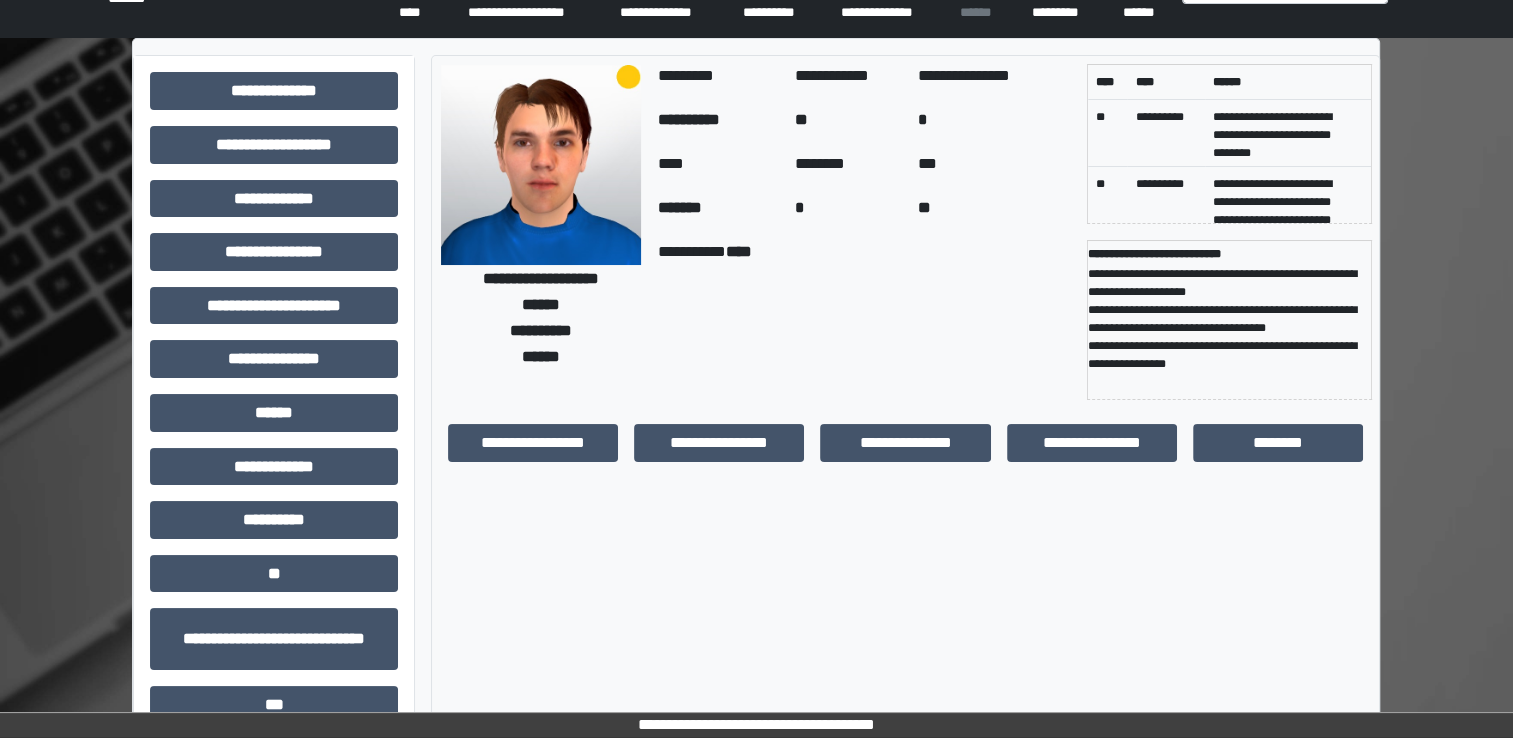 scroll, scrollTop: 0, scrollLeft: 0, axis: both 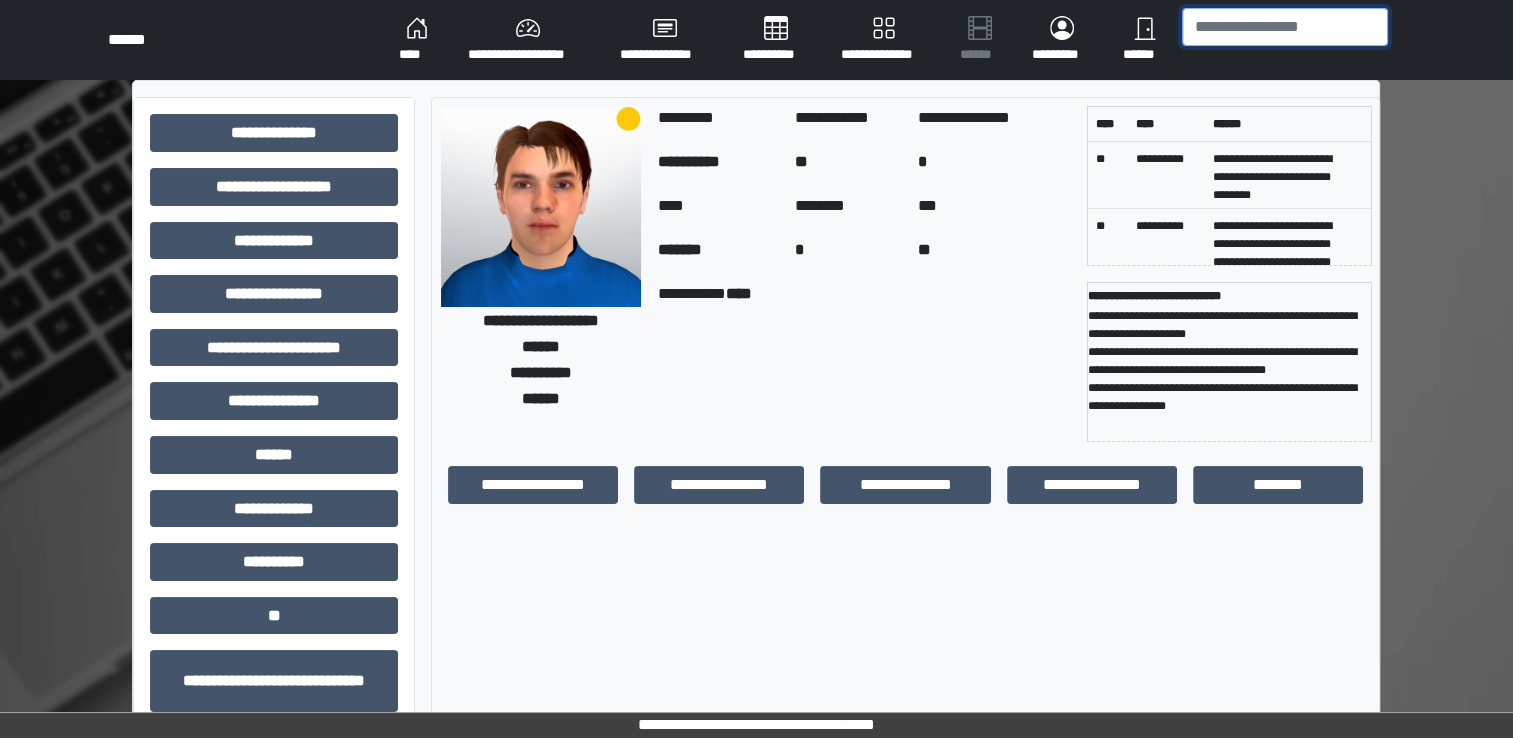 click at bounding box center (1285, 27) 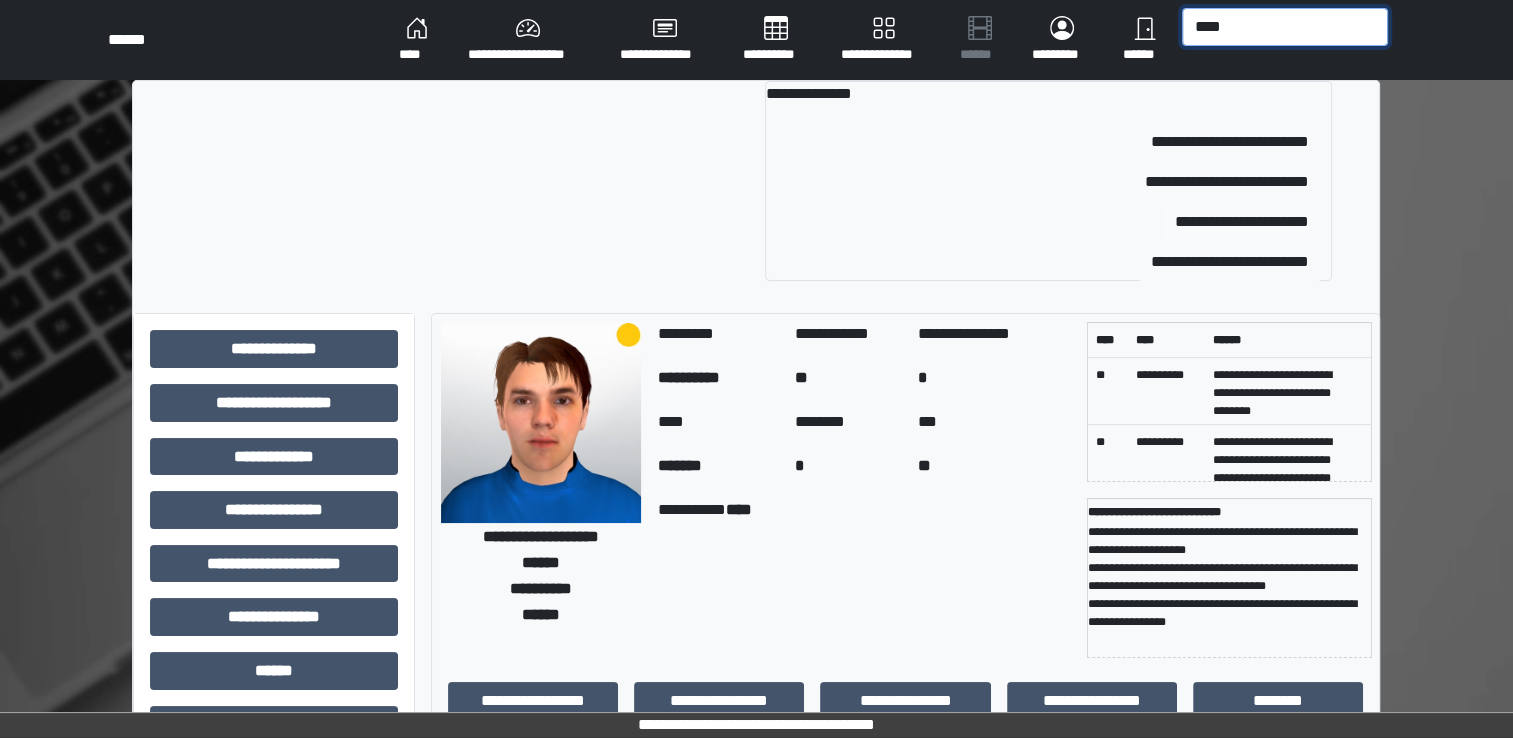 type on "****" 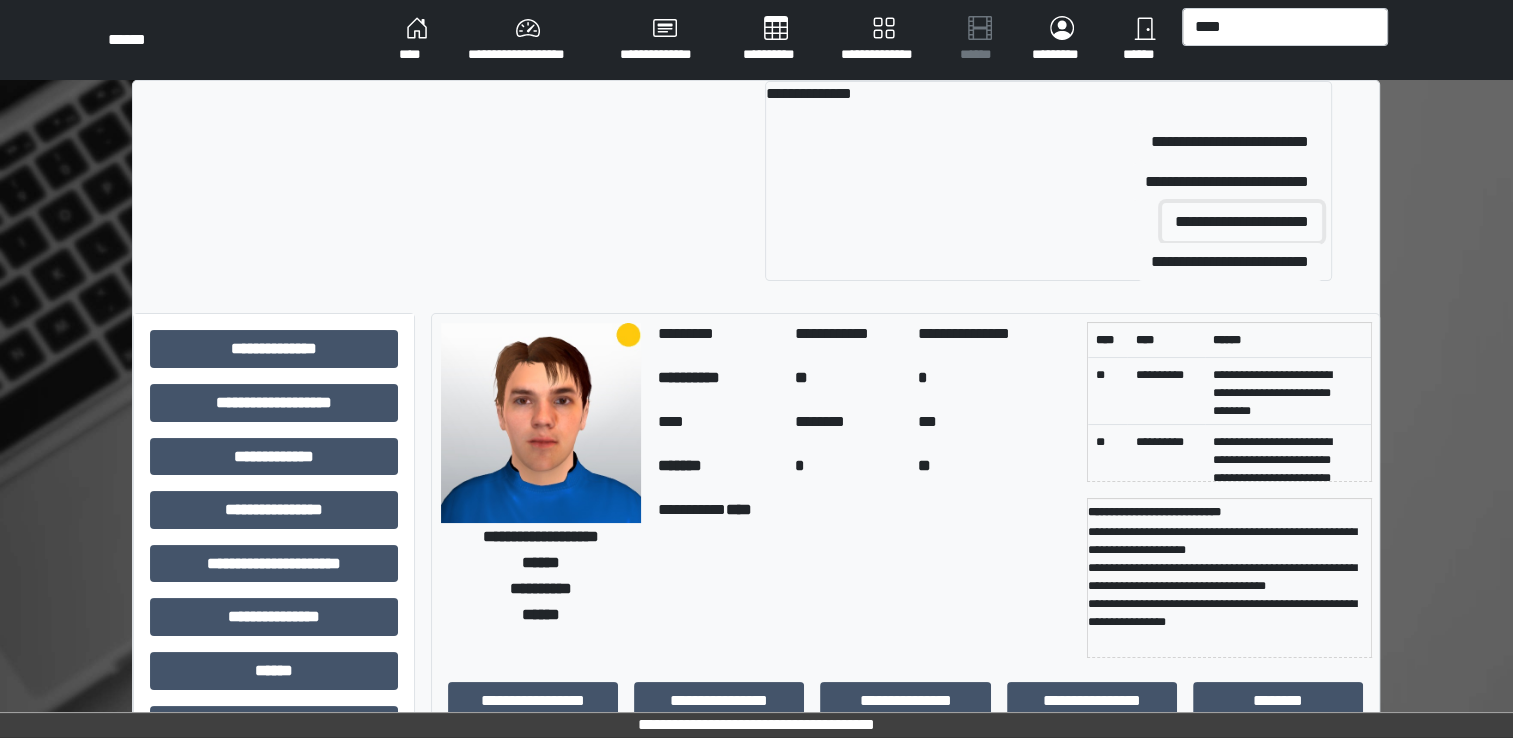 click on "**********" at bounding box center [1242, 222] 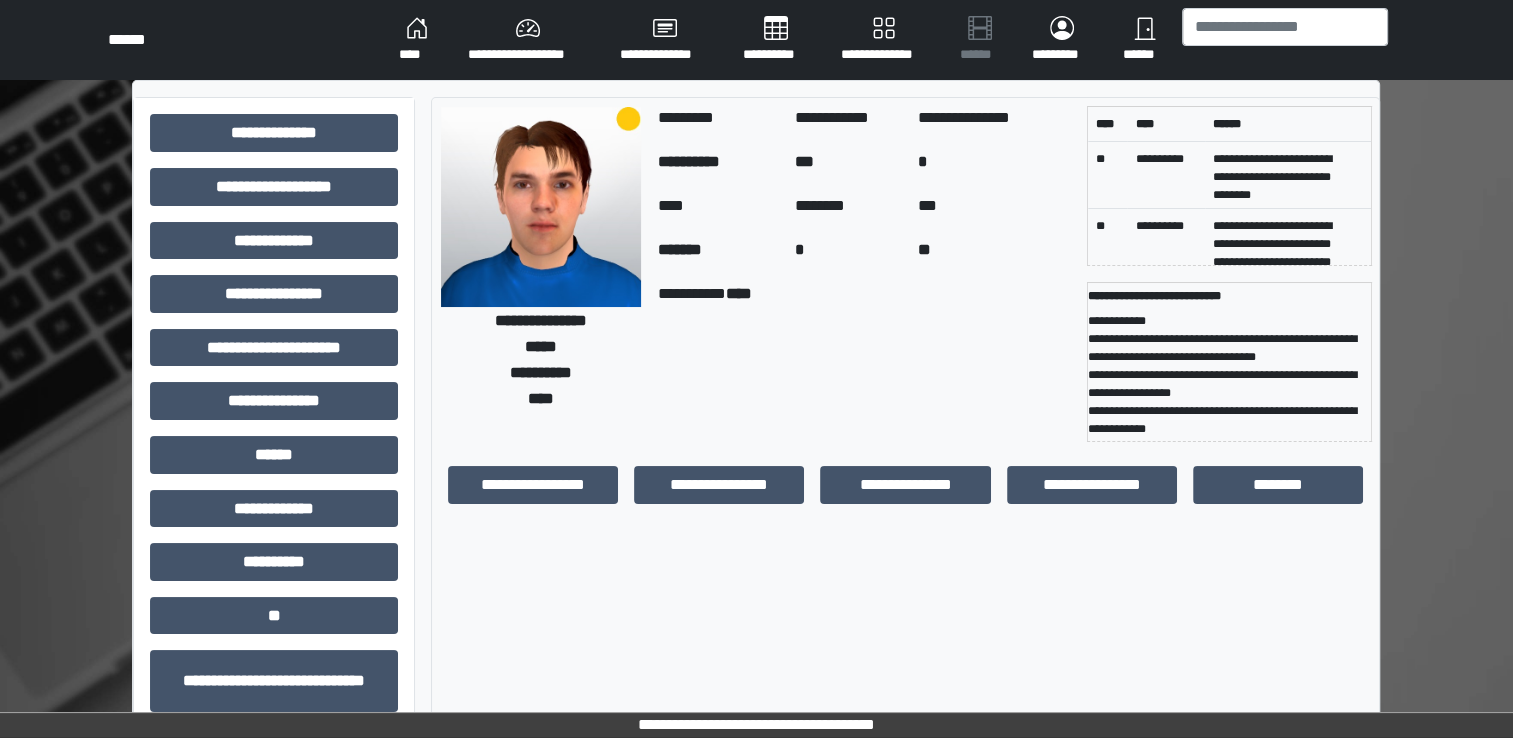 scroll, scrollTop: 91, scrollLeft: 0, axis: vertical 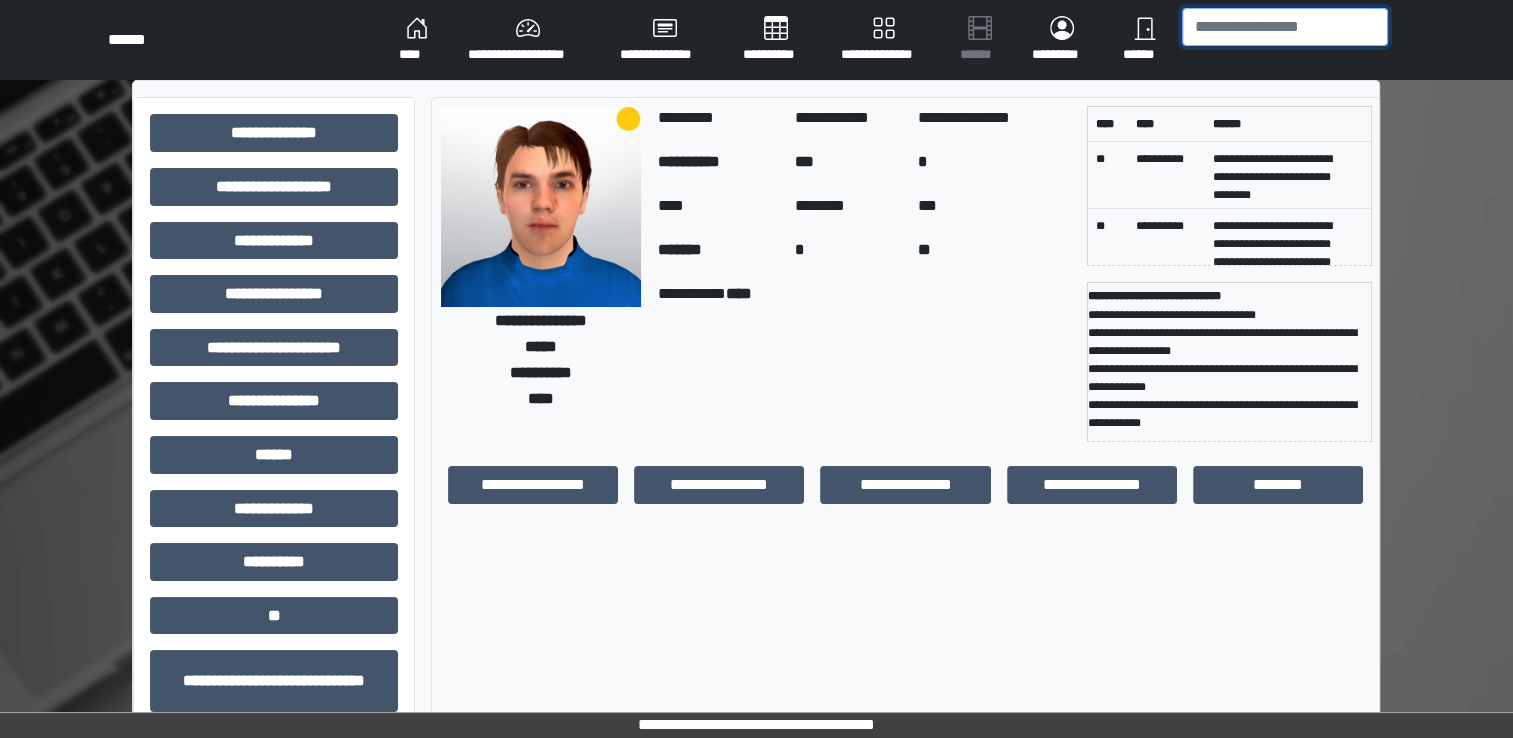 click at bounding box center (1285, 27) 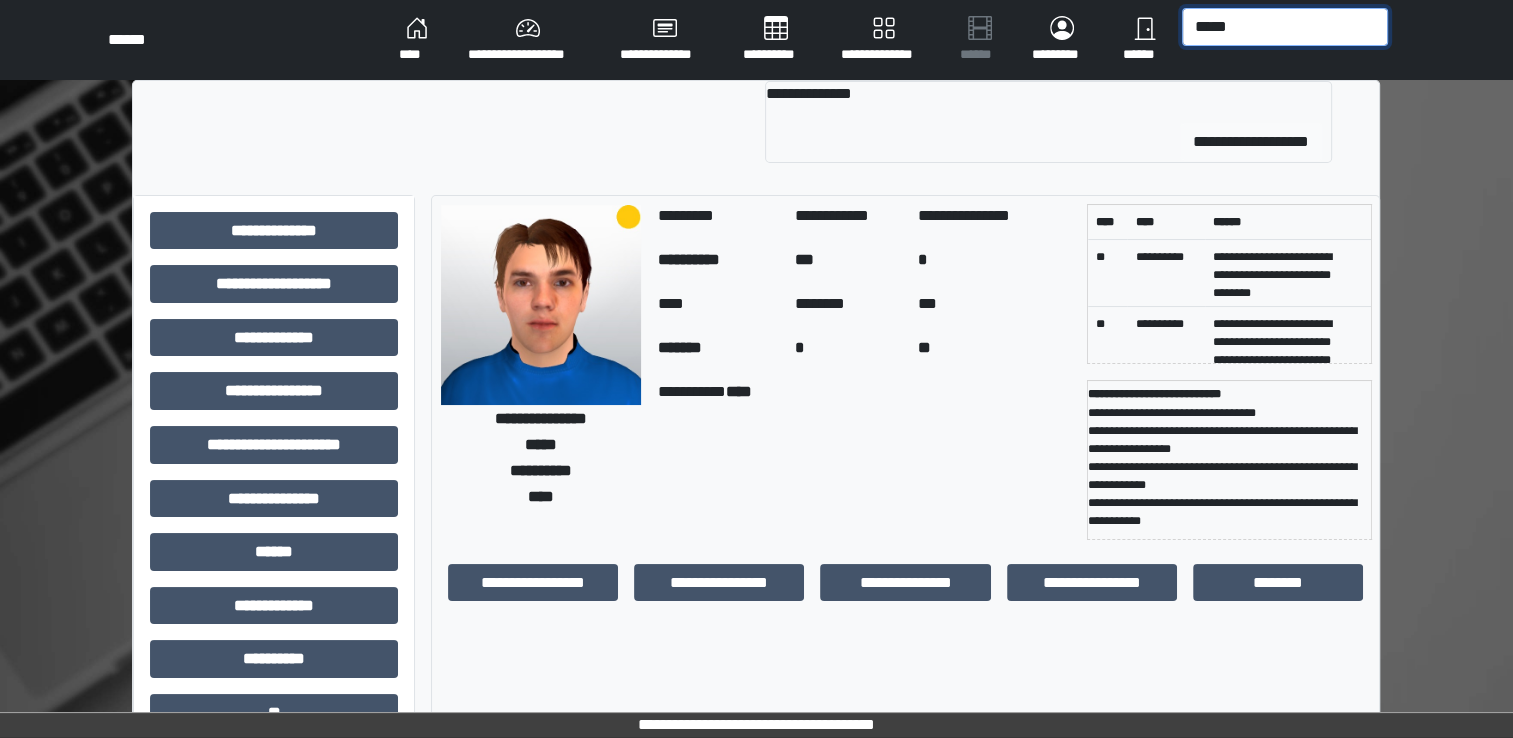type on "*****" 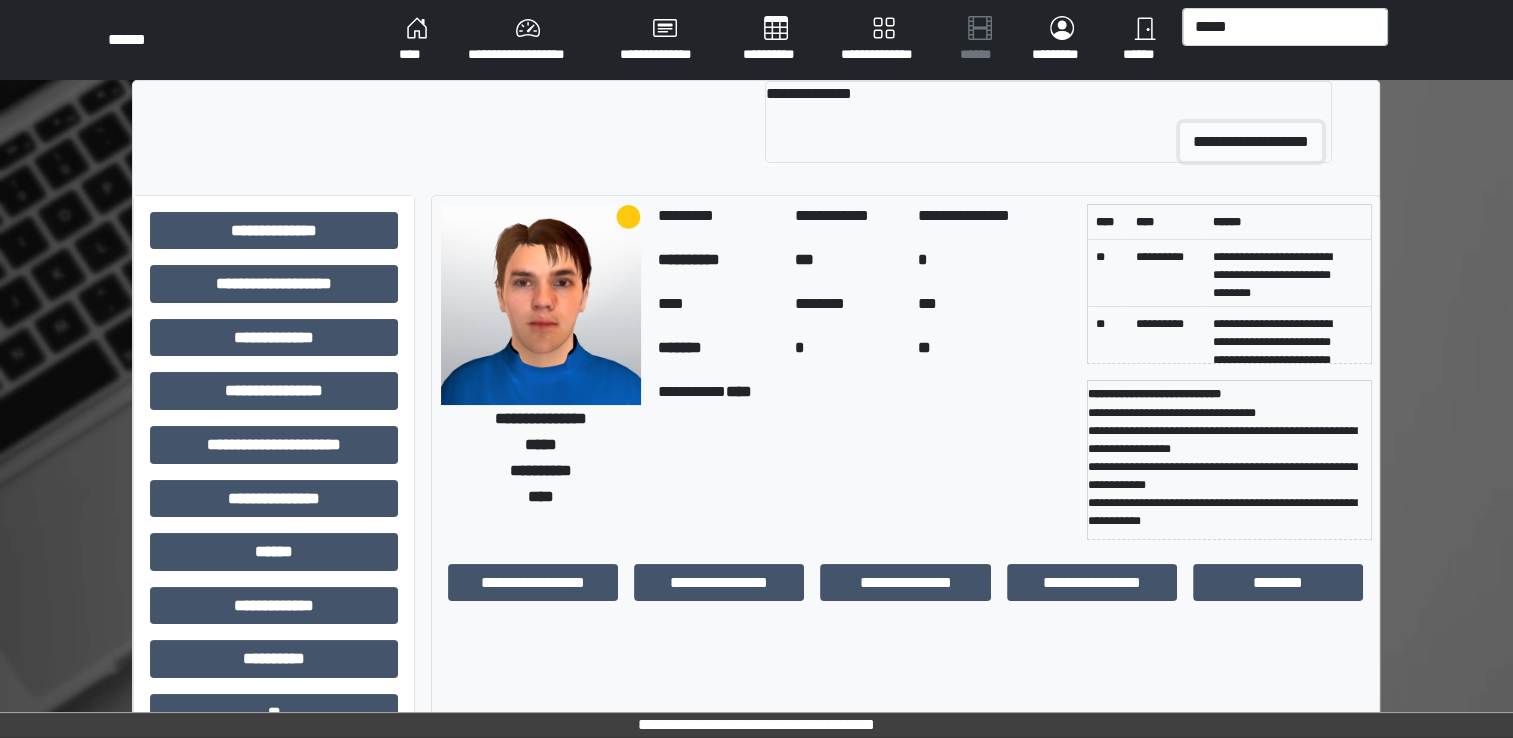 click on "**********" at bounding box center [1251, 142] 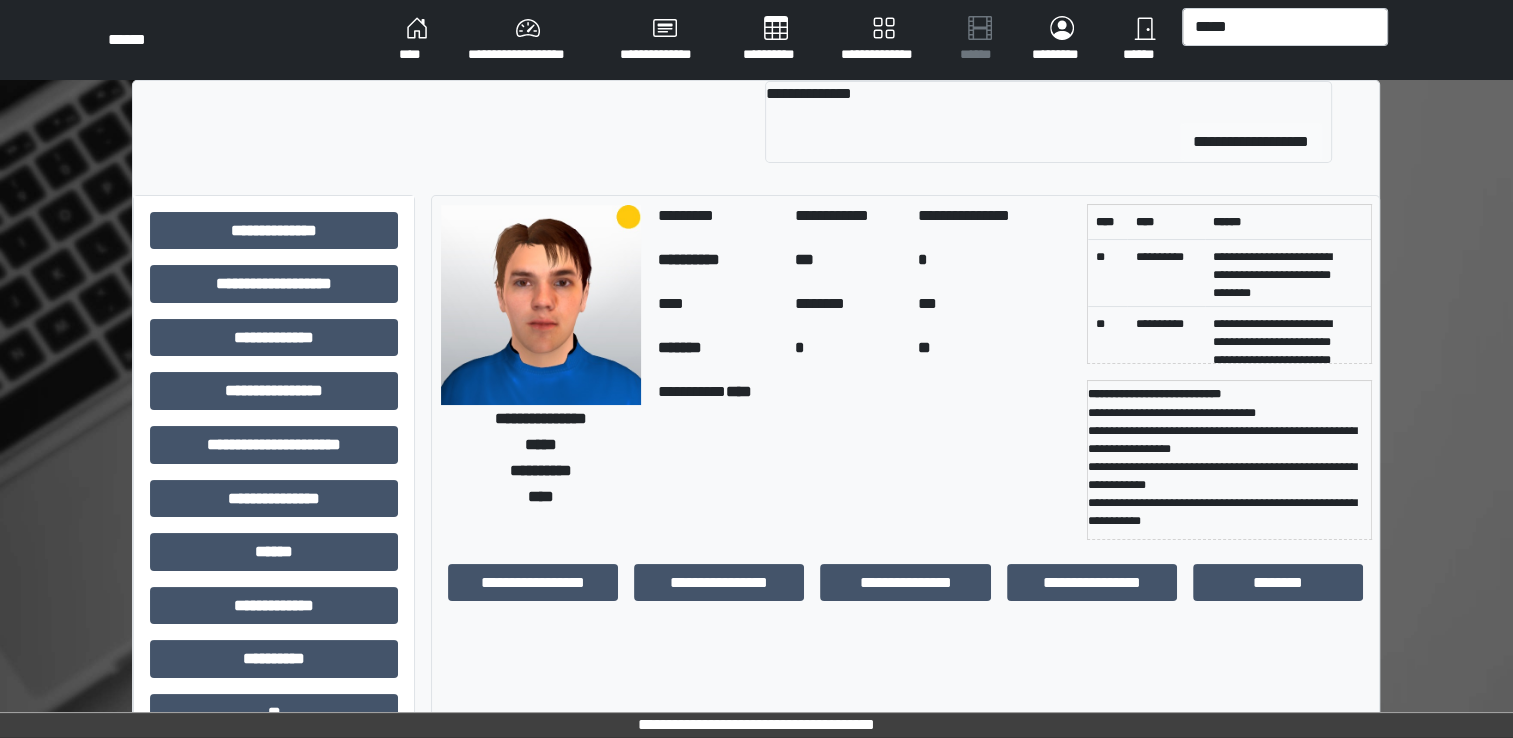 type 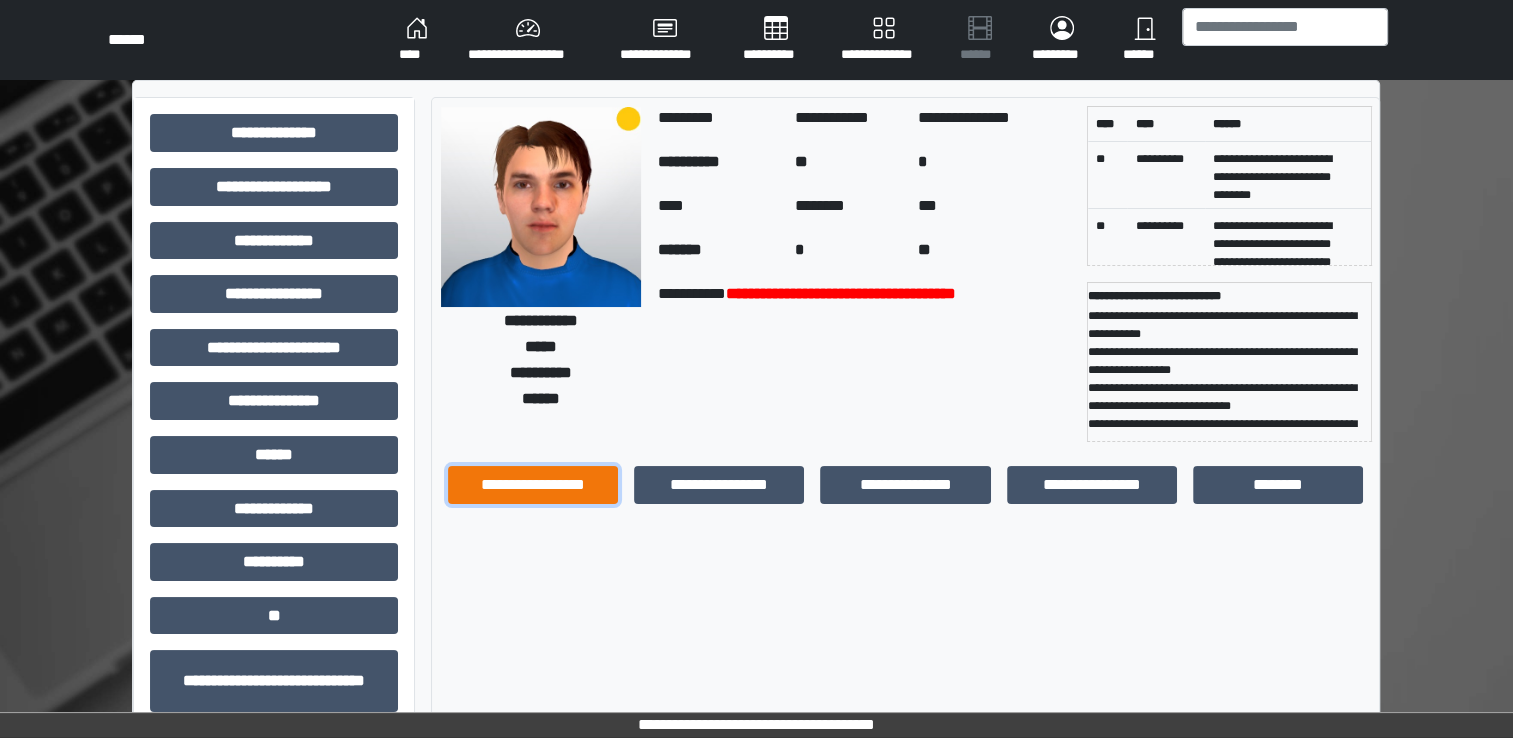 click on "**********" at bounding box center (533, 485) 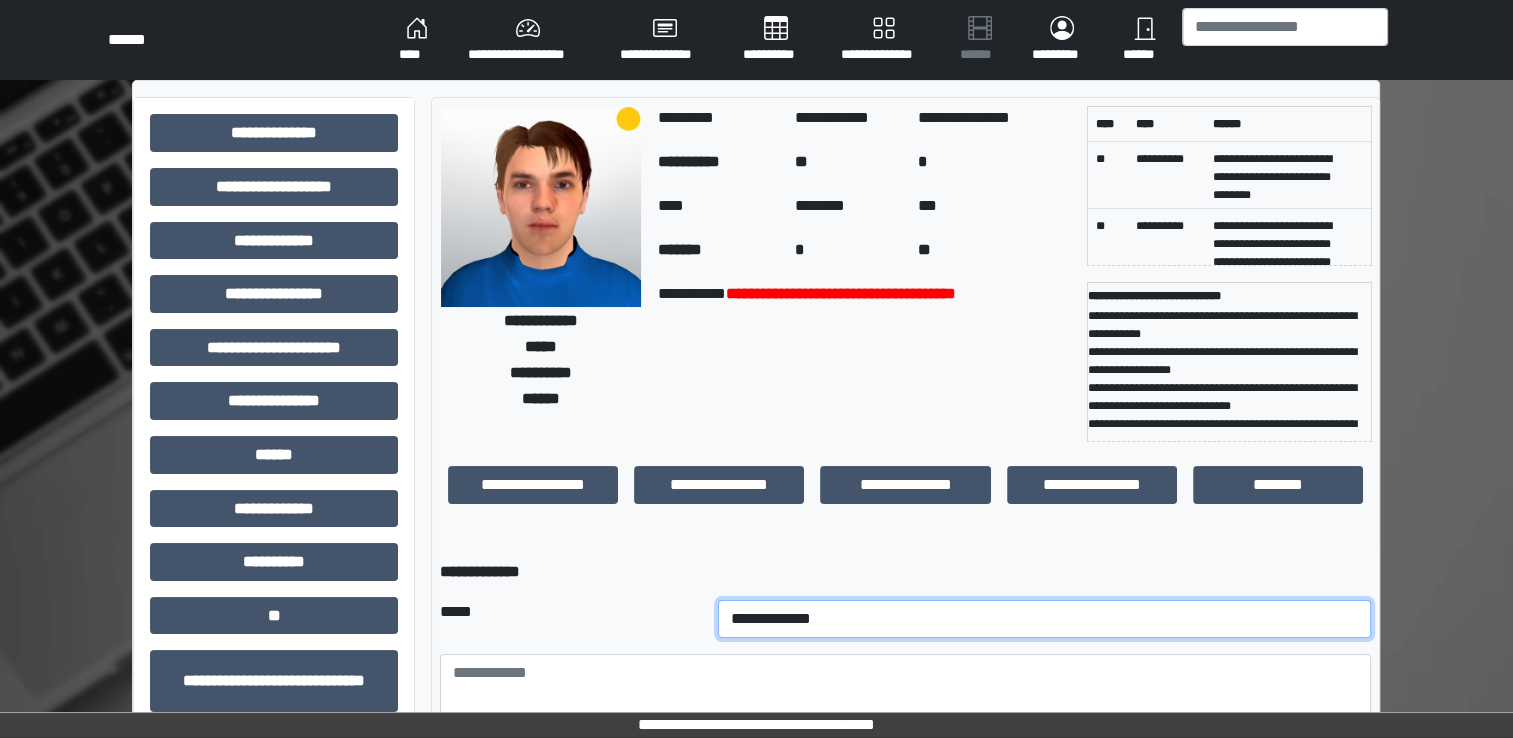 click on "**********" at bounding box center [1045, 619] 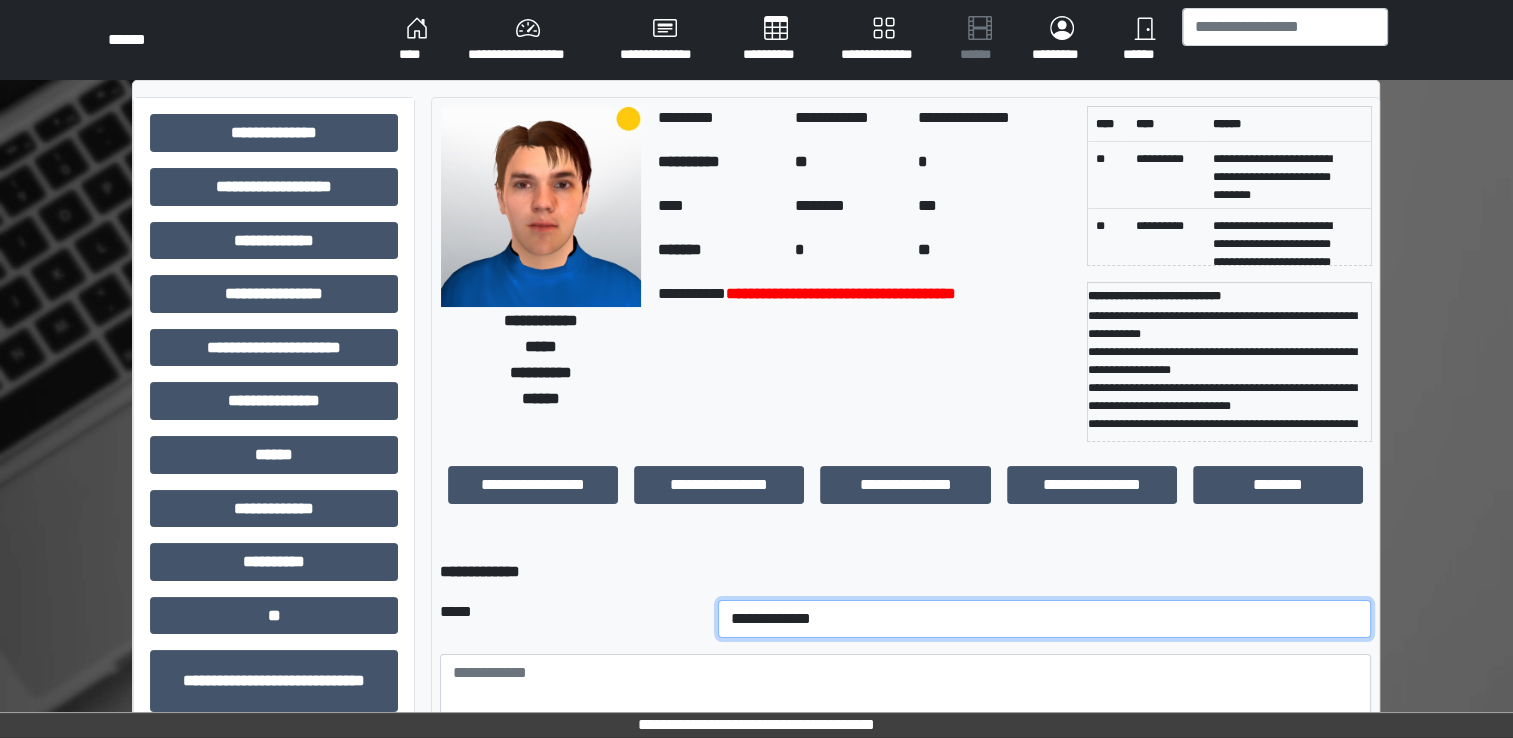 select on "*" 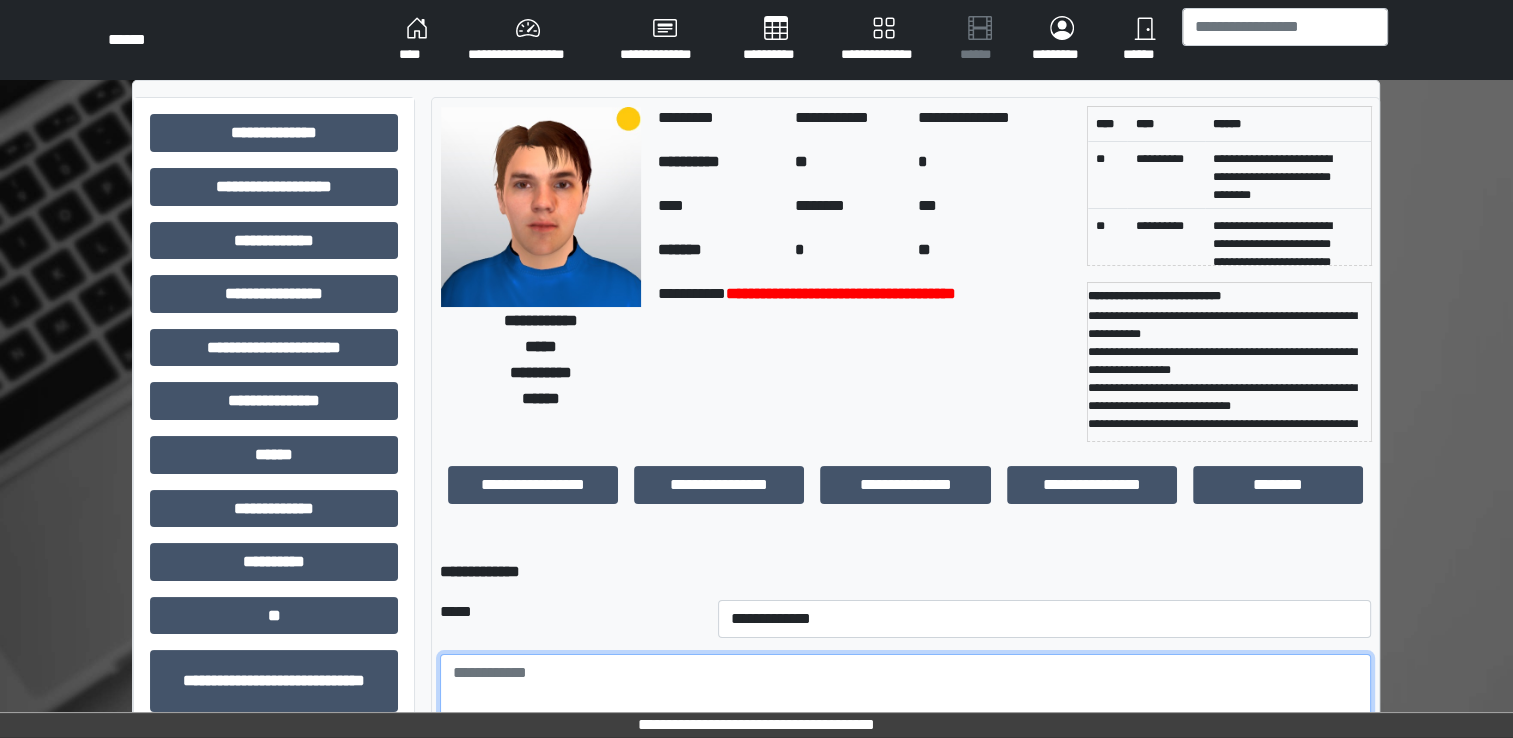 click at bounding box center (905, 709) 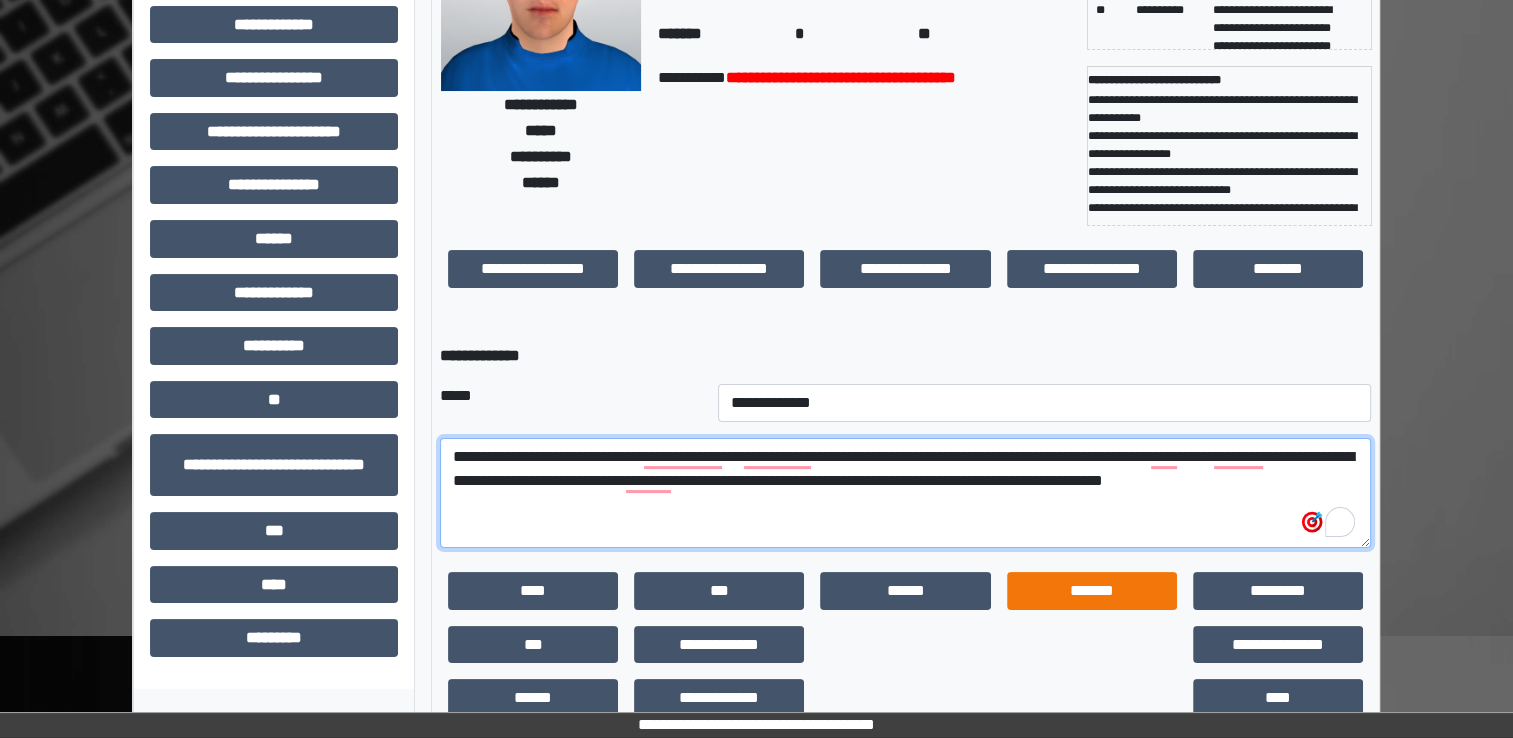 scroll, scrollTop: 259, scrollLeft: 0, axis: vertical 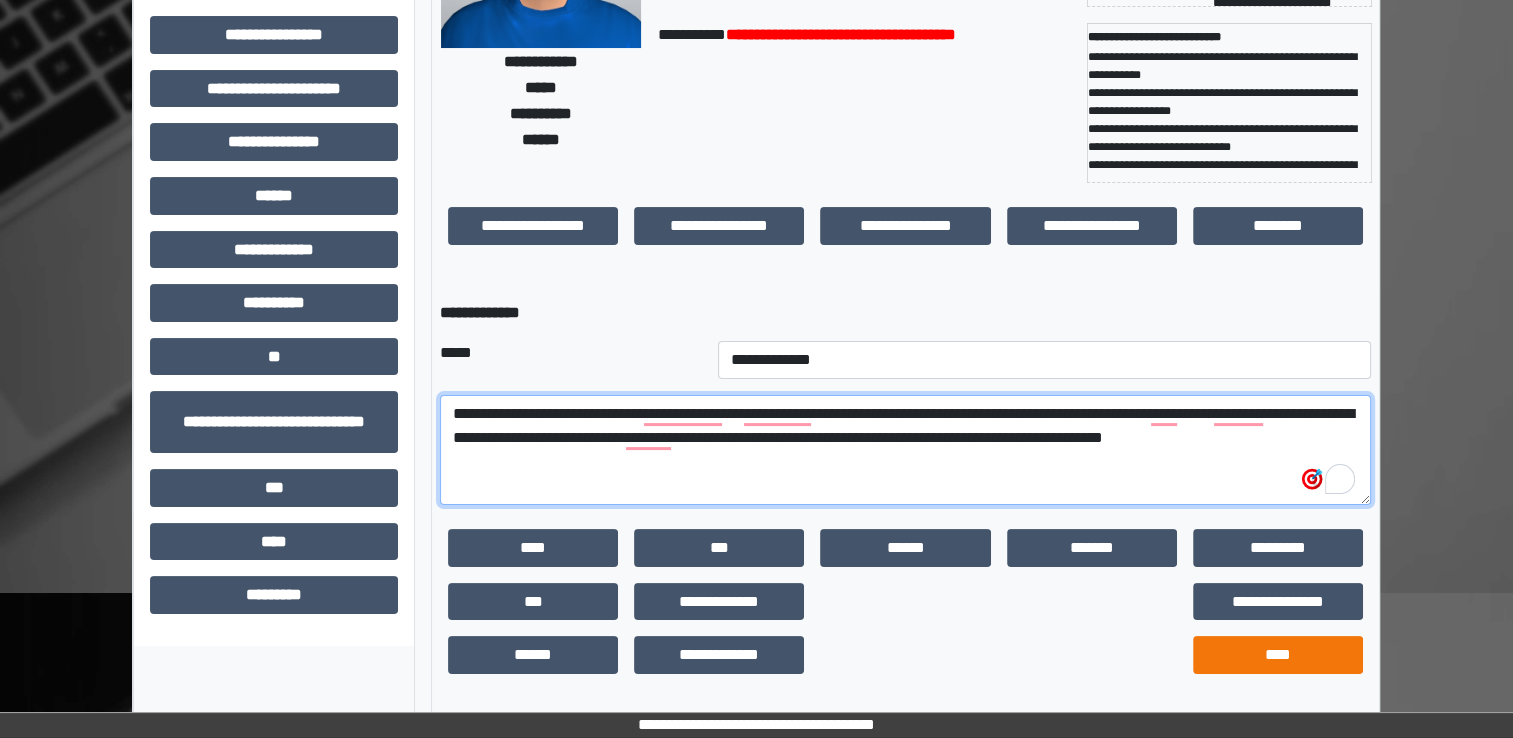 type on "**********" 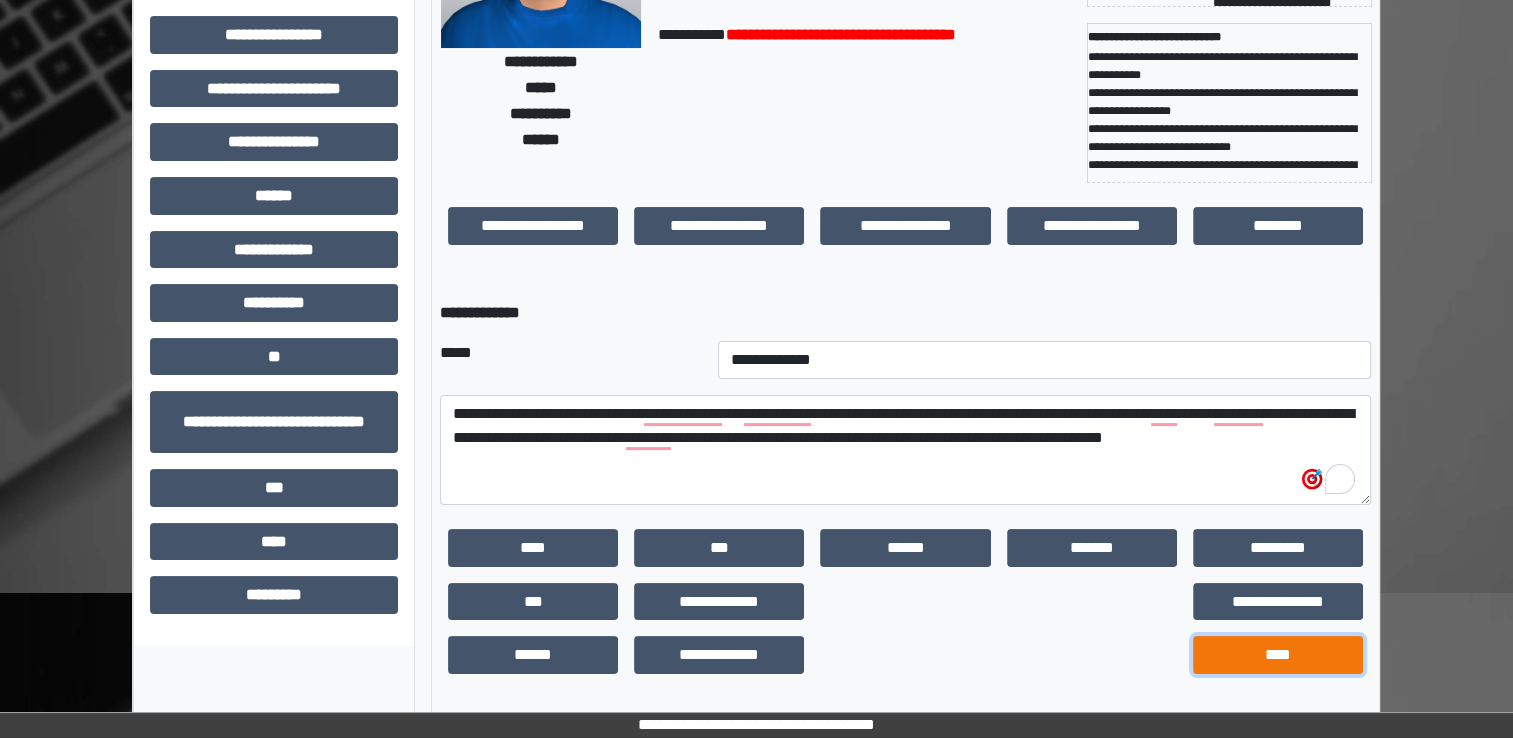 click on "****" at bounding box center (1278, 655) 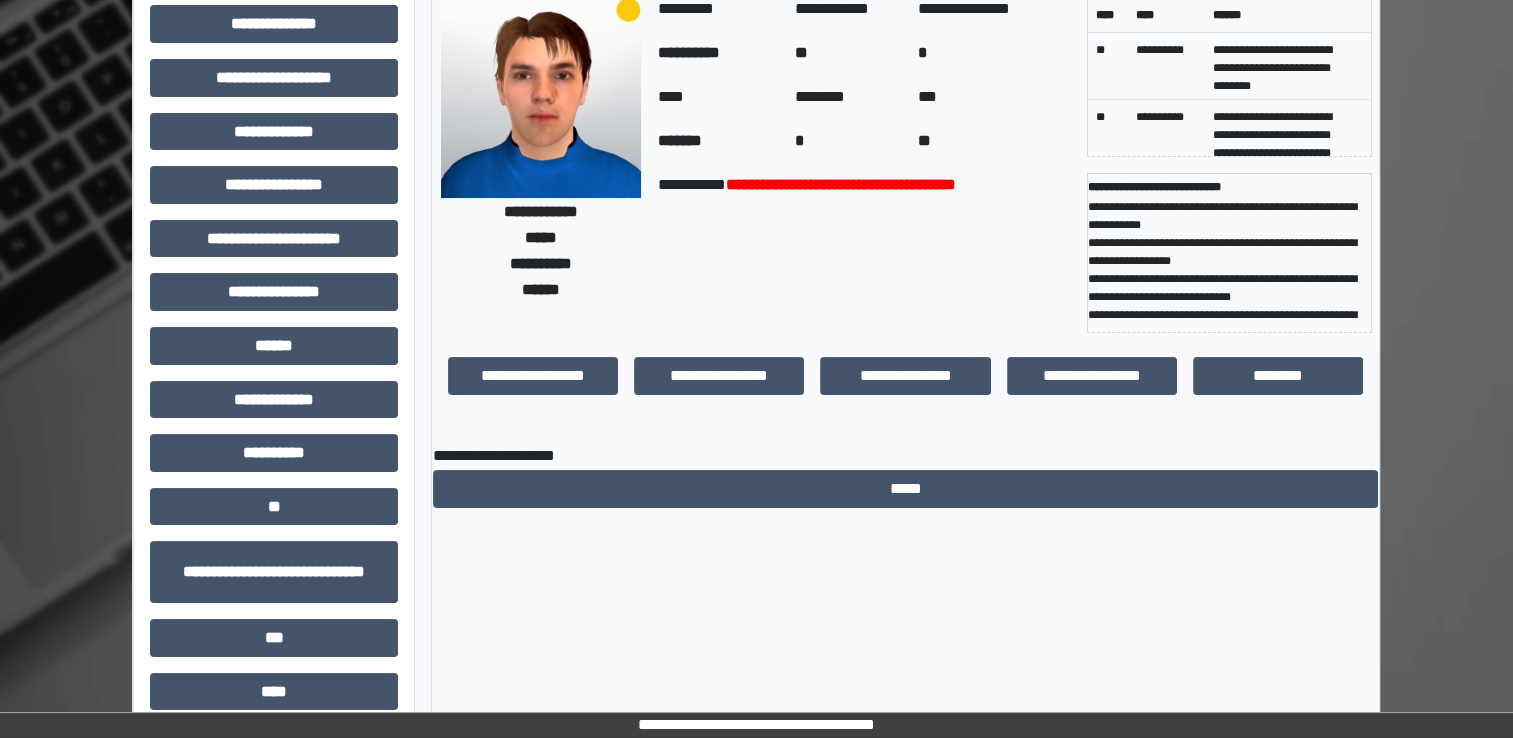 scroll, scrollTop: 0, scrollLeft: 0, axis: both 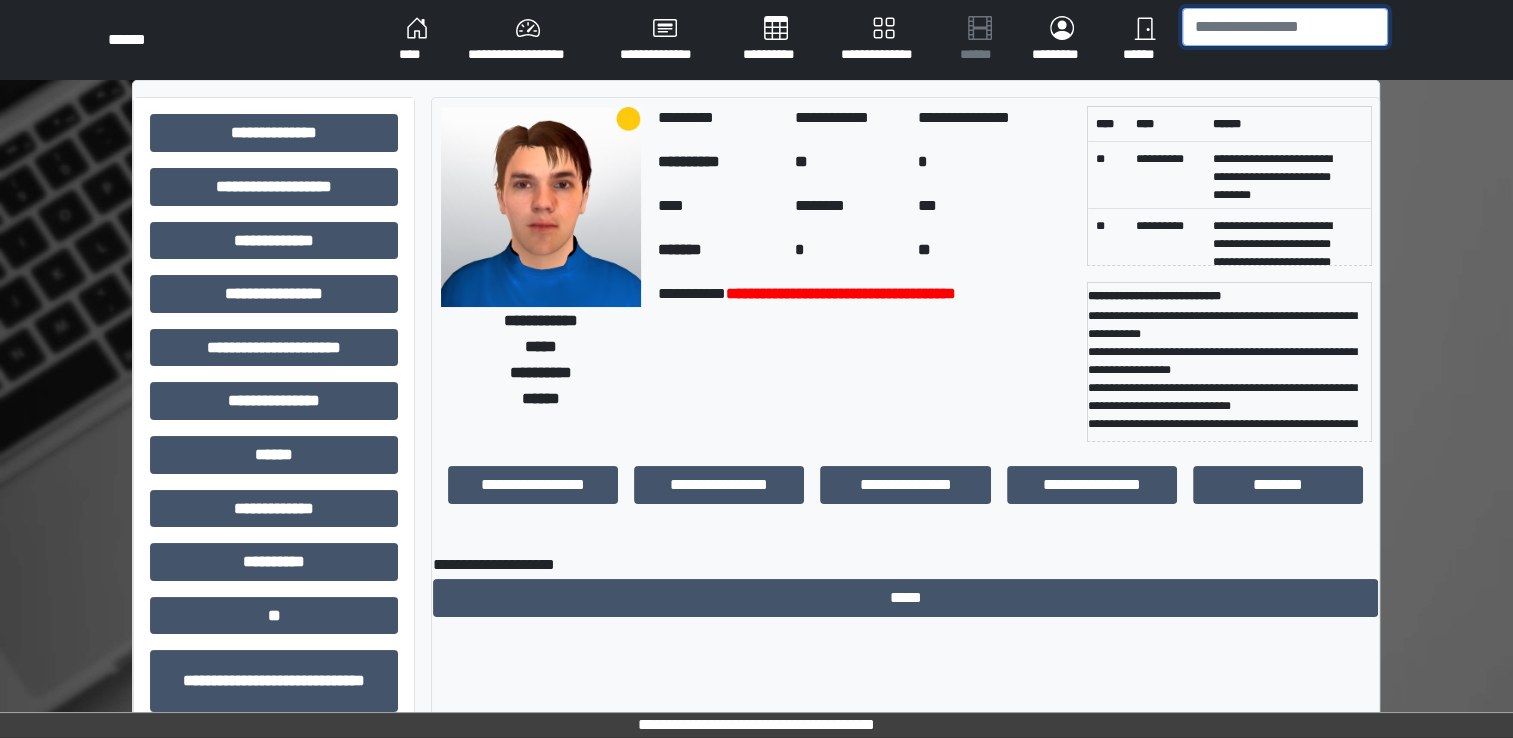 click at bounding box center (1285, 27) 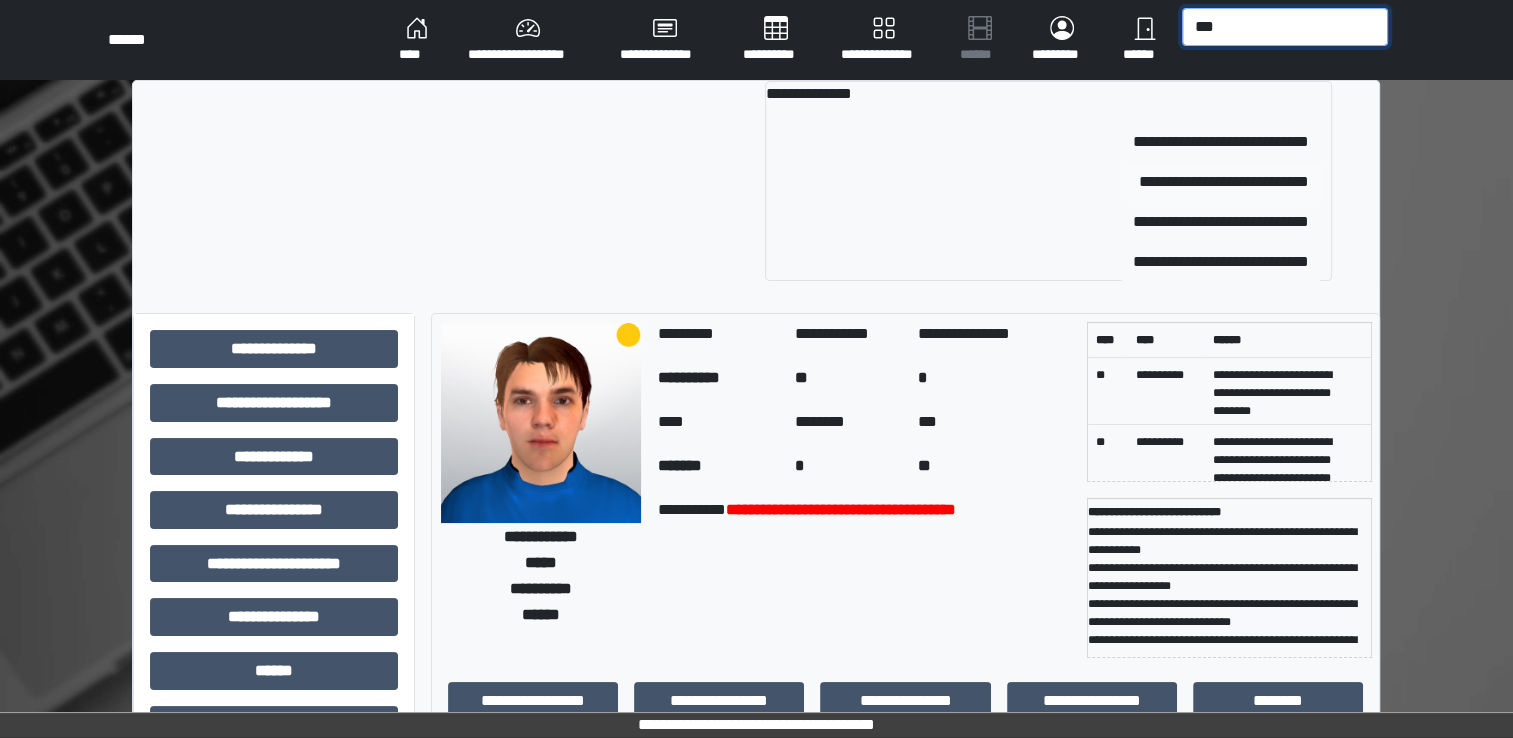 type on "***" 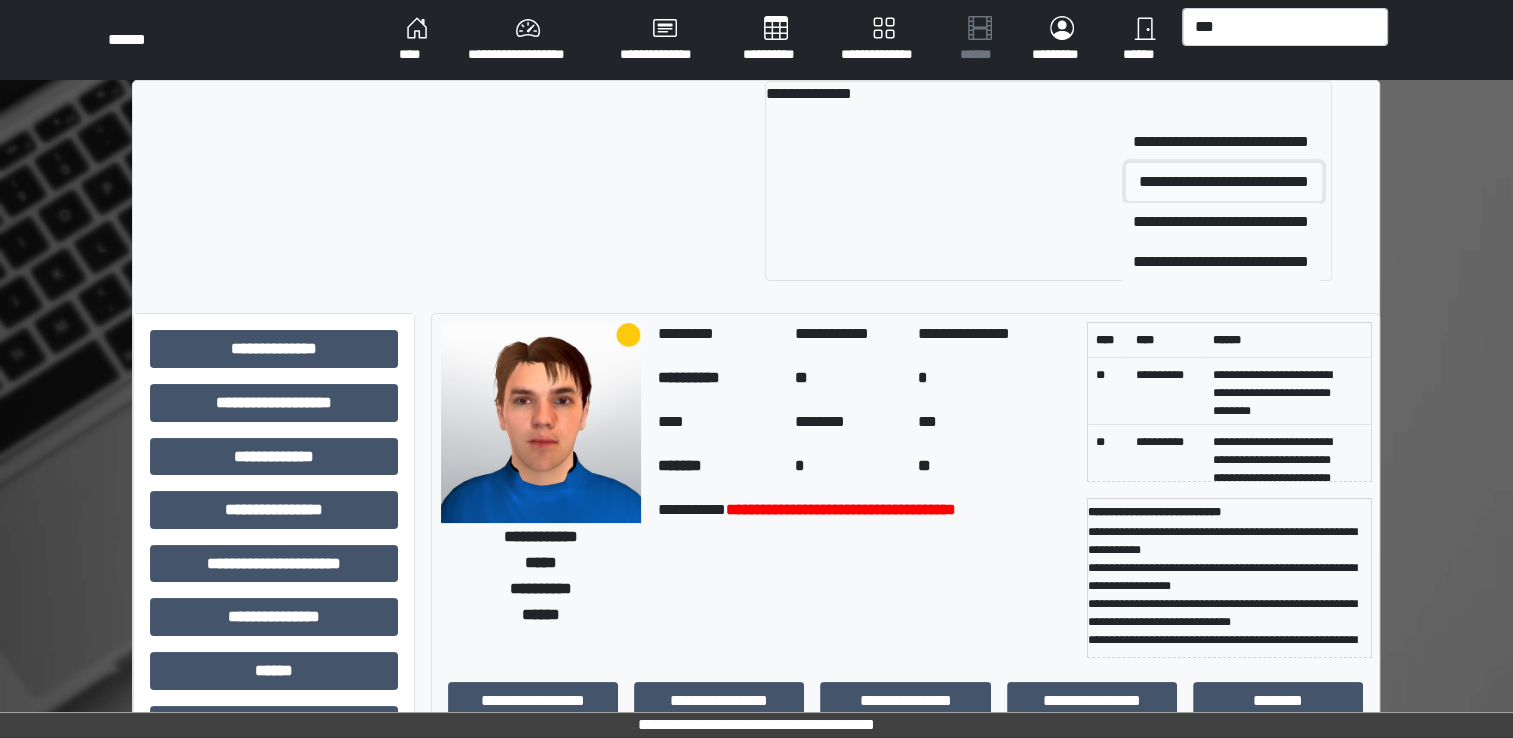 click on "**********" at bounding box center (1224, 182) 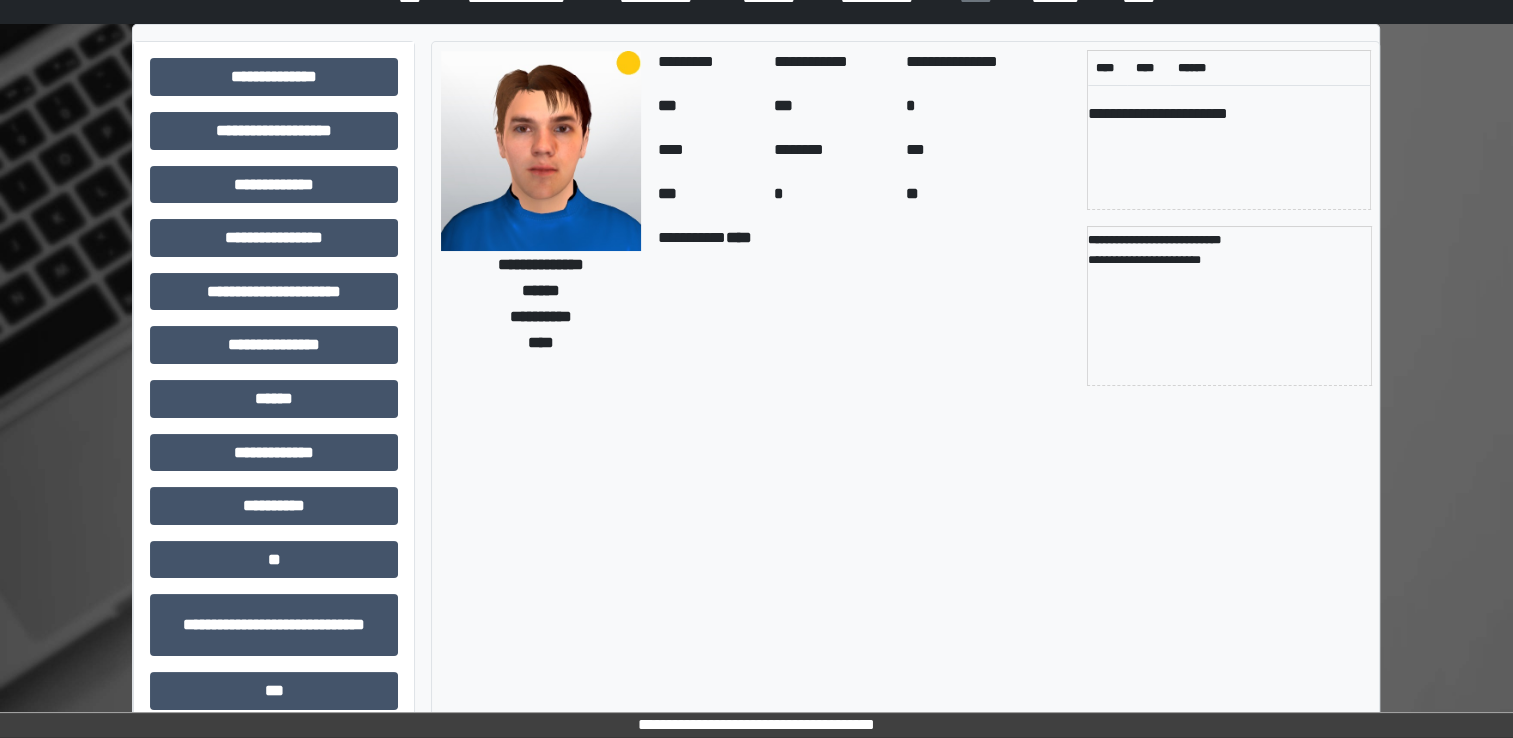 scroll, scrollTop: 100, scrollLeft: 0, axis: vertical 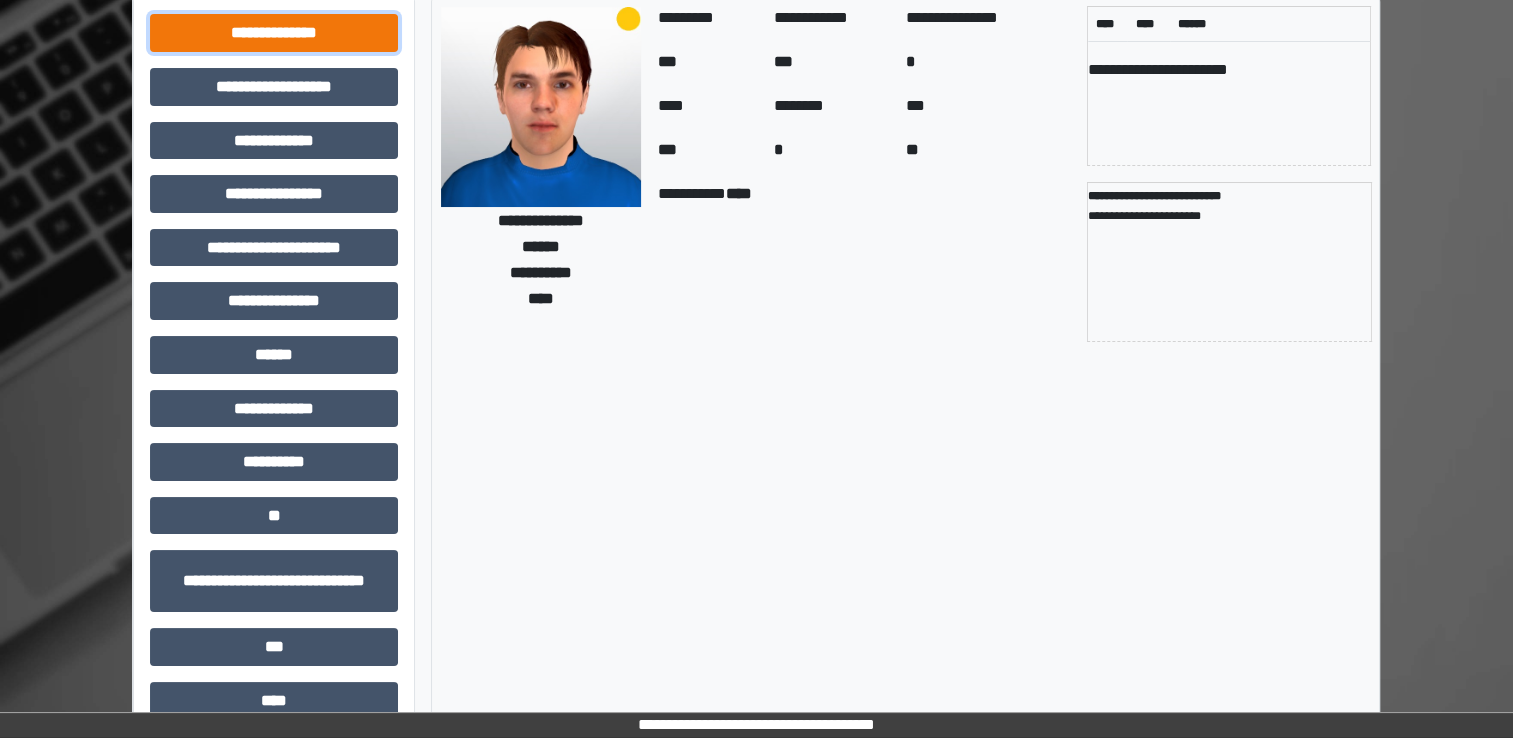 click on "**********" at bounding box center [274, 33] 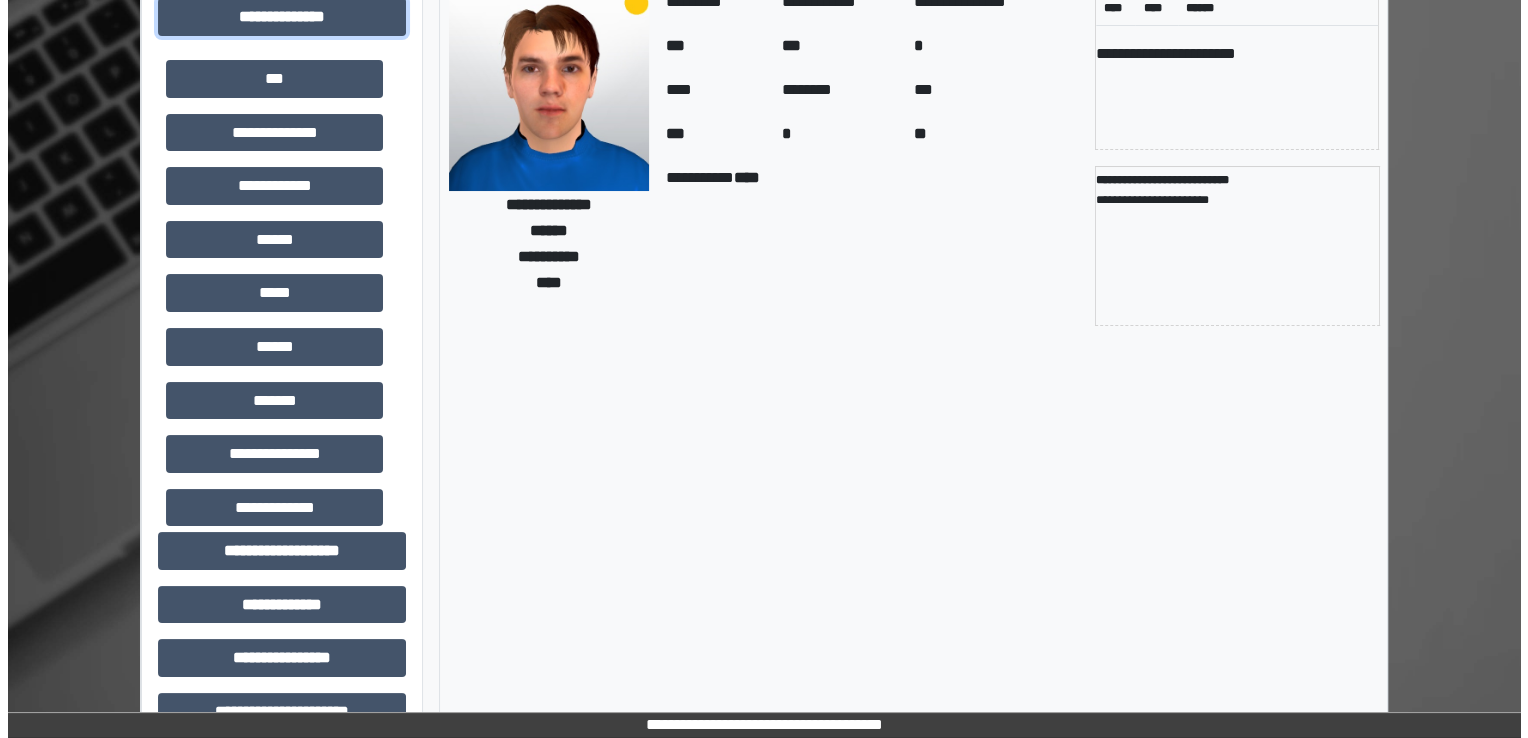scroll, scrollTop: 0, scrollLeft: 0, axis: both 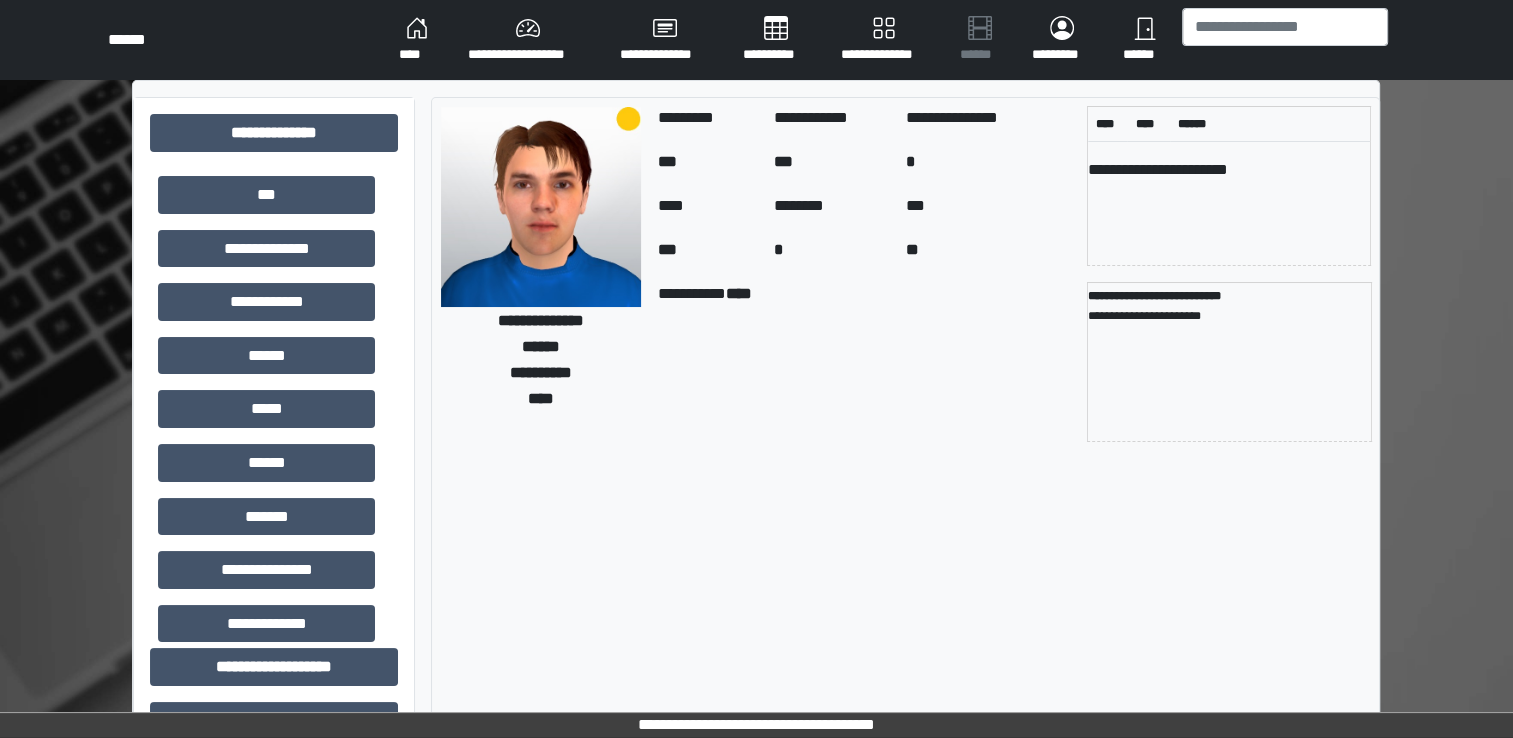 click on "****" at bounding box center (417, 40) 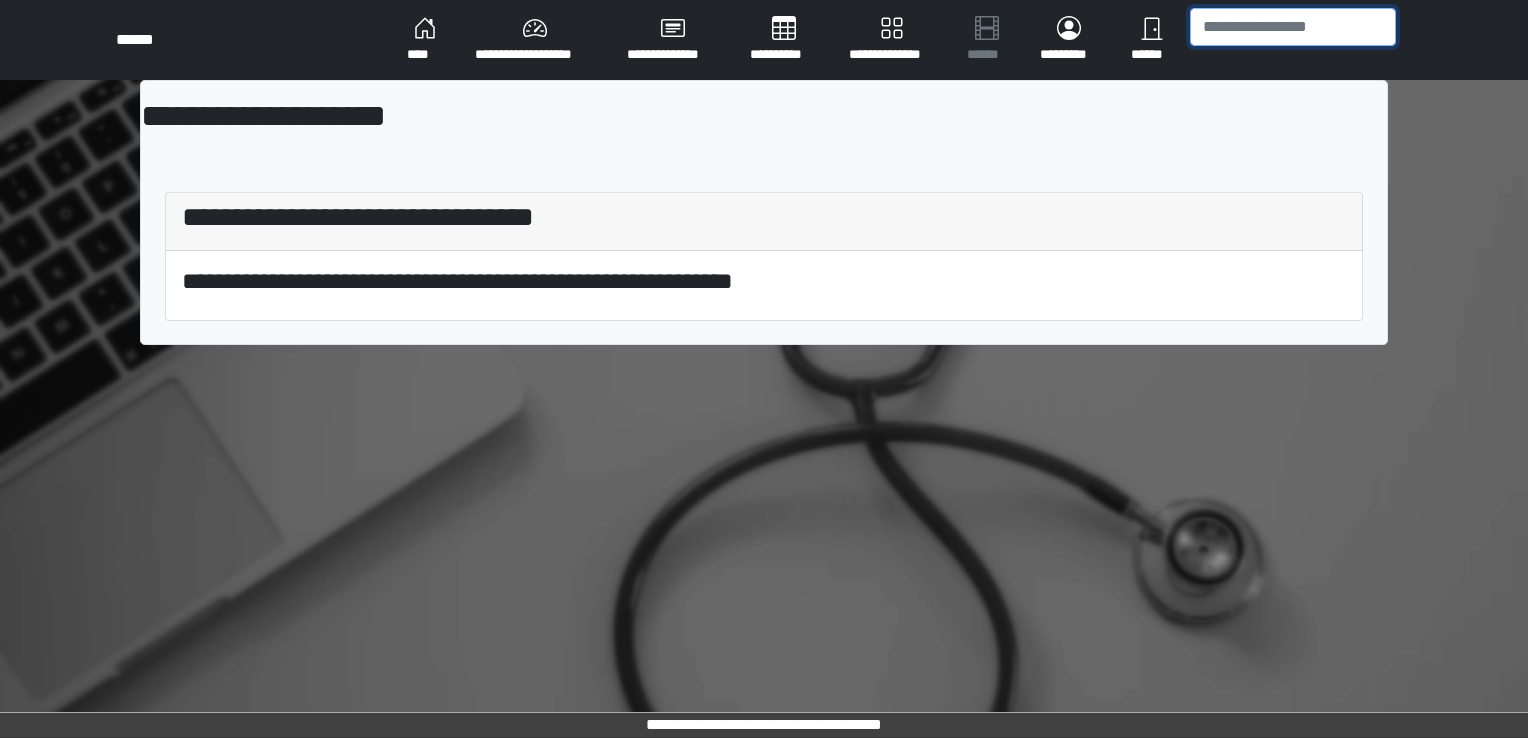 click at bounding box center [1293, 27] 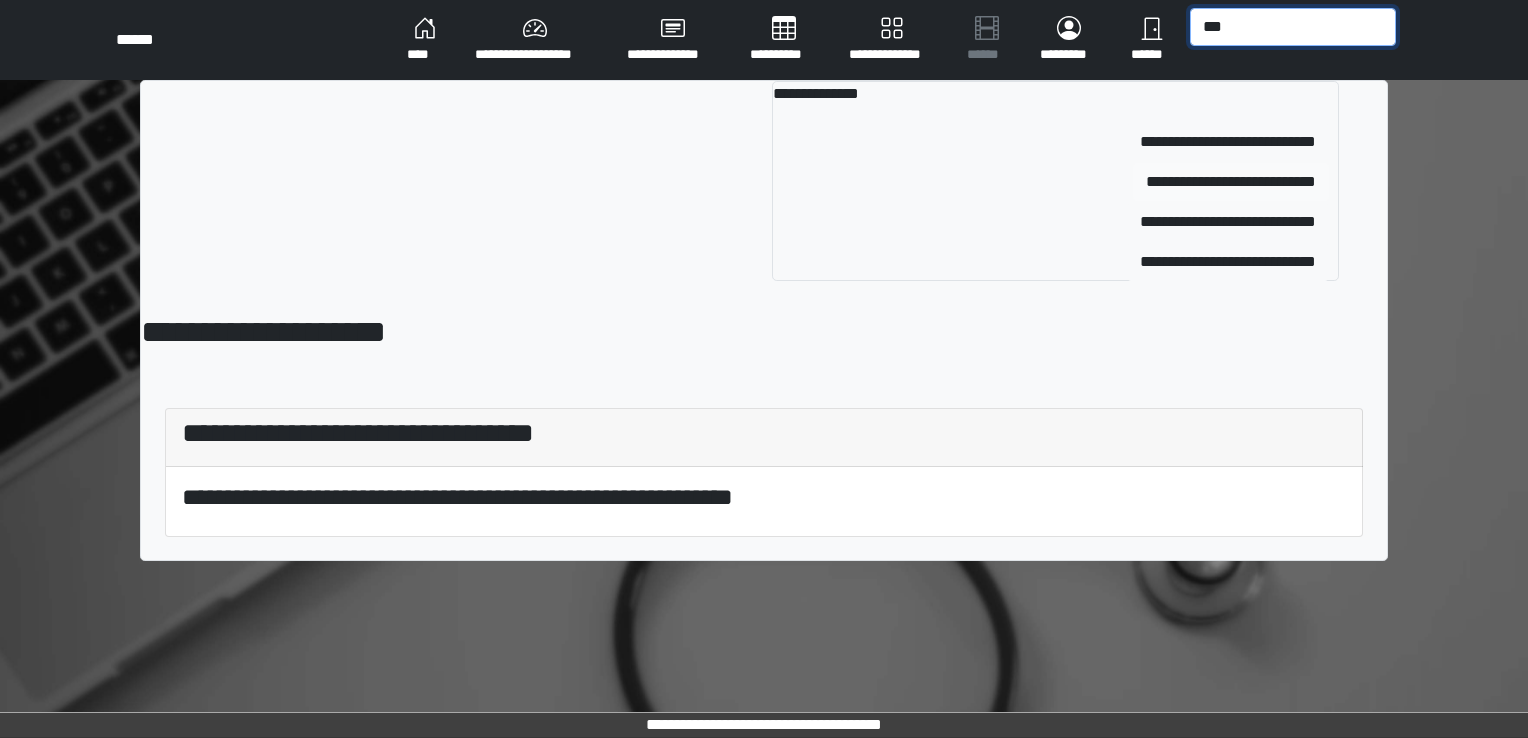 type on "***" 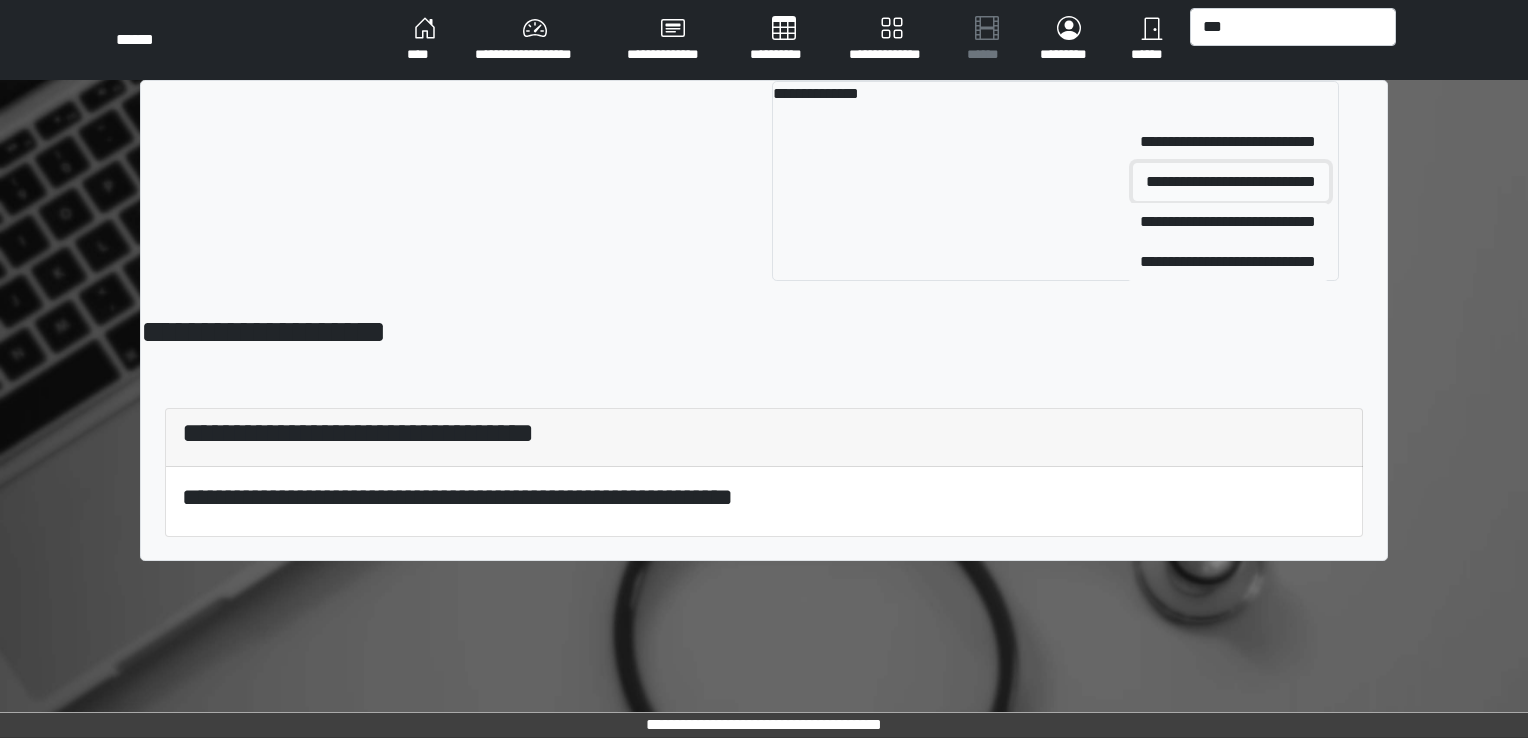 click on "**********" at bounding box center (1231, 182) 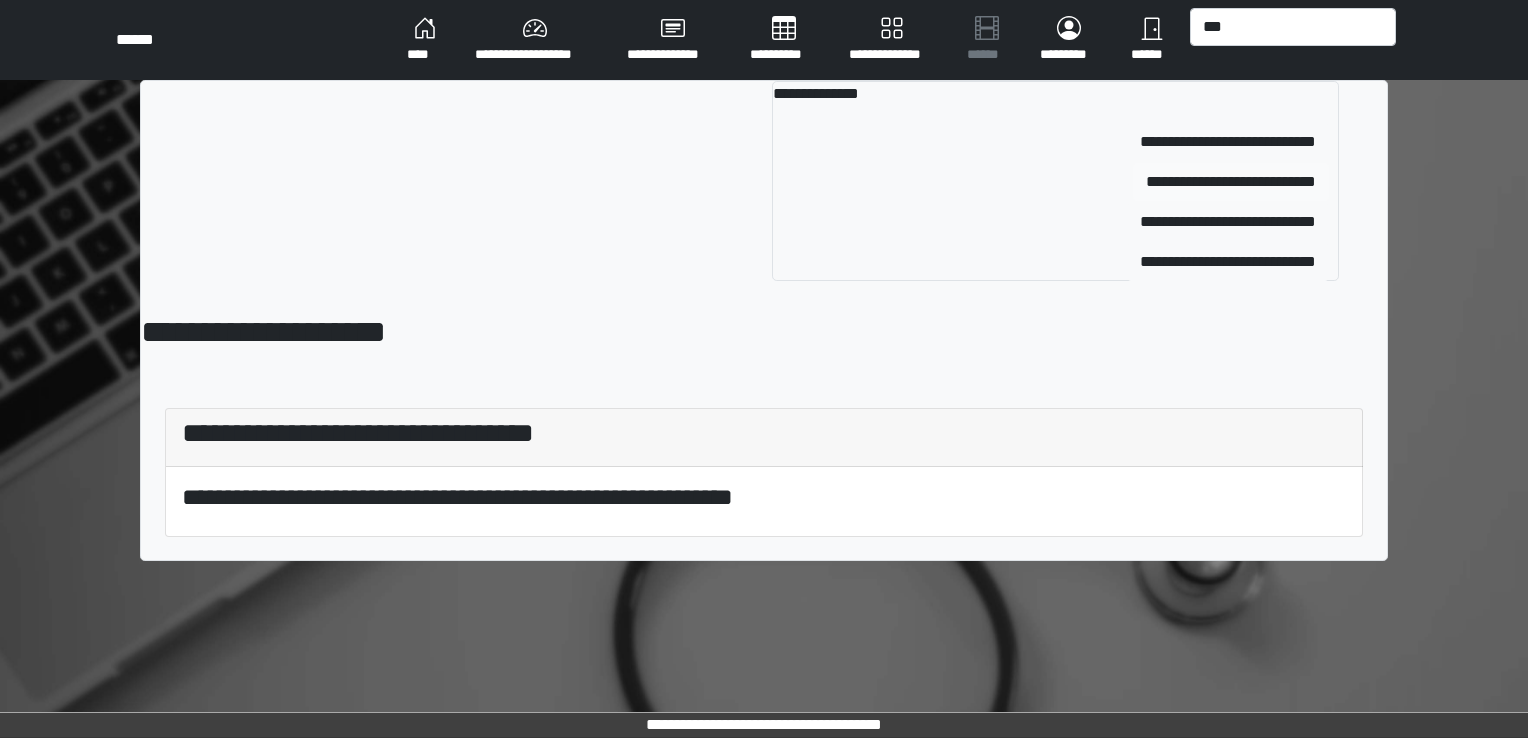 type 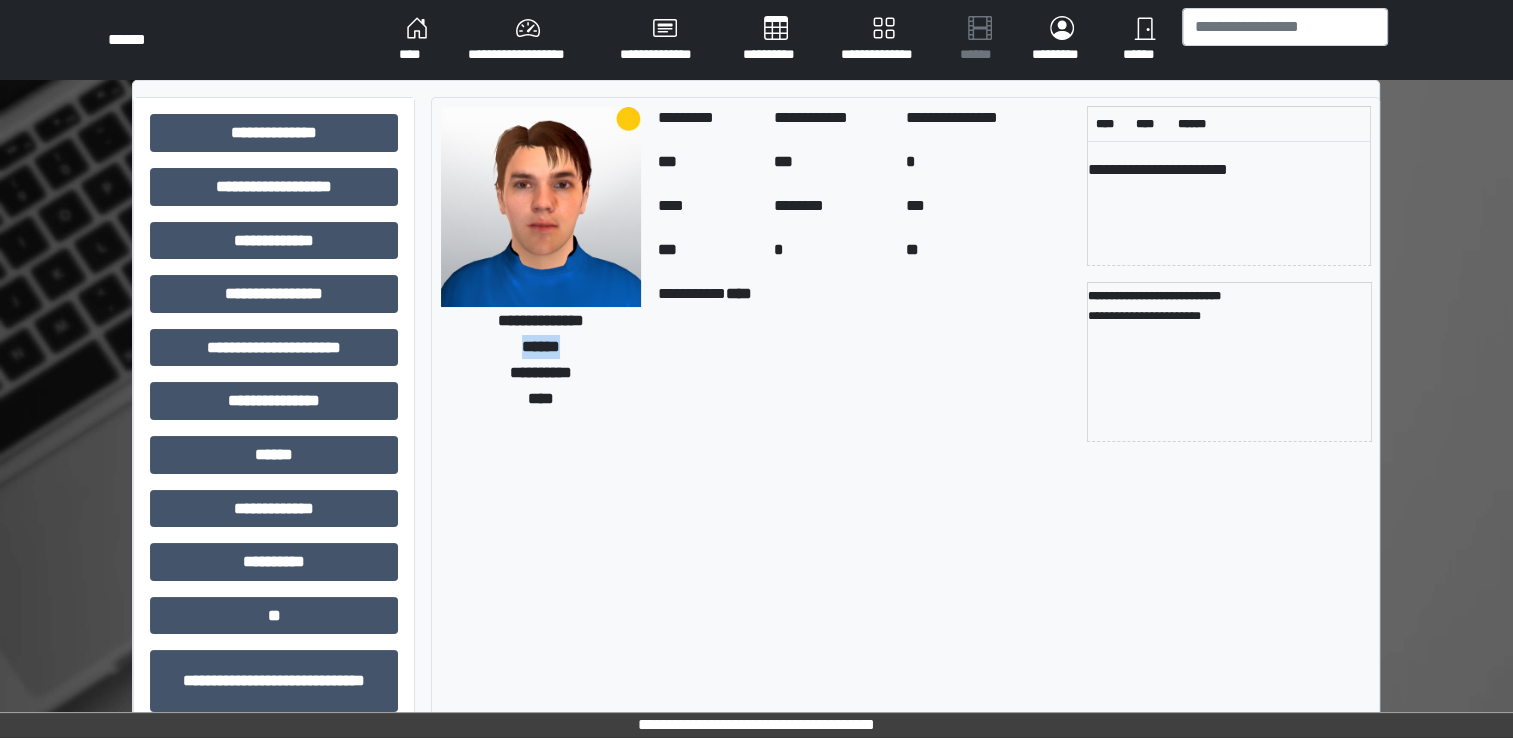 drag, startPoint x: 514, startPoint y: 342, endPoint x: 611, endPoint y: 342, distance: 97 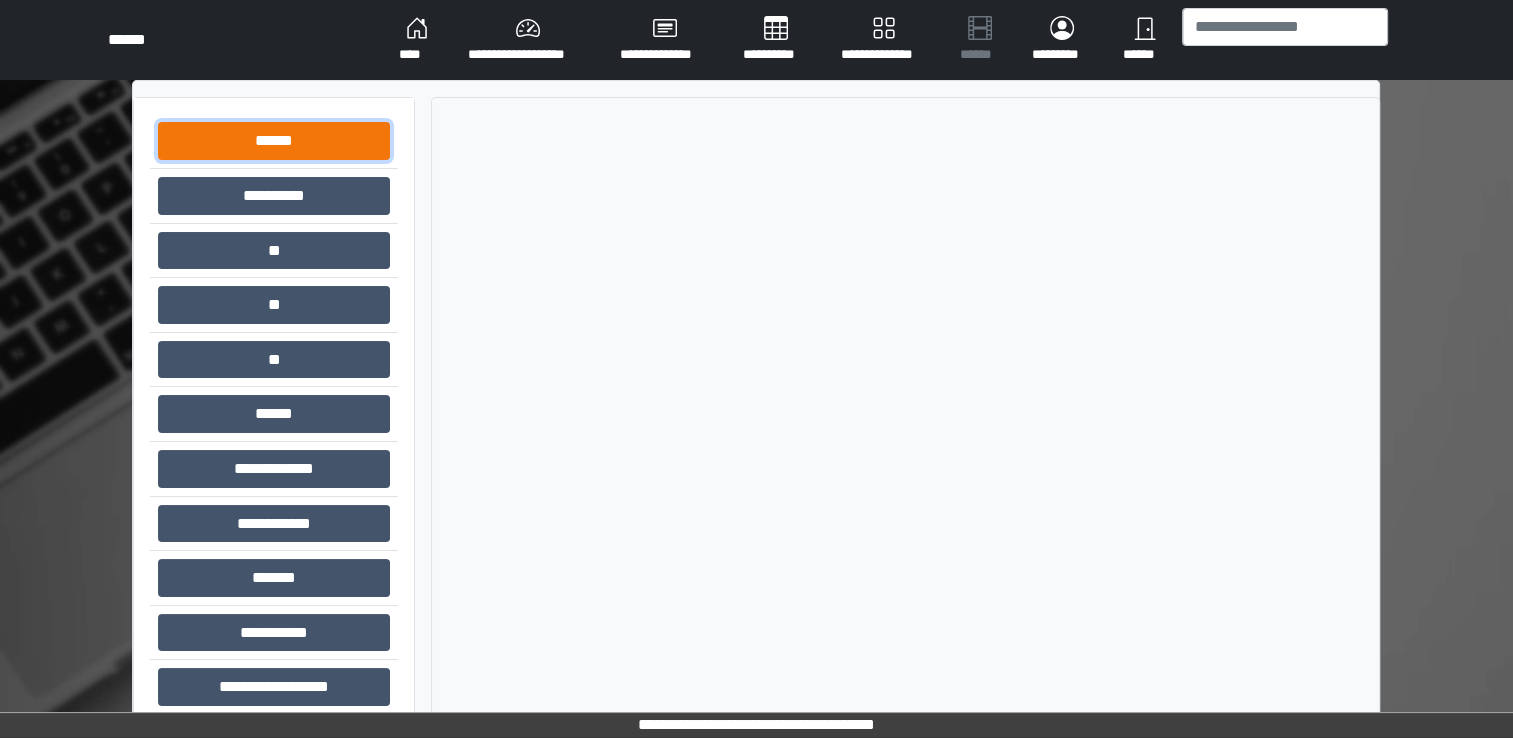 click on "******" at bounding box center (274, 141) 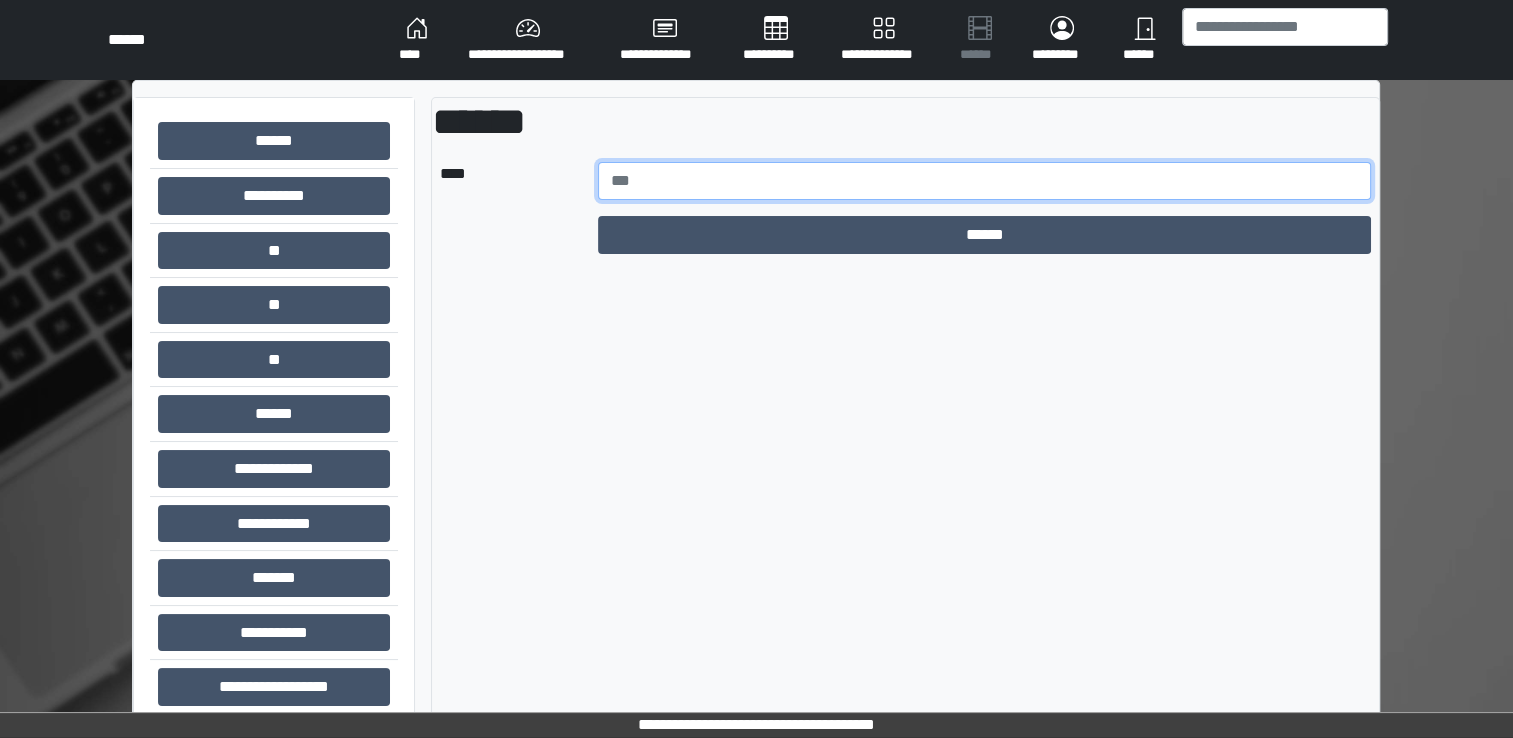 click at bounding box center (985, 181) 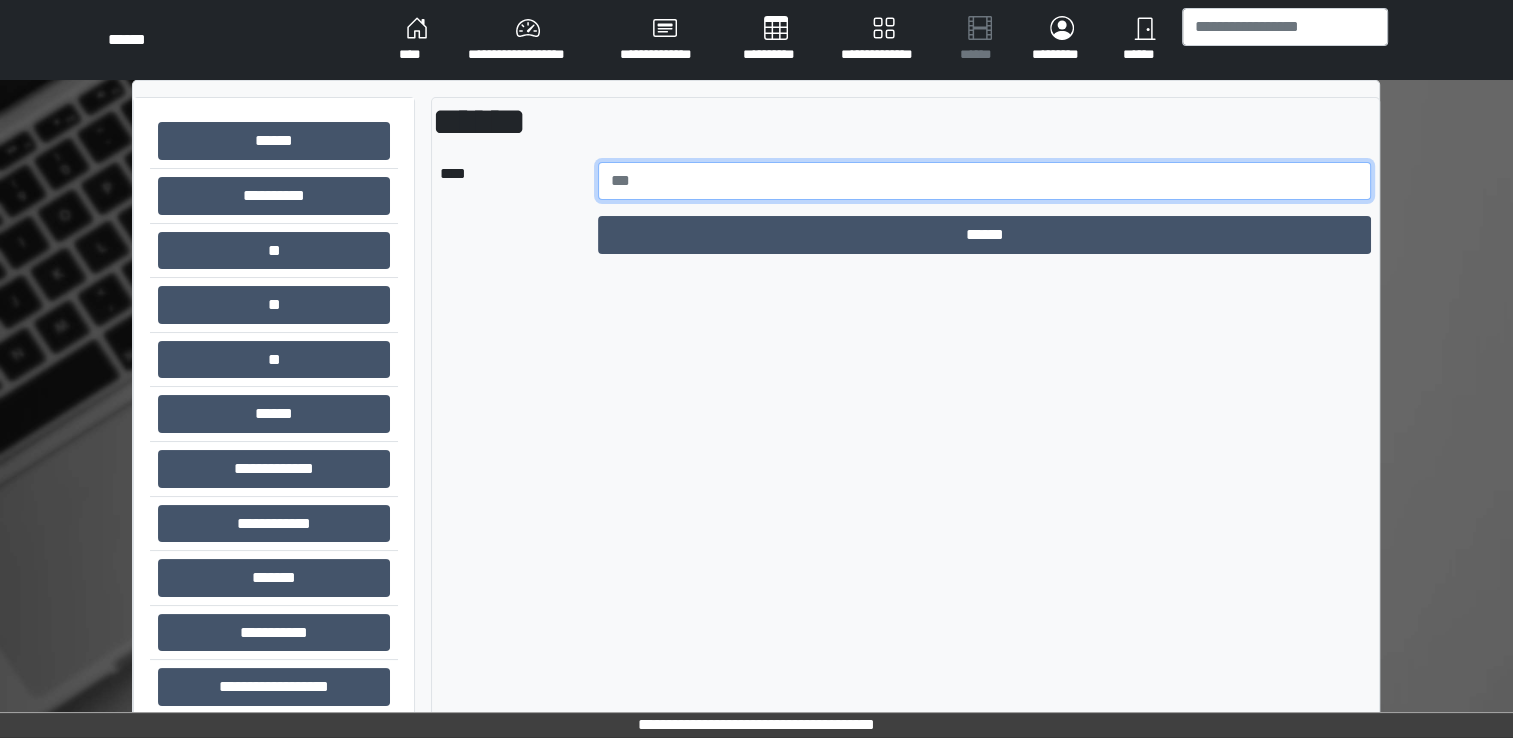 paste on "******" 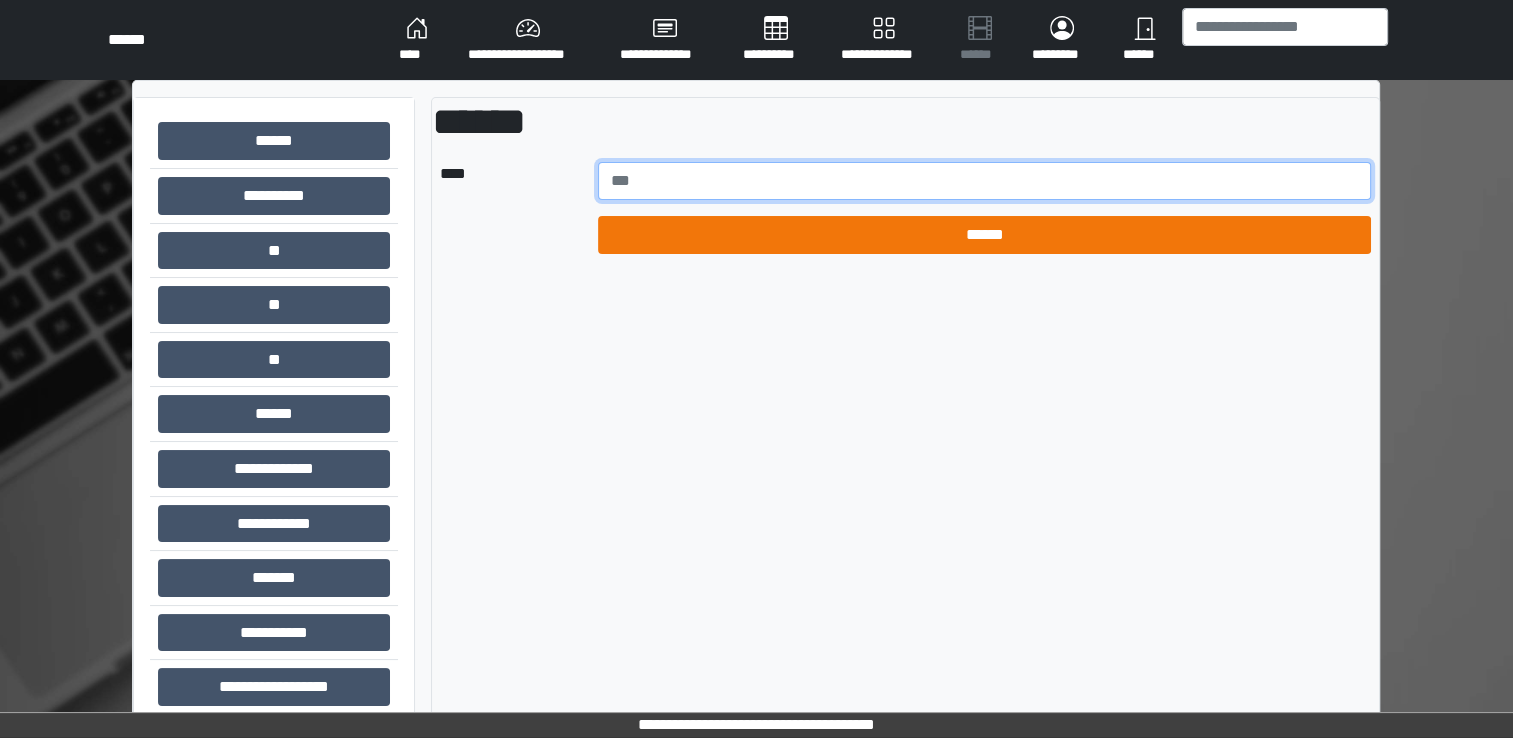 type on "******" 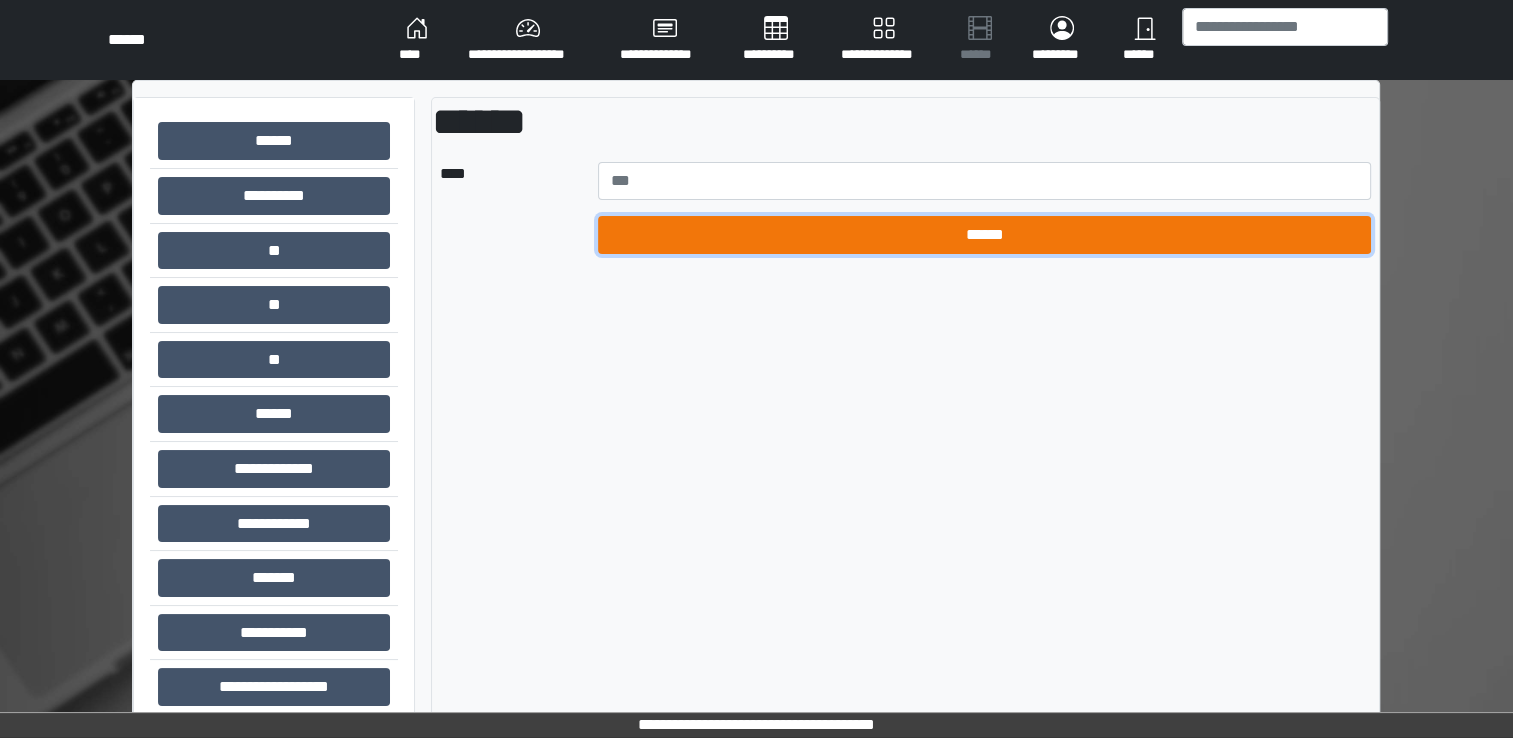 click on "******" at bounding box center (985, 235) 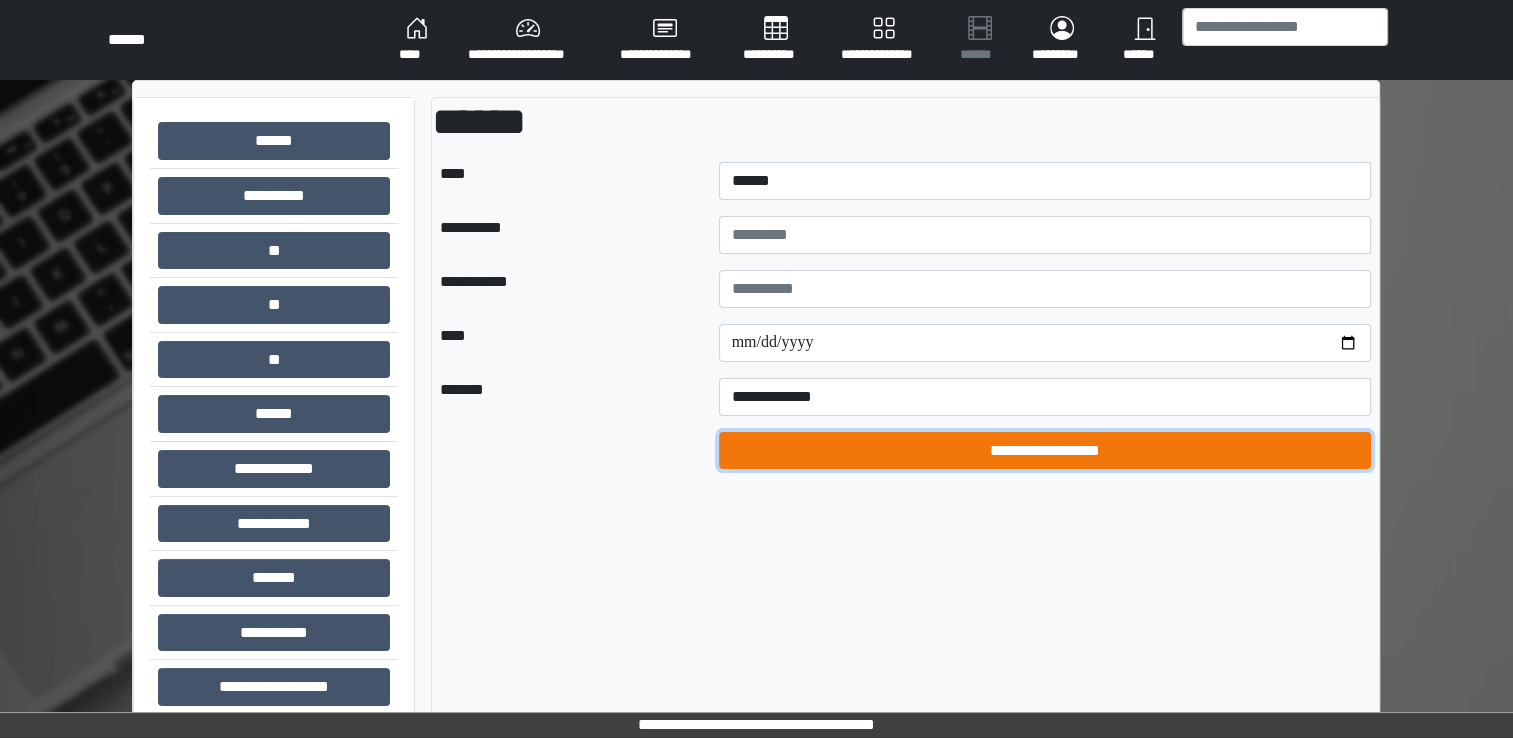 click on "**********" at bounding box center (1045, 451) 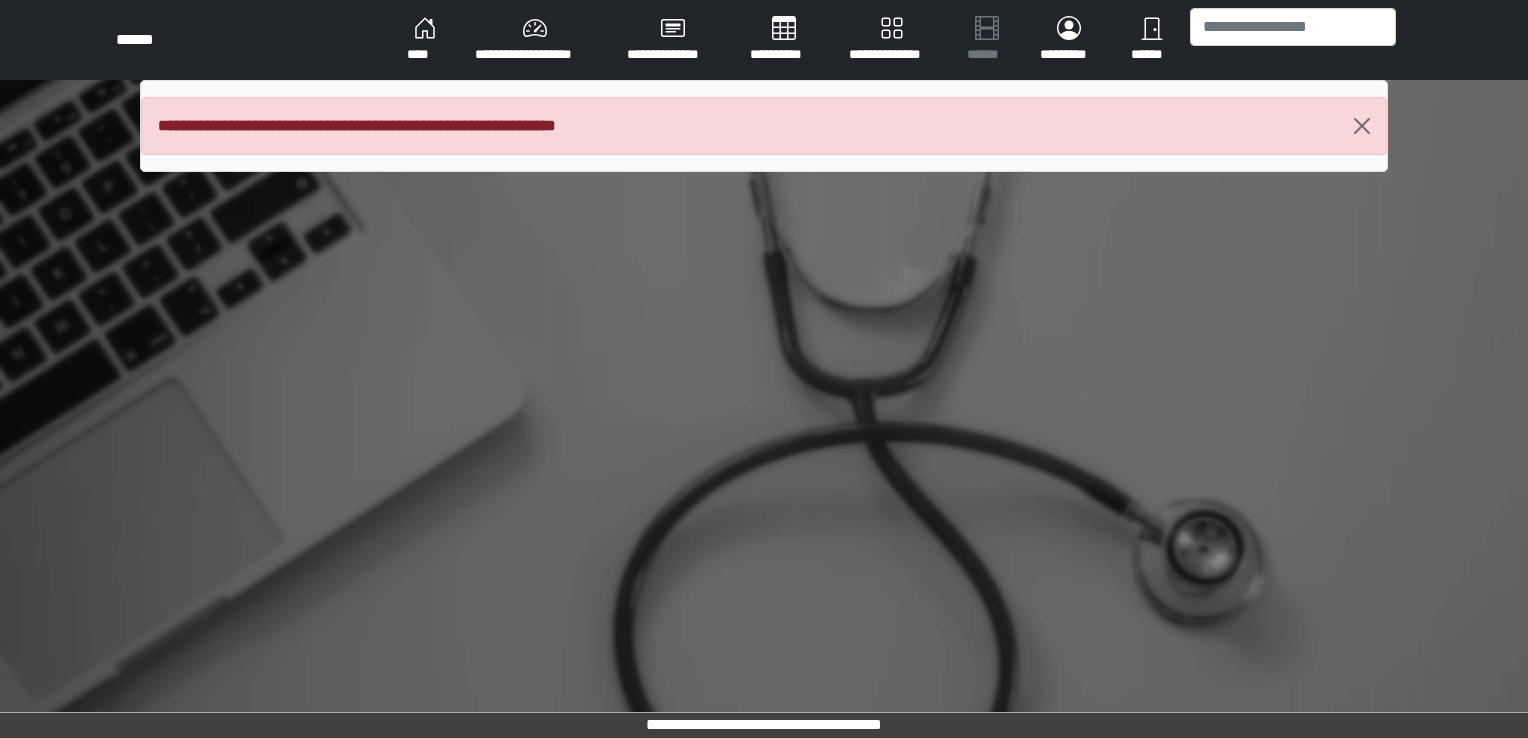 click on "**********" at bounding box center (535, 40) 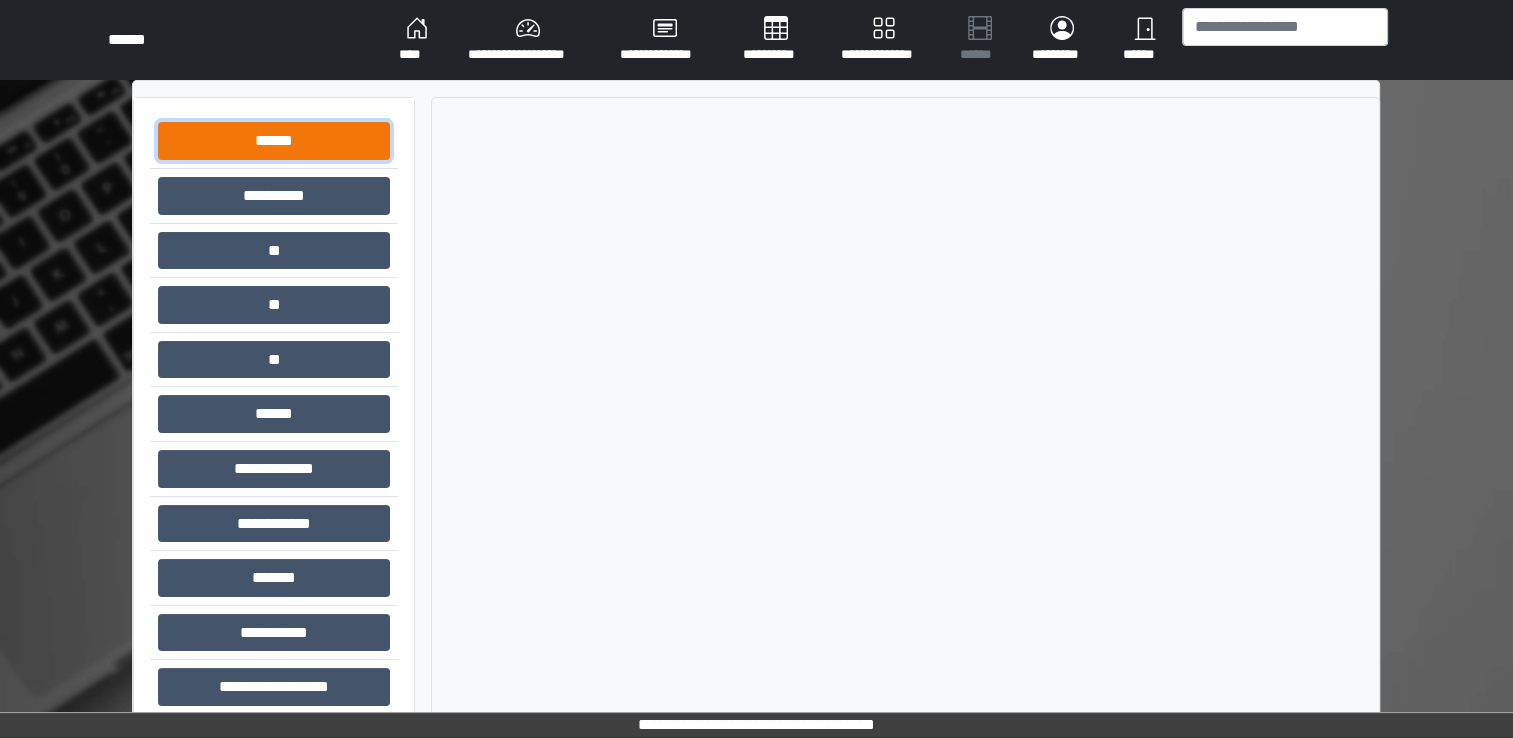 click on "******" at bounding box center [274, 141] 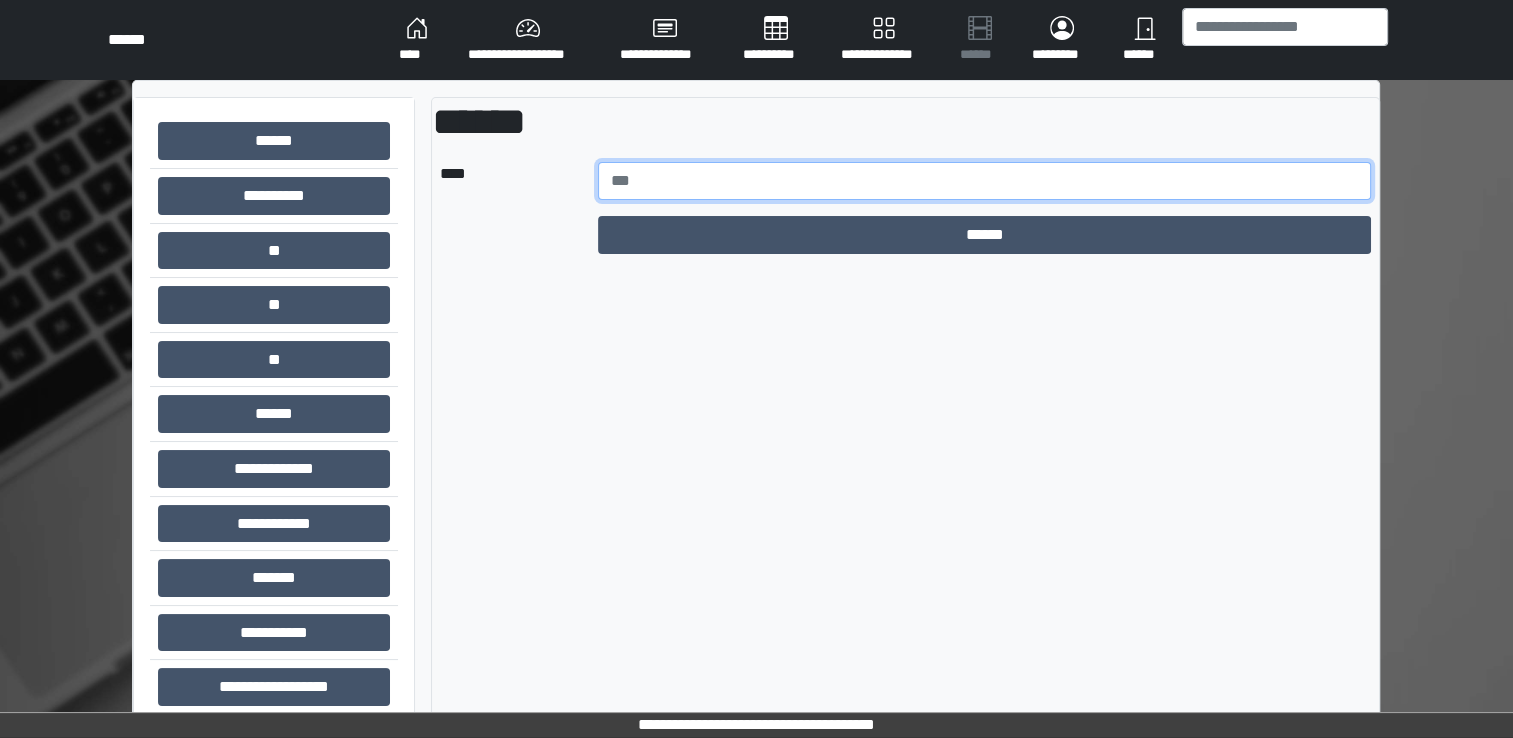 paste on "******" 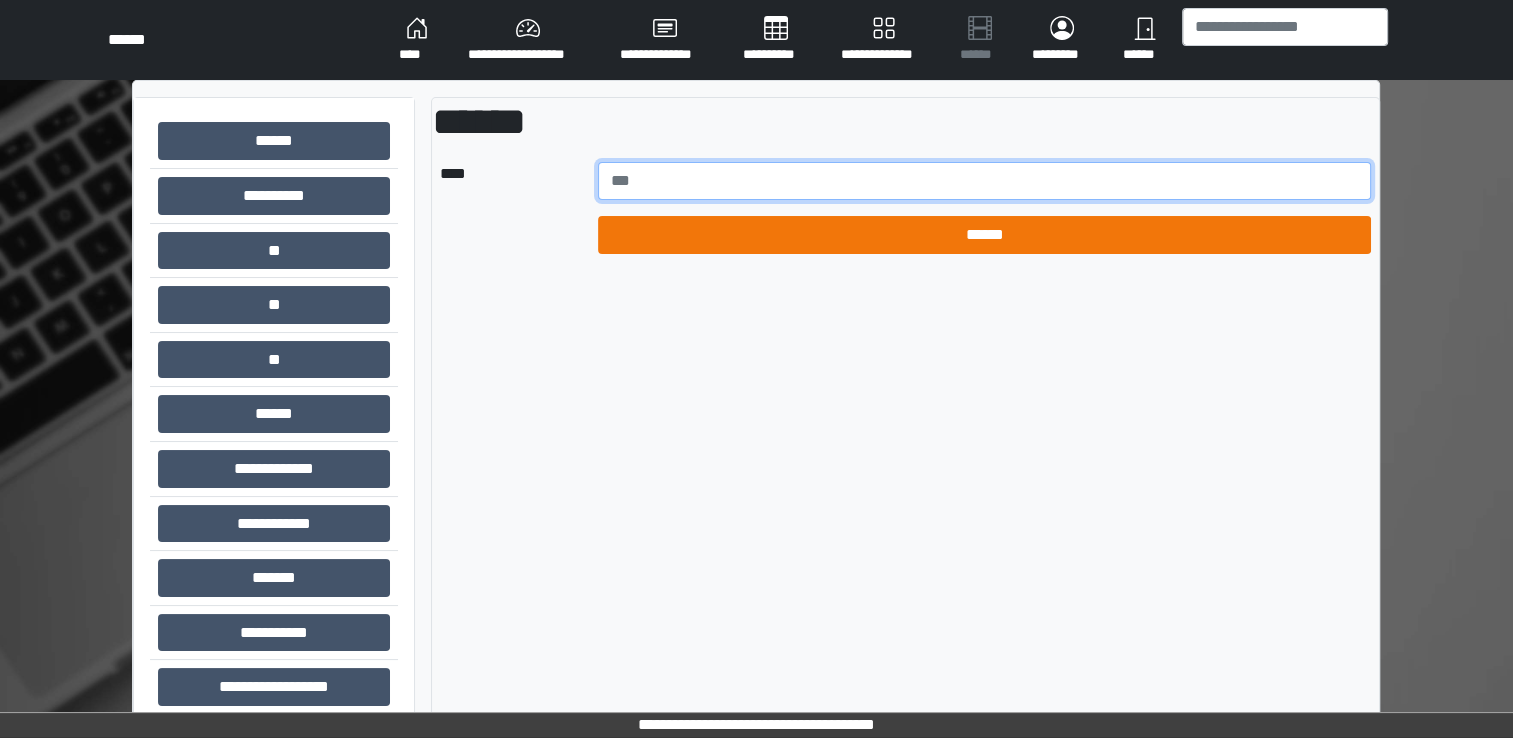 type on "******" 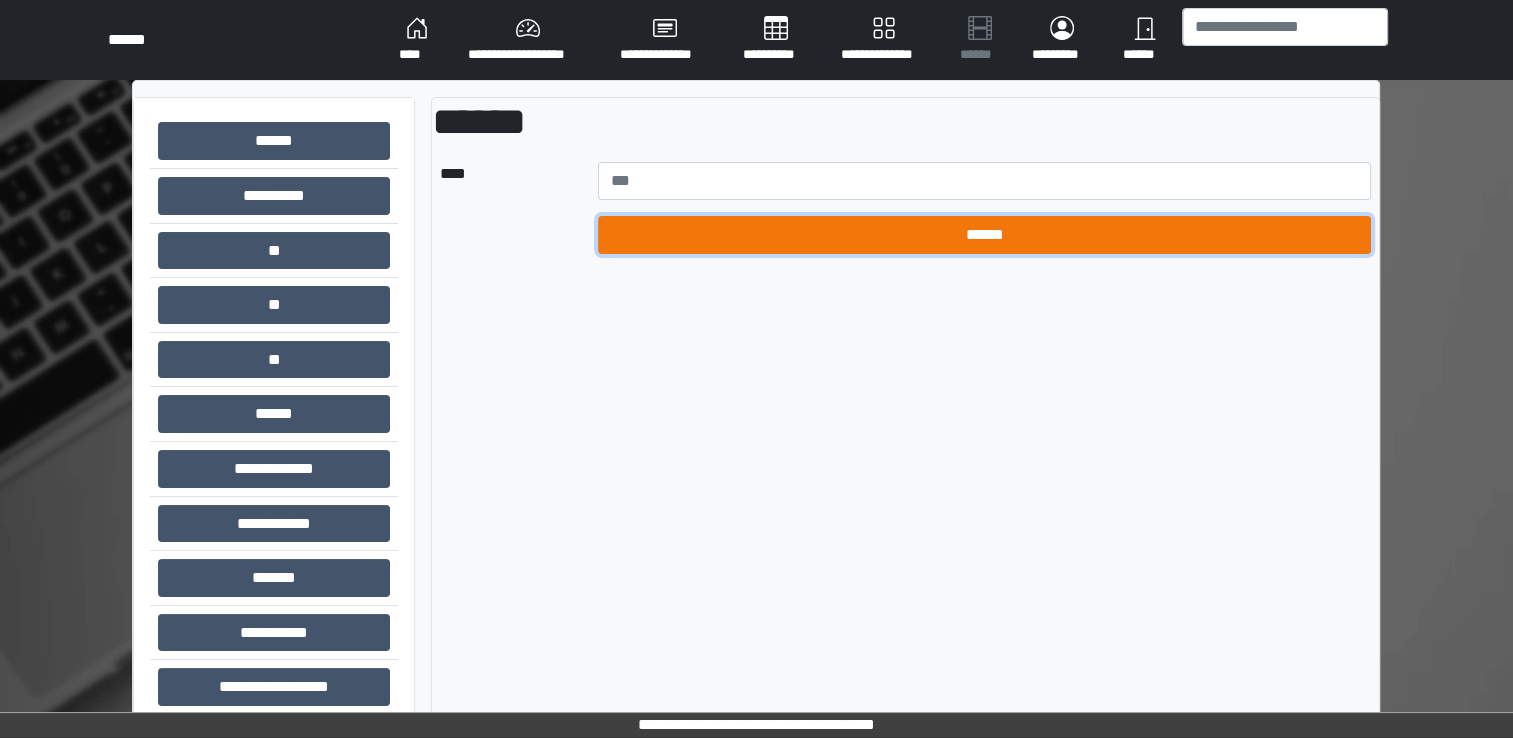 click on "******" at bounding box center [985, 235] 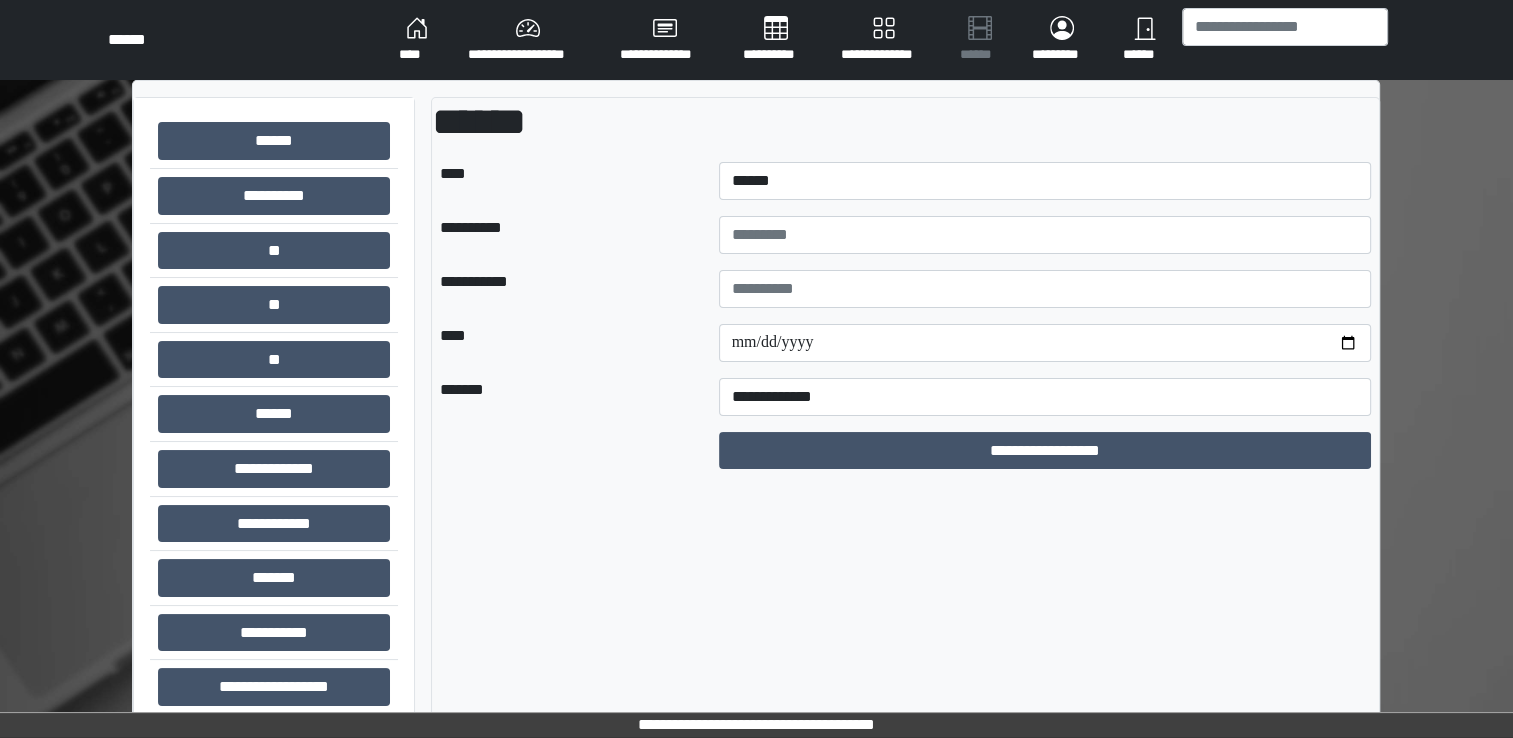 click on "****" at bounding box center (417, 40) 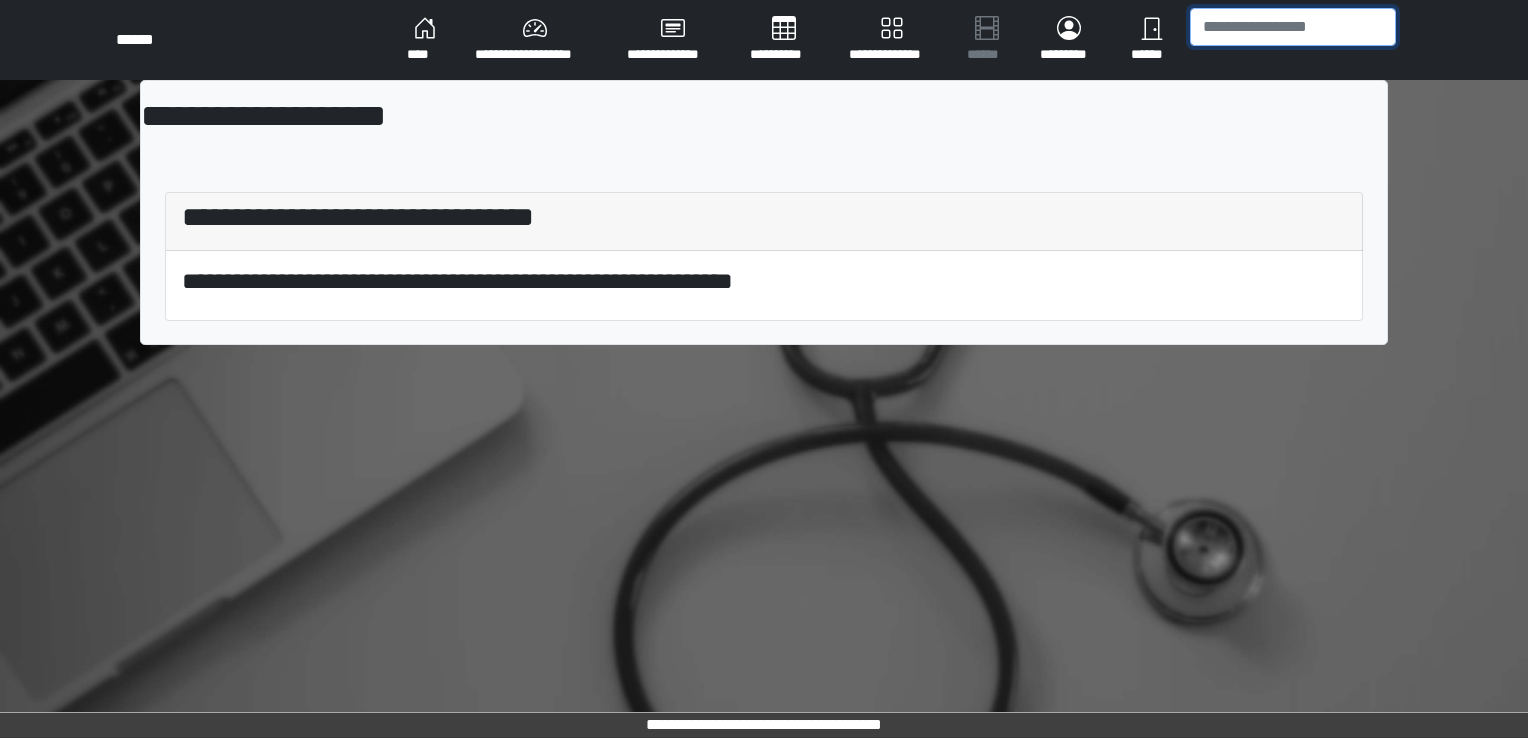 click at bounding box center [1293, 27] 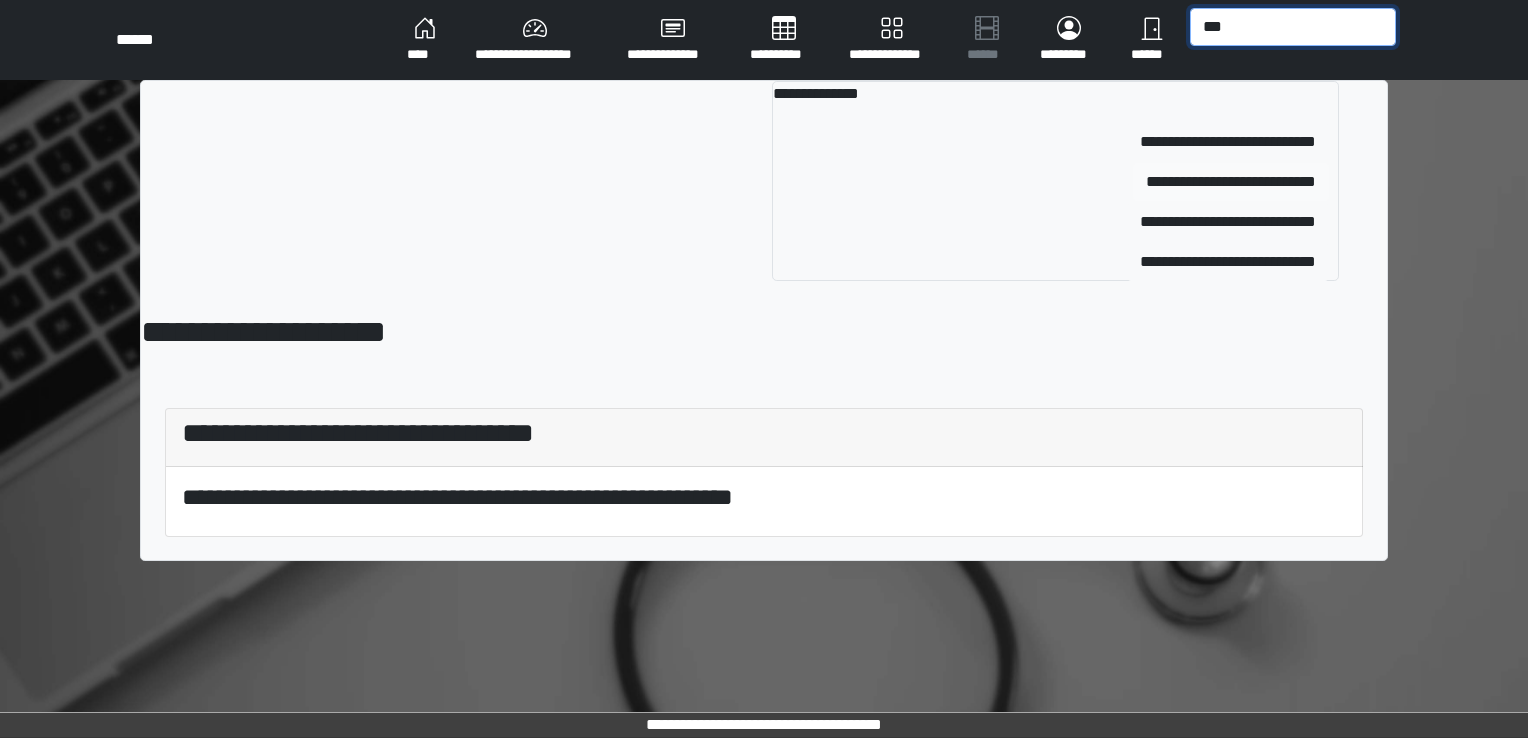 type on "***" 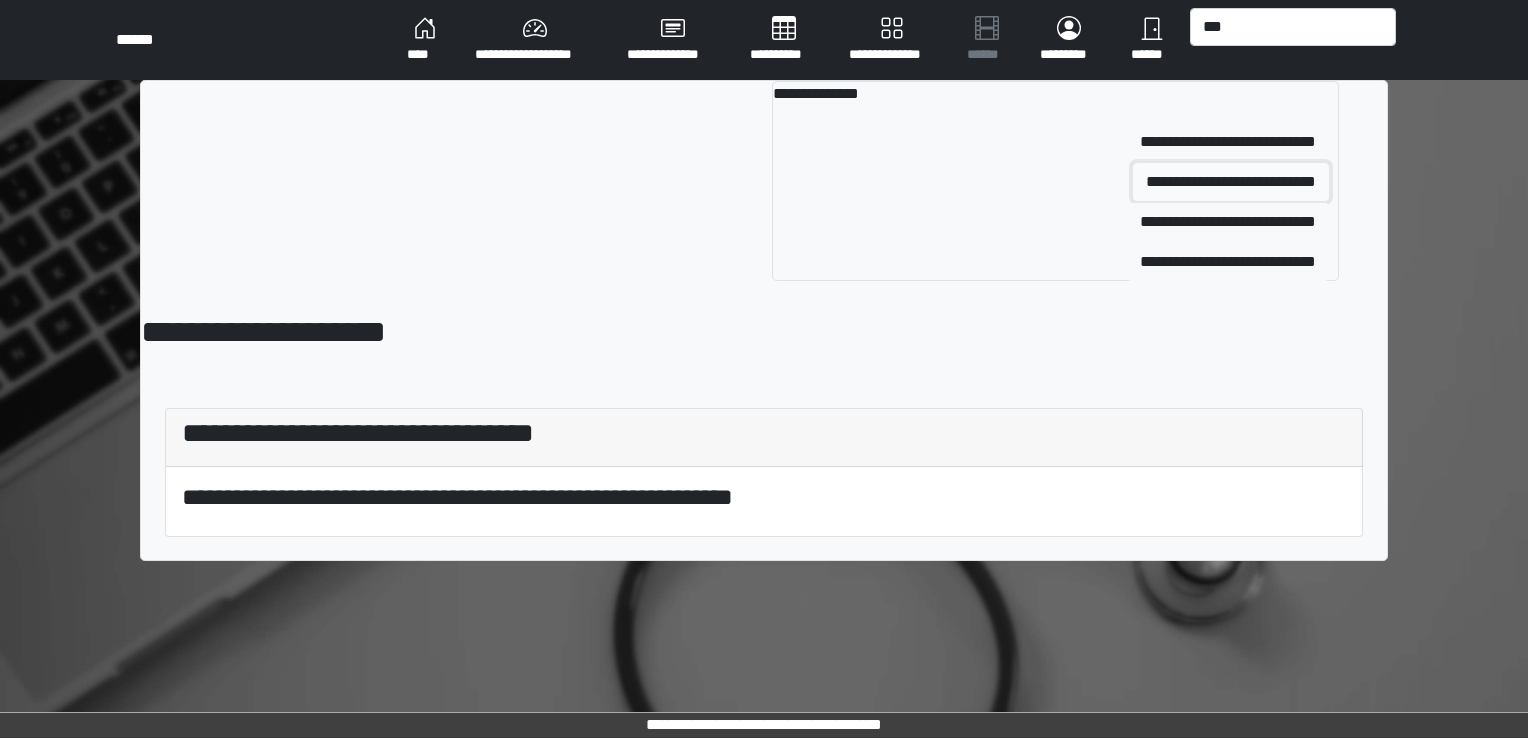 click on "**********" at bounding box center [1231, 182] 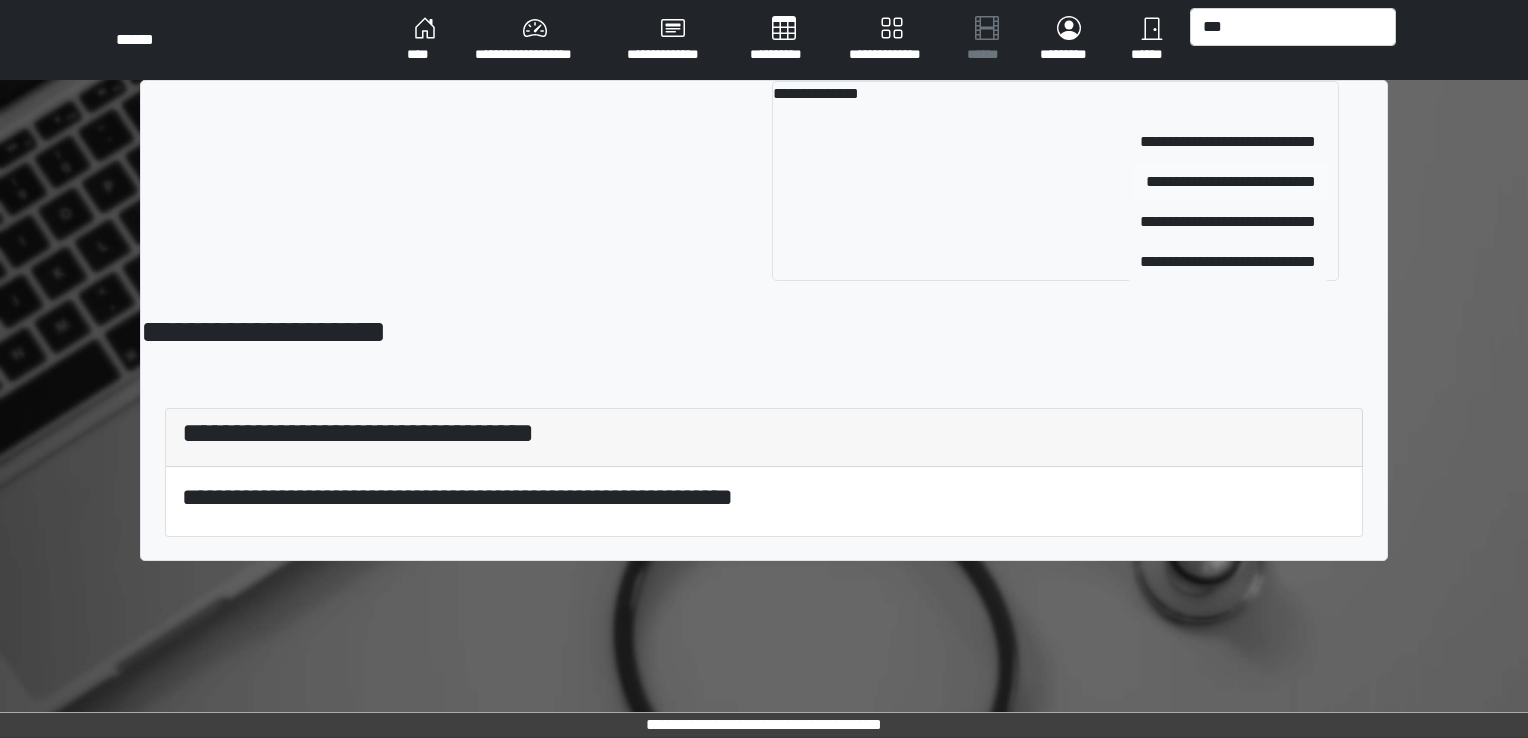 type 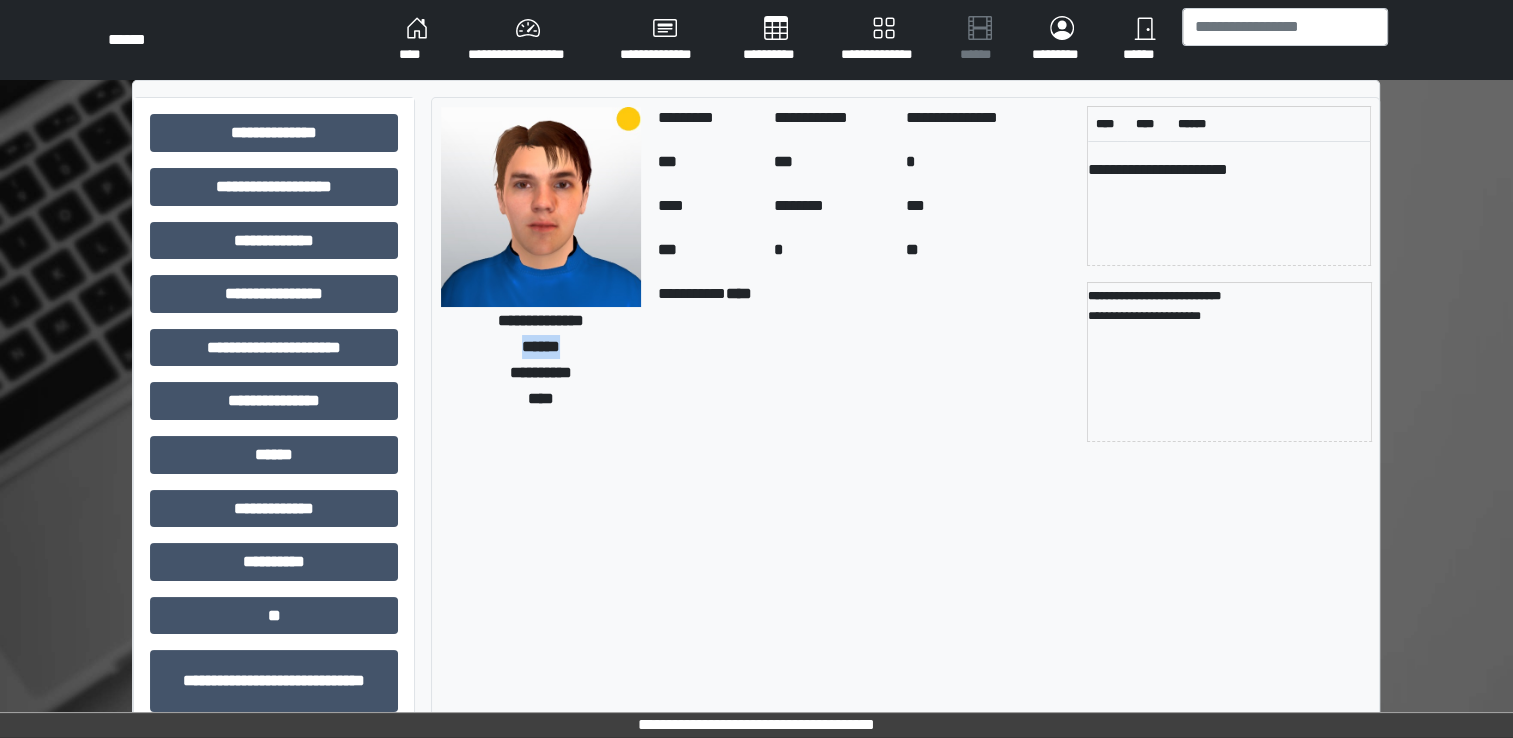 drag, startPoint x: 516, startPoint y: 348, endPoint x: 568, endPoint y: 343, distance: 52.23983 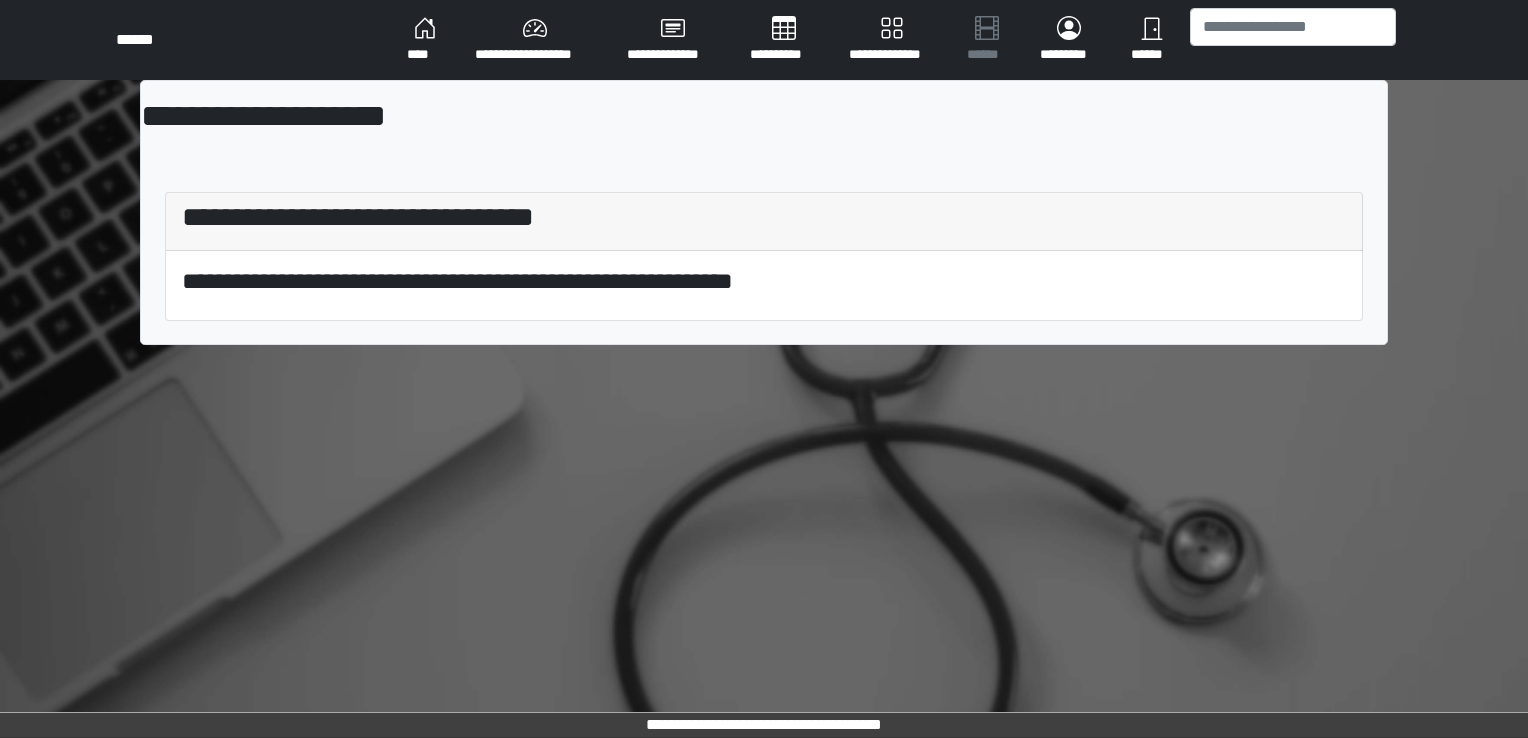 click on "**********" at bounding box center (535, 40) 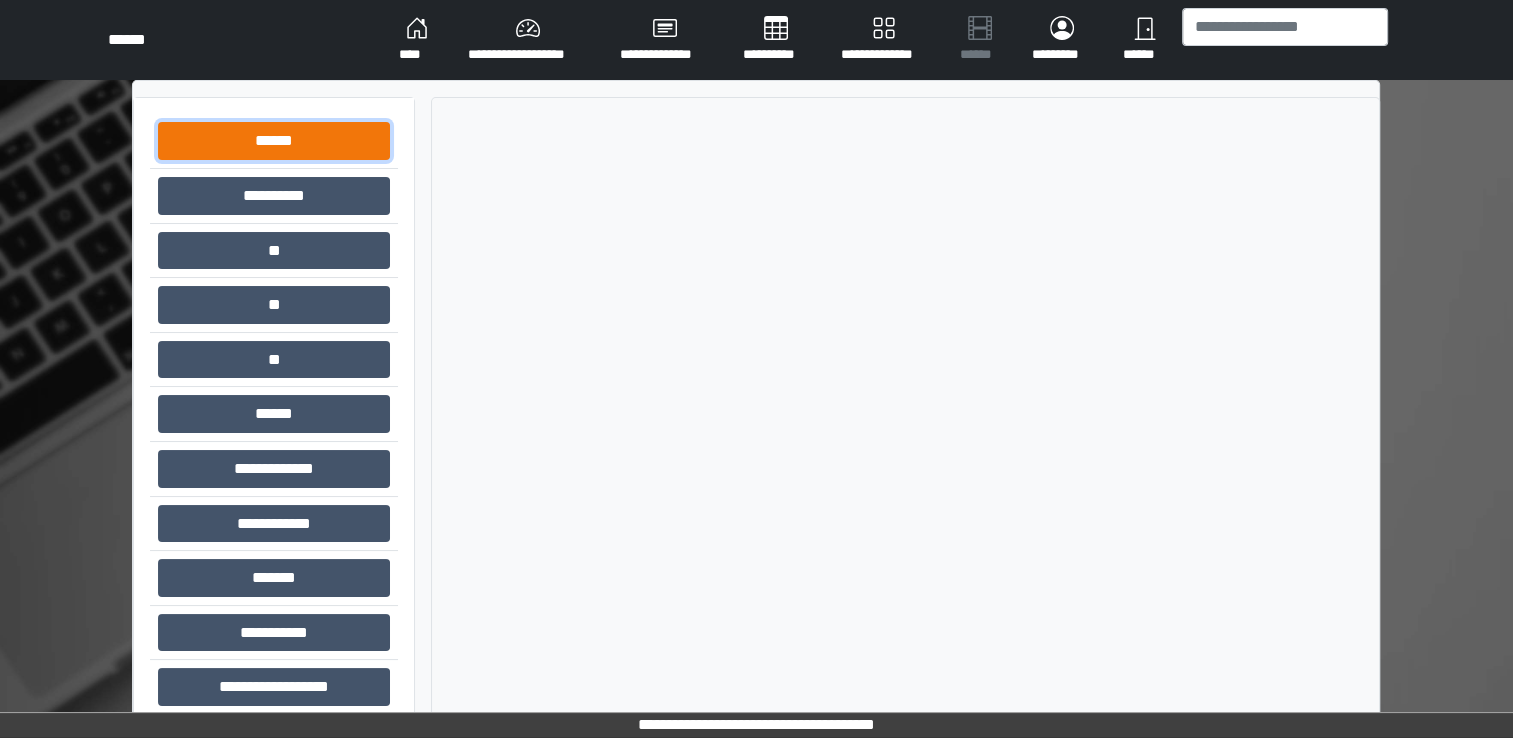 click on "******" at bounding box center (274, 141) 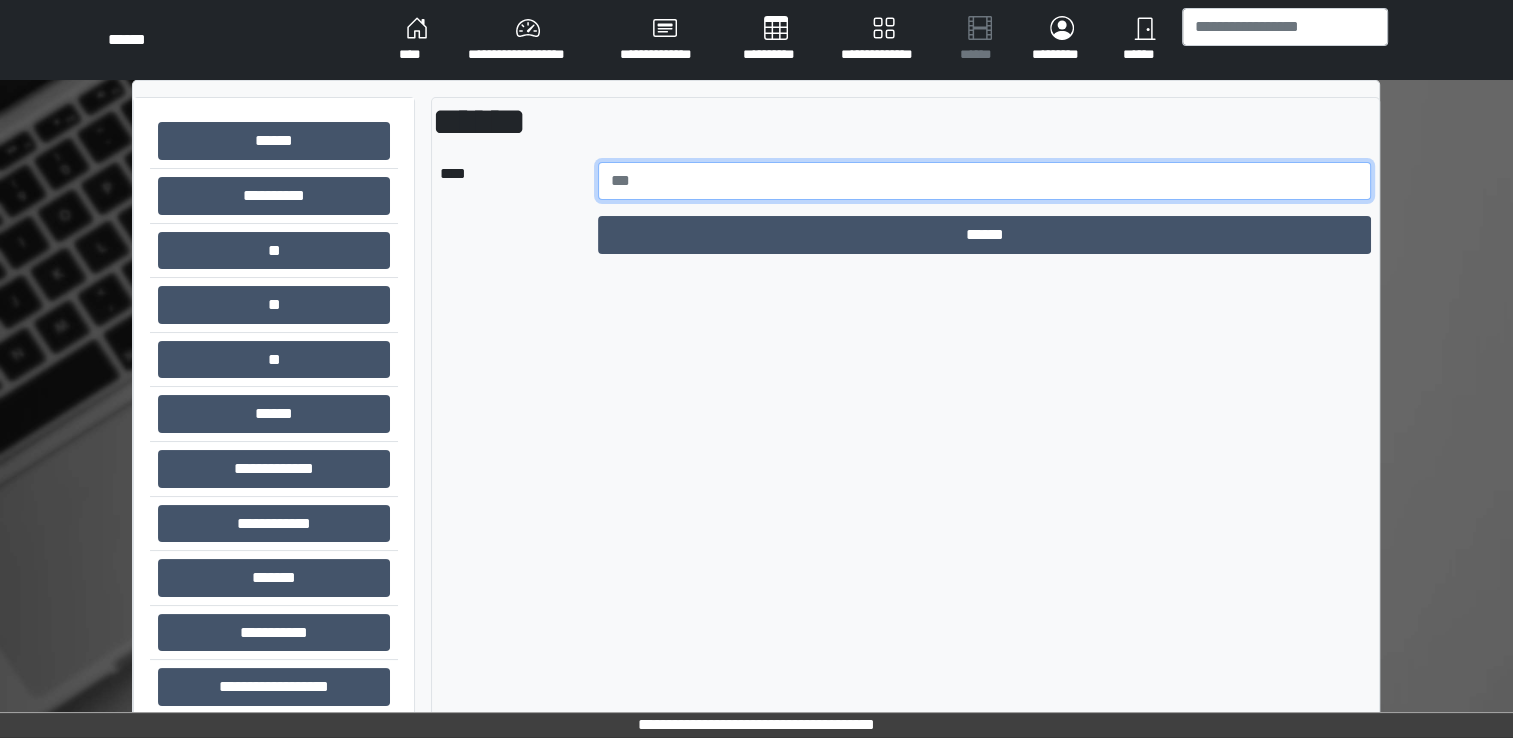 click at bounding box center [985, 181] 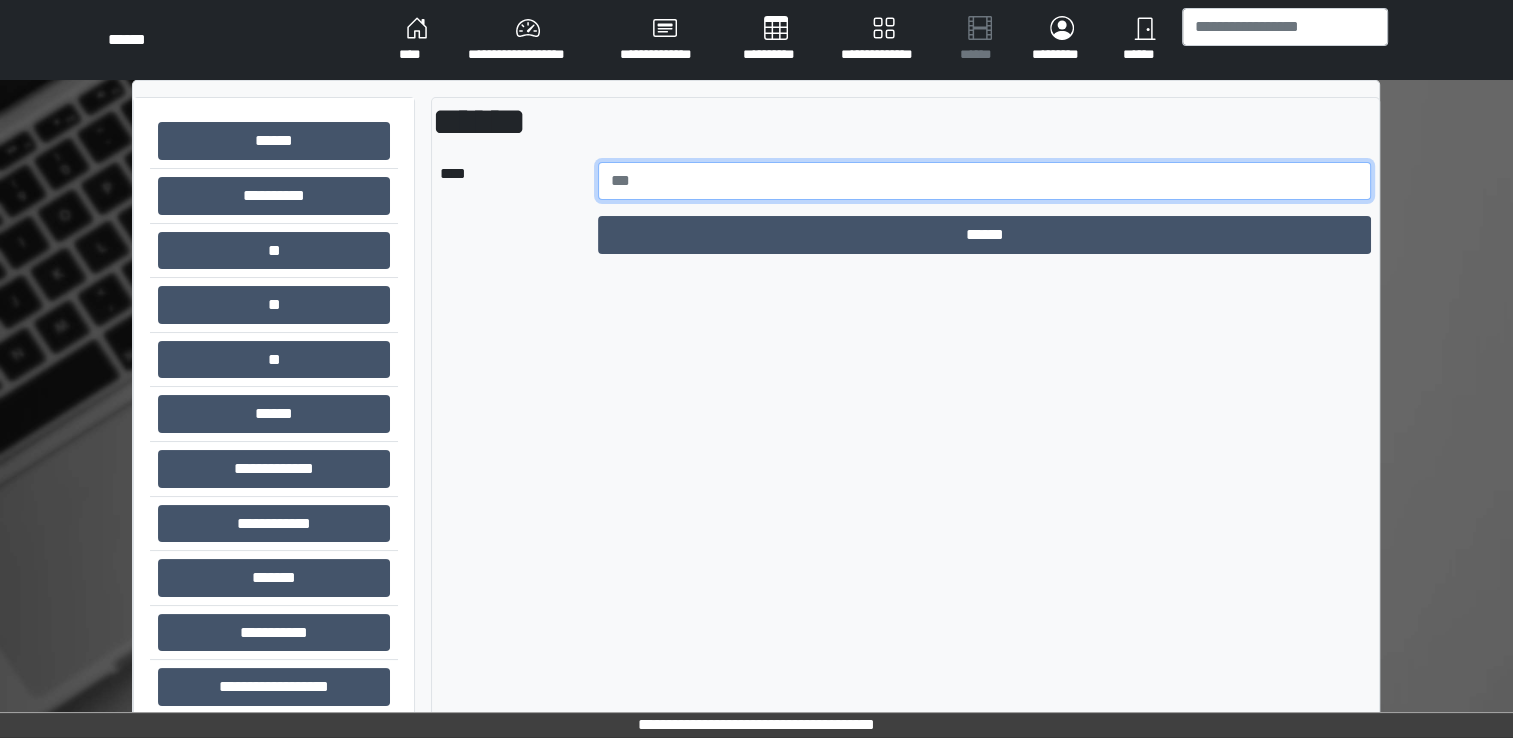paste on "******" 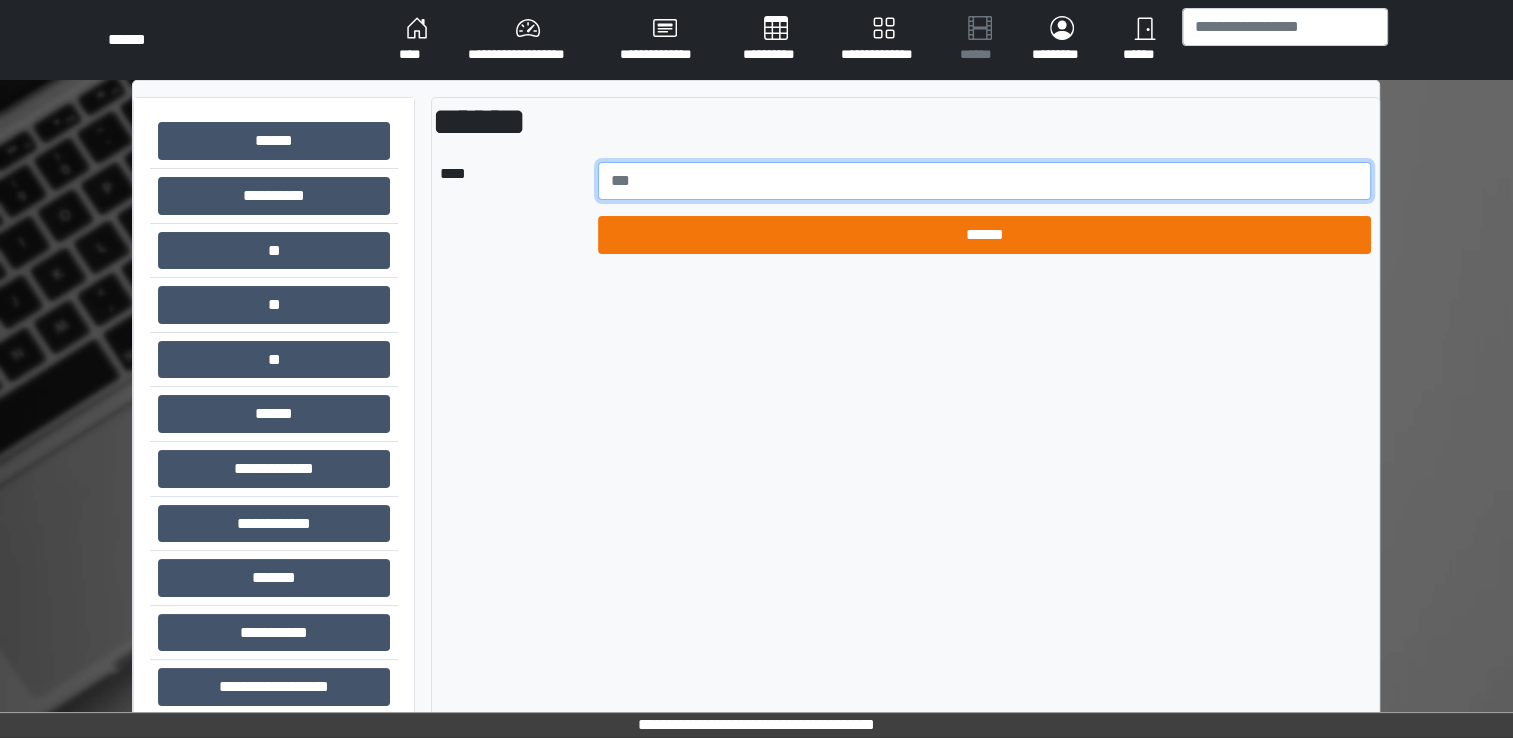 type on "******" 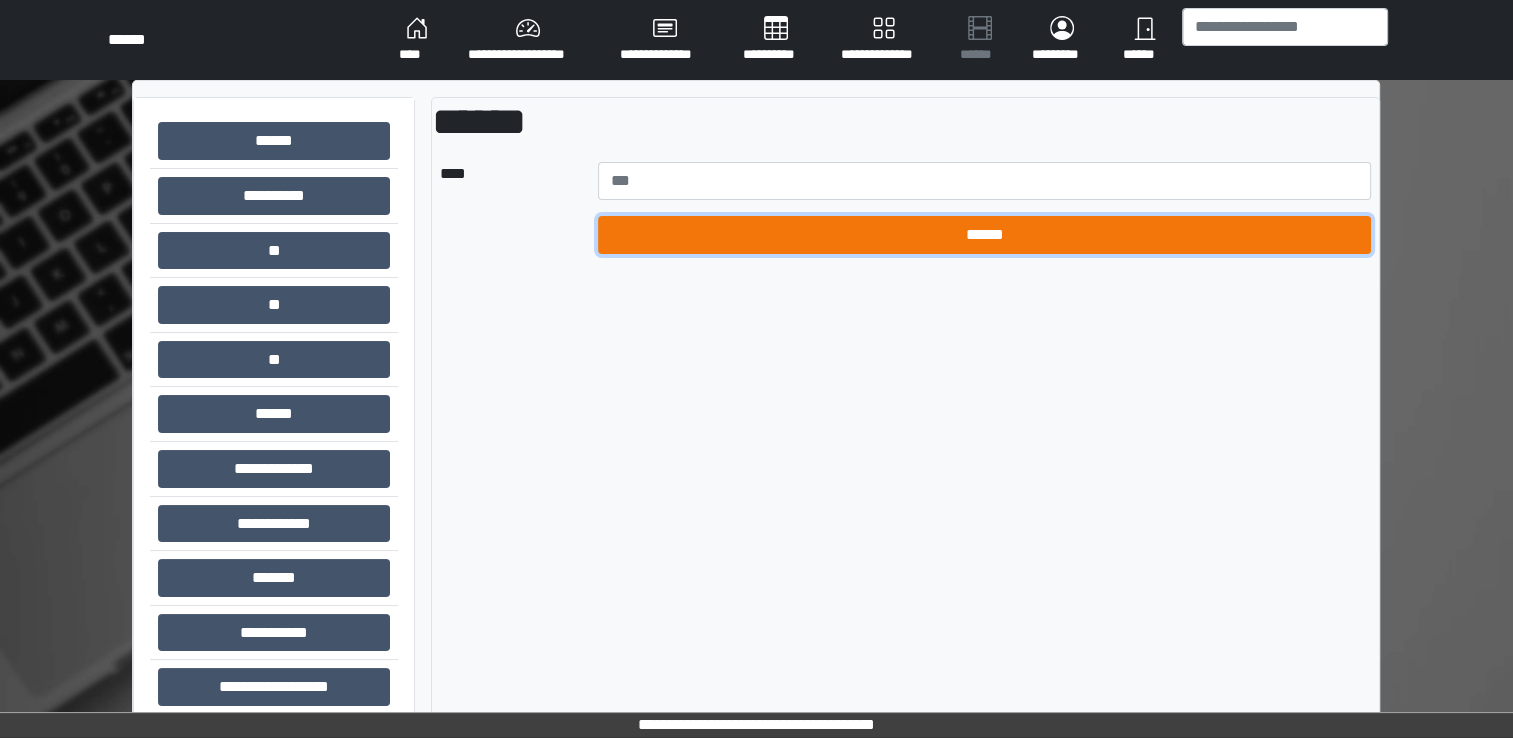 click on "******" at bounding box center [985, 235] 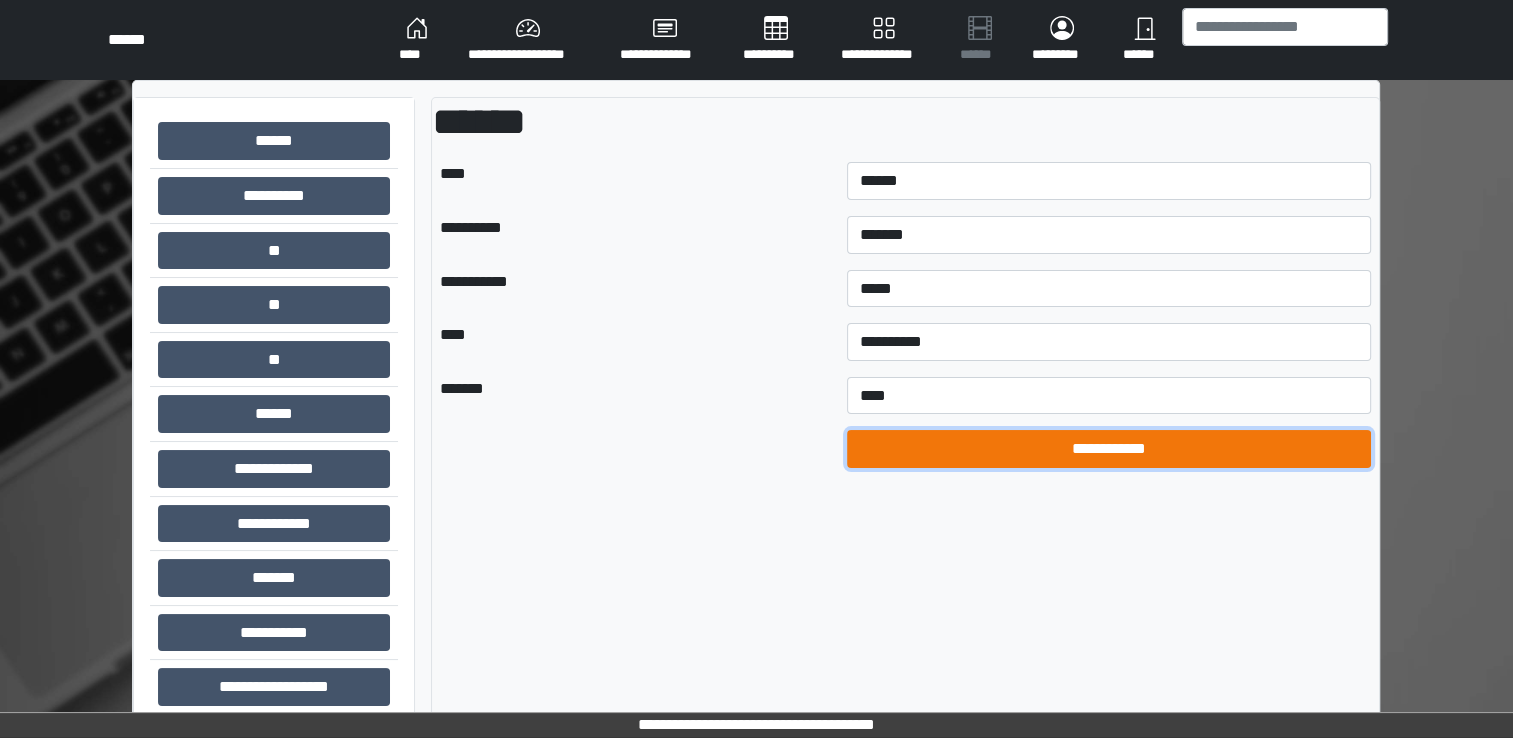 click on "**********" at bounding box center [1109, 449] 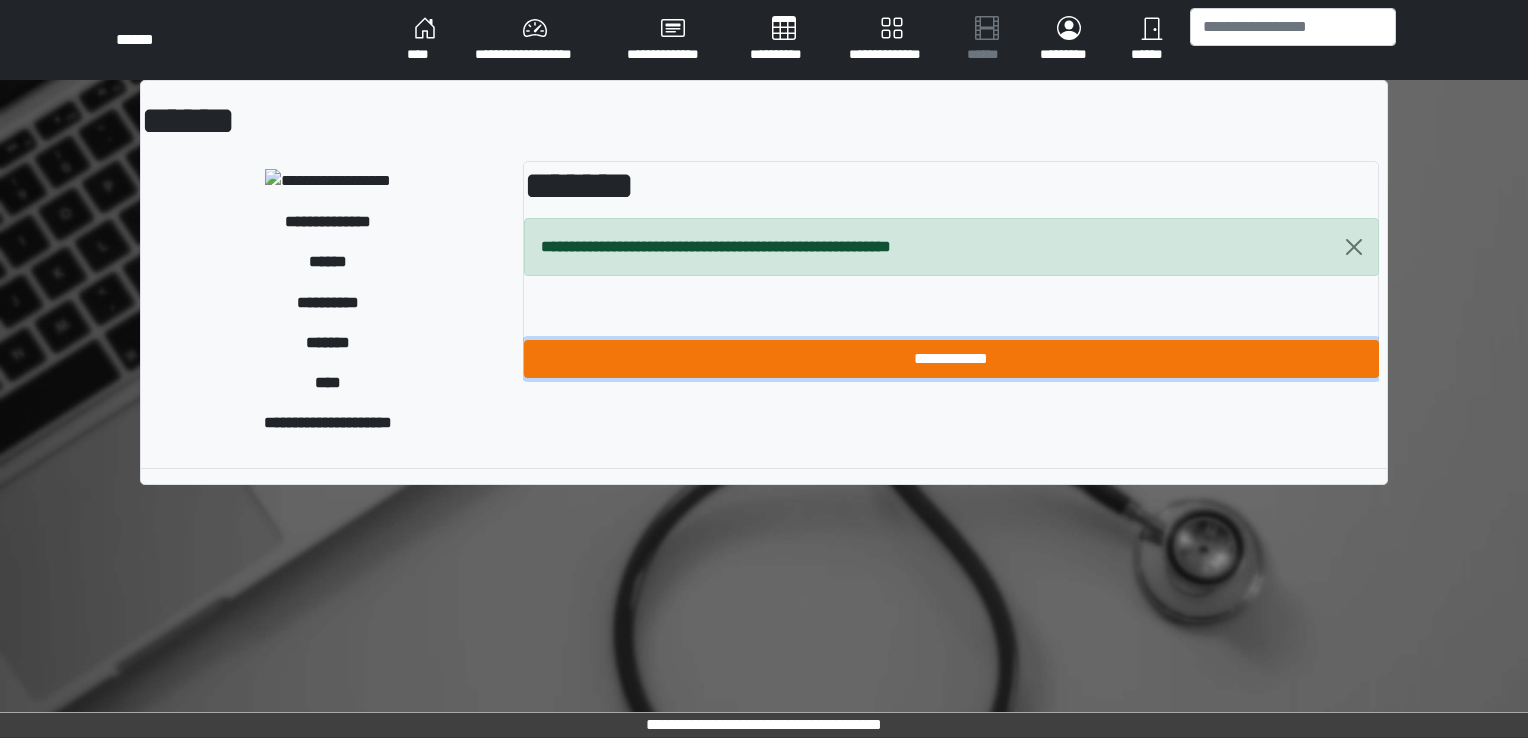 click on "**********" at bounding box center (951, 359) 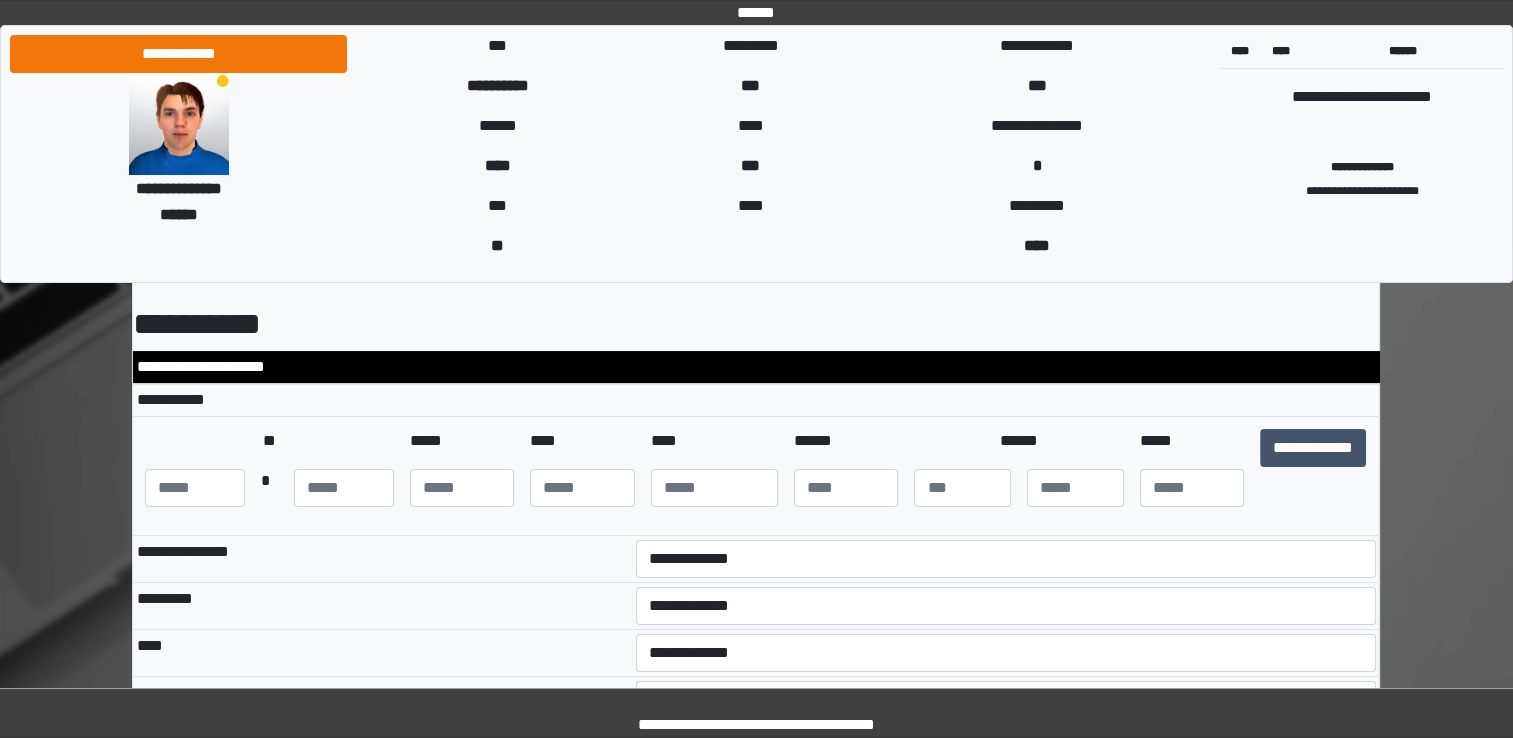scroll, scrollTop: 0, scrollLeft: 0, axis: both 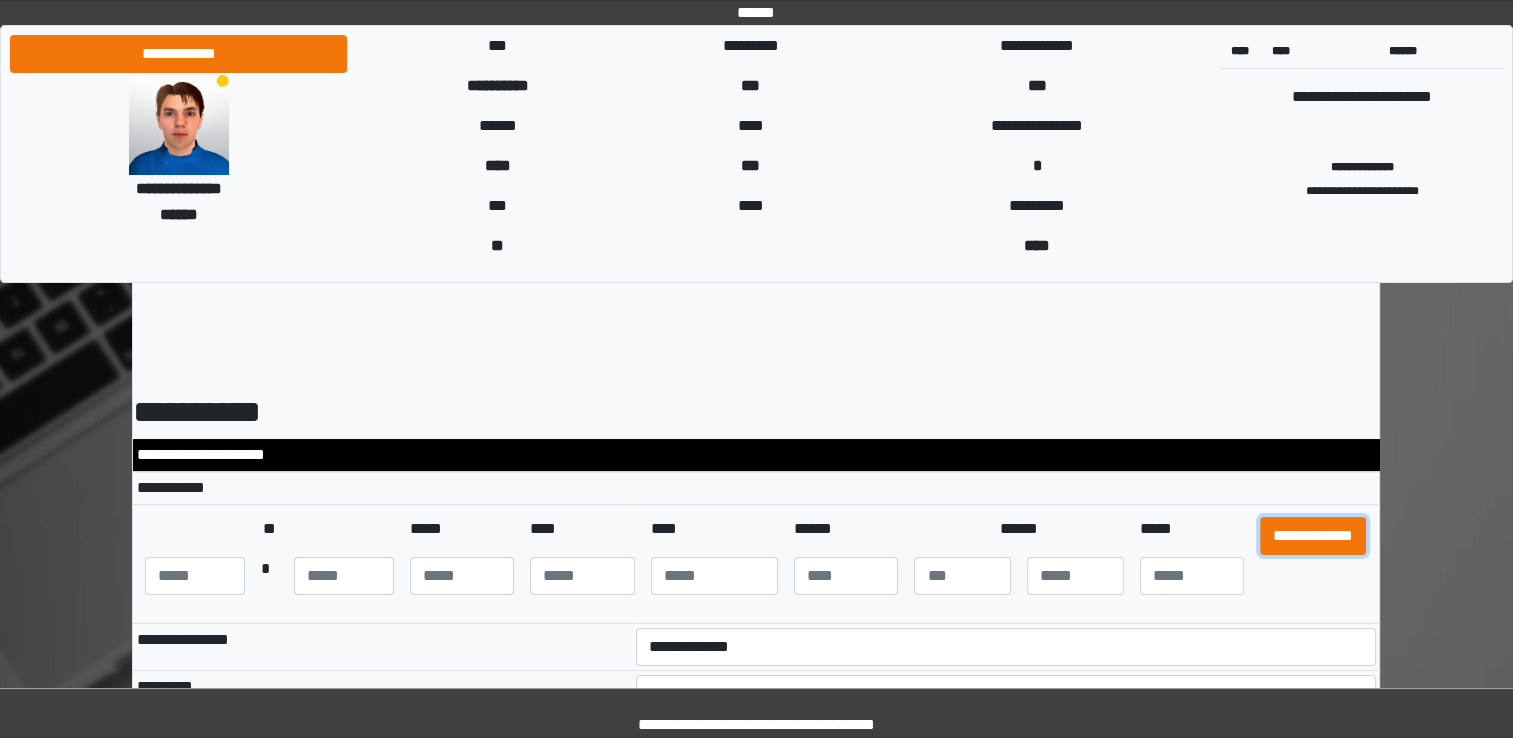 click on "**********" at bounding box center [1313, 536] 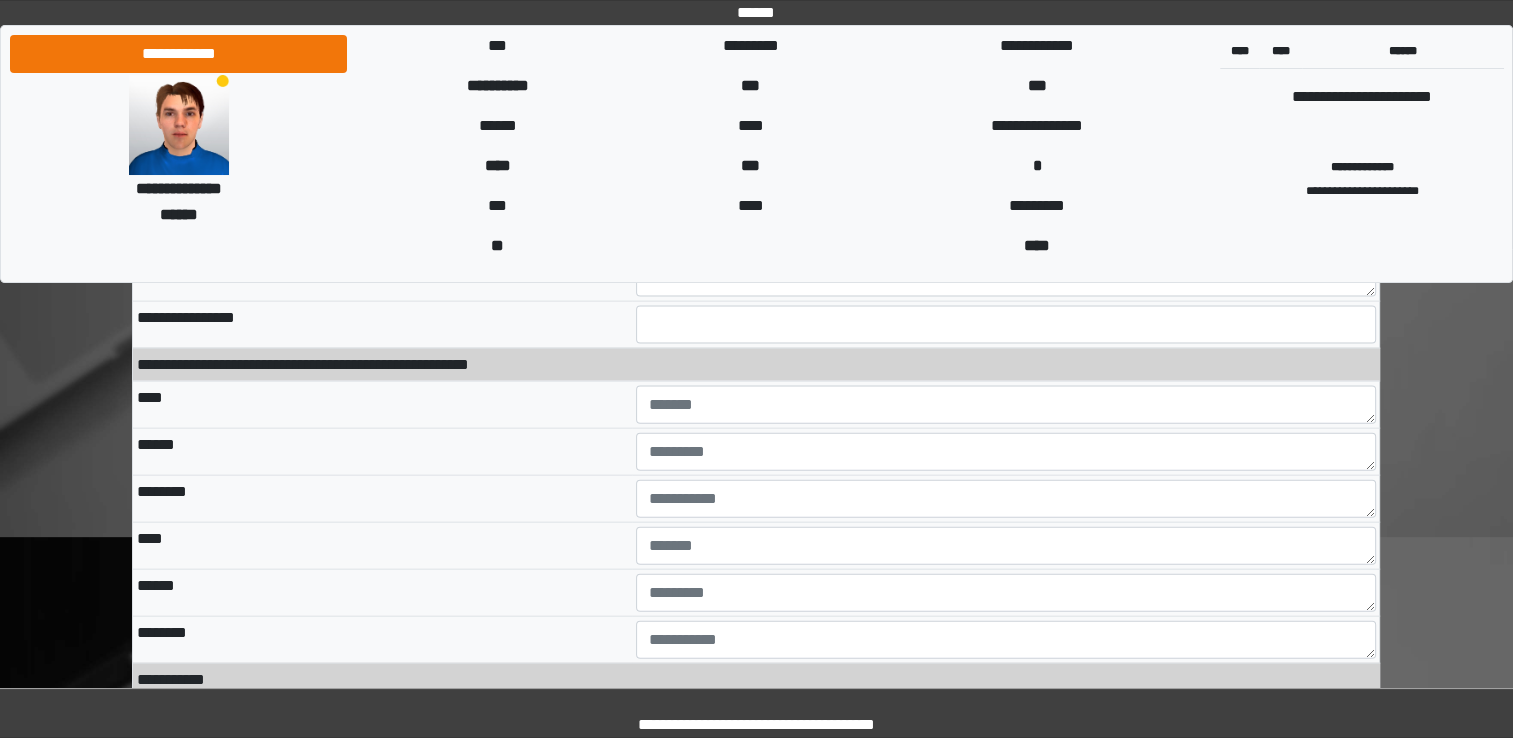 scroll, scrollTop: 12716, scrollLeft: 0, axis: vertical 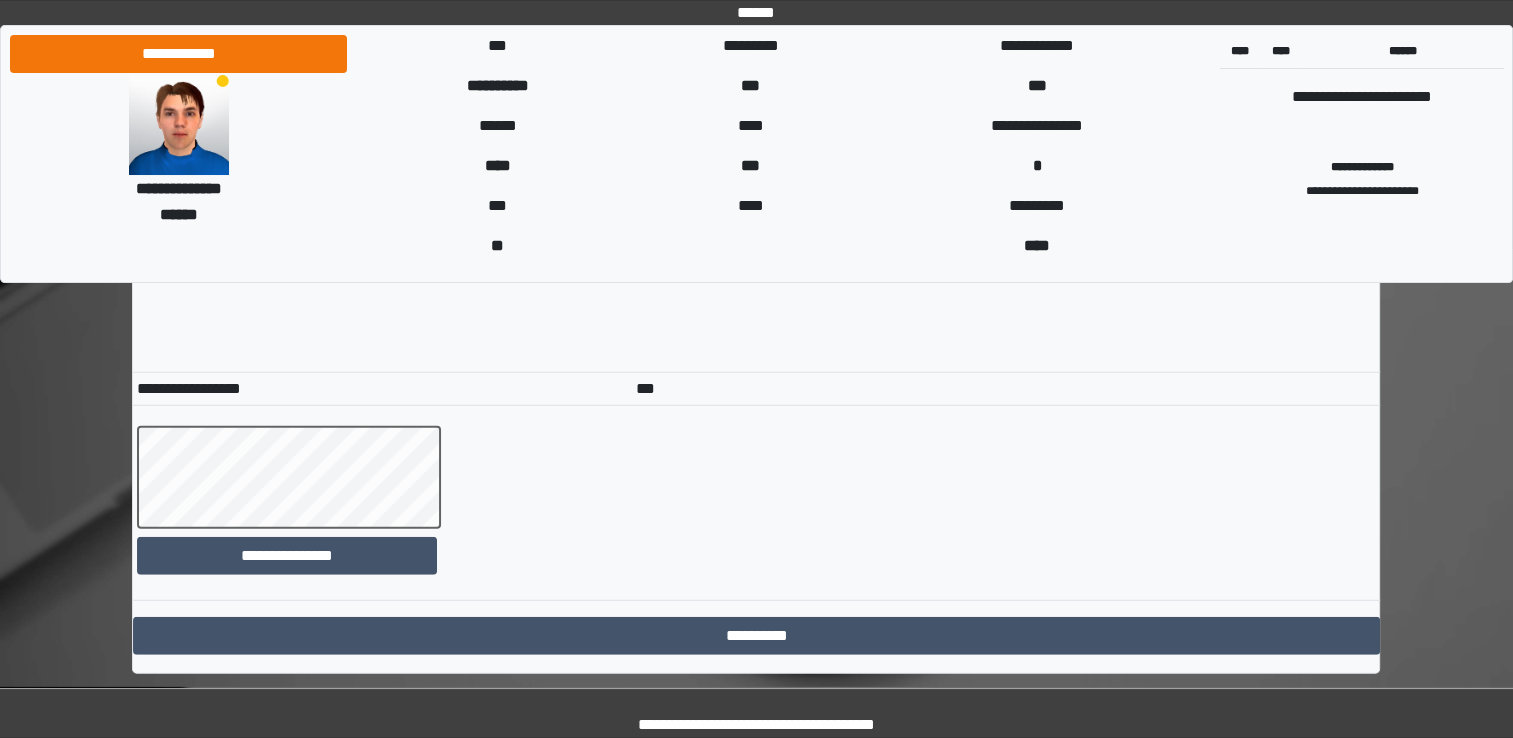 click on "**********" at bounding box center (756, -5802) 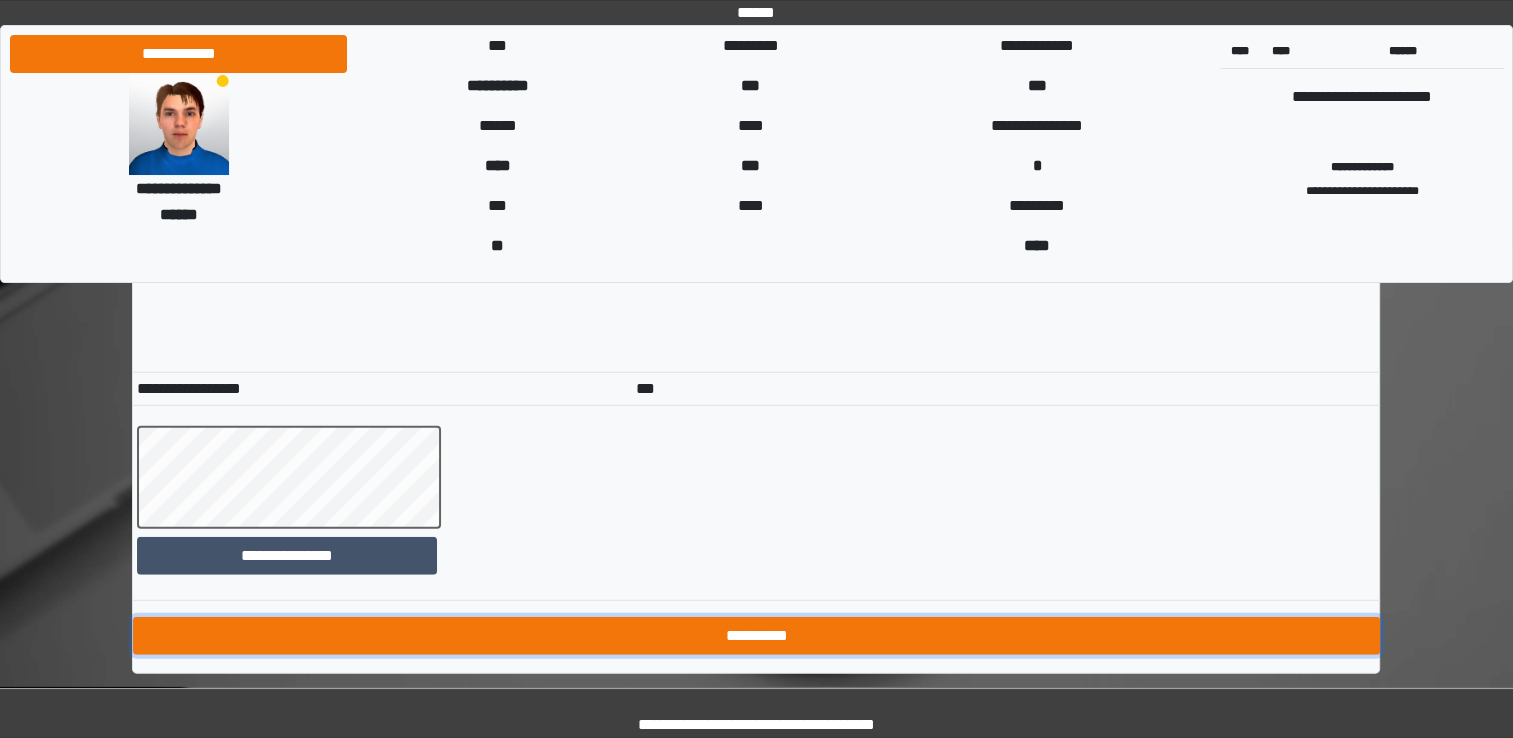 click on "**********" at bounding box center (756, 636) 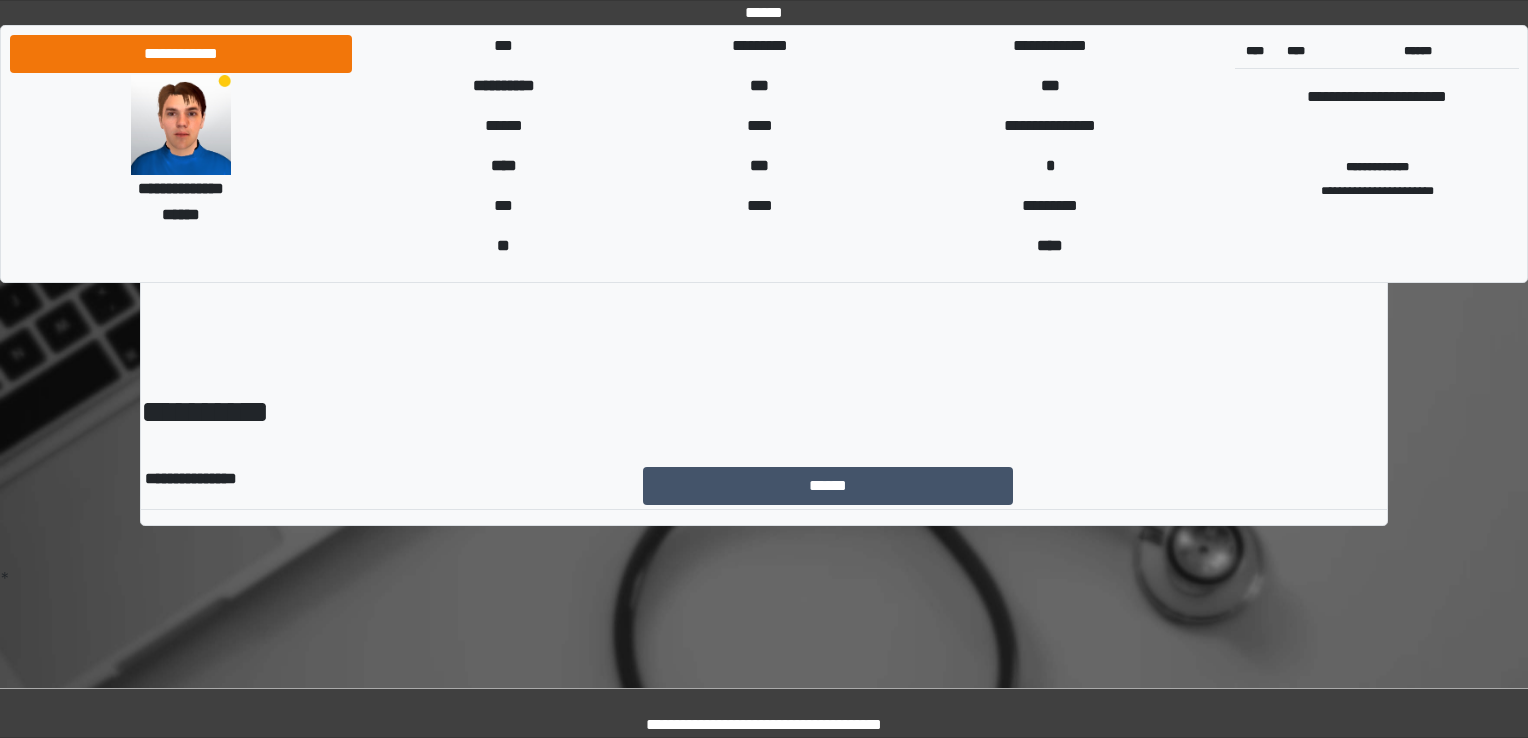 scroll, scrollTop: 0, scrollLeft: 0, axis: both 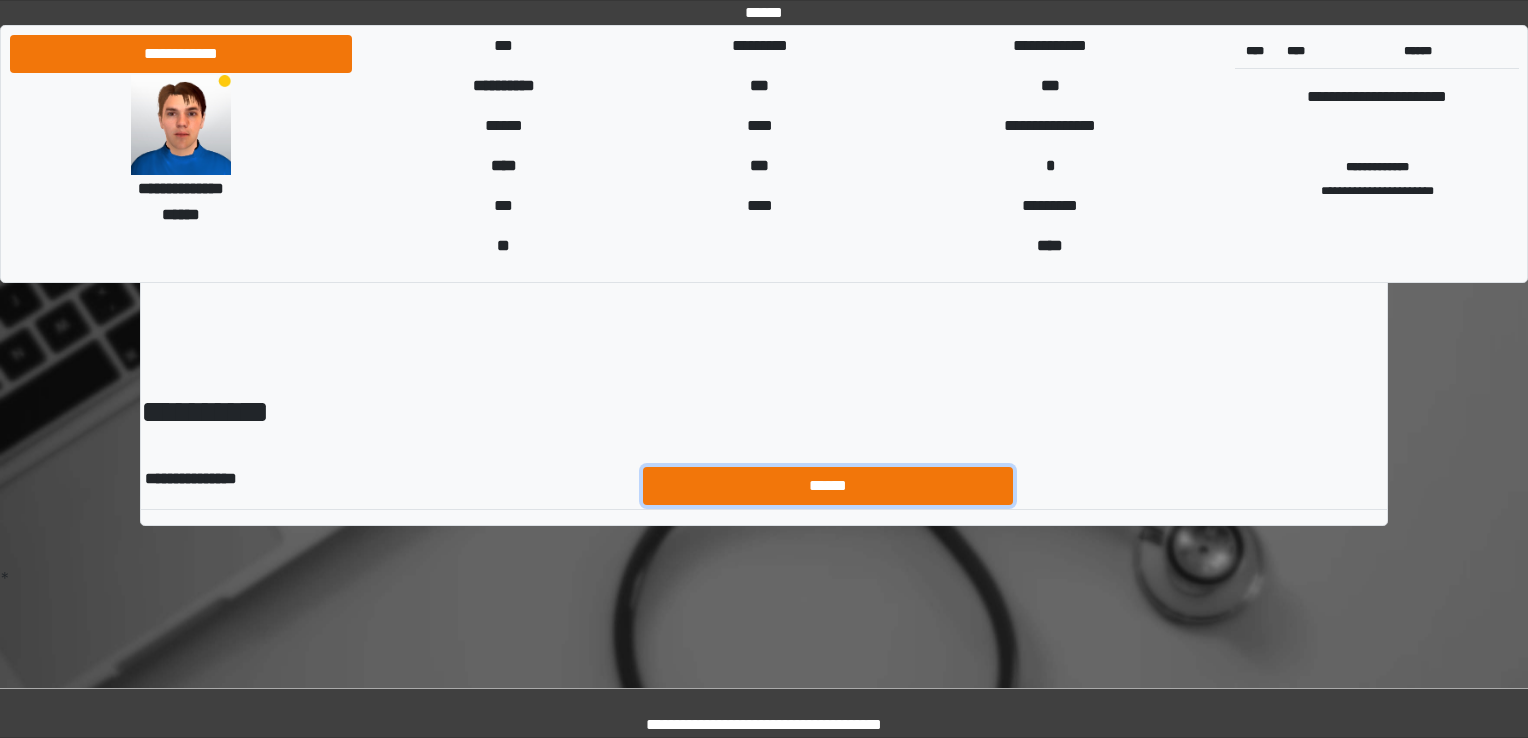 click on "******" at bounding box center (828, 486) 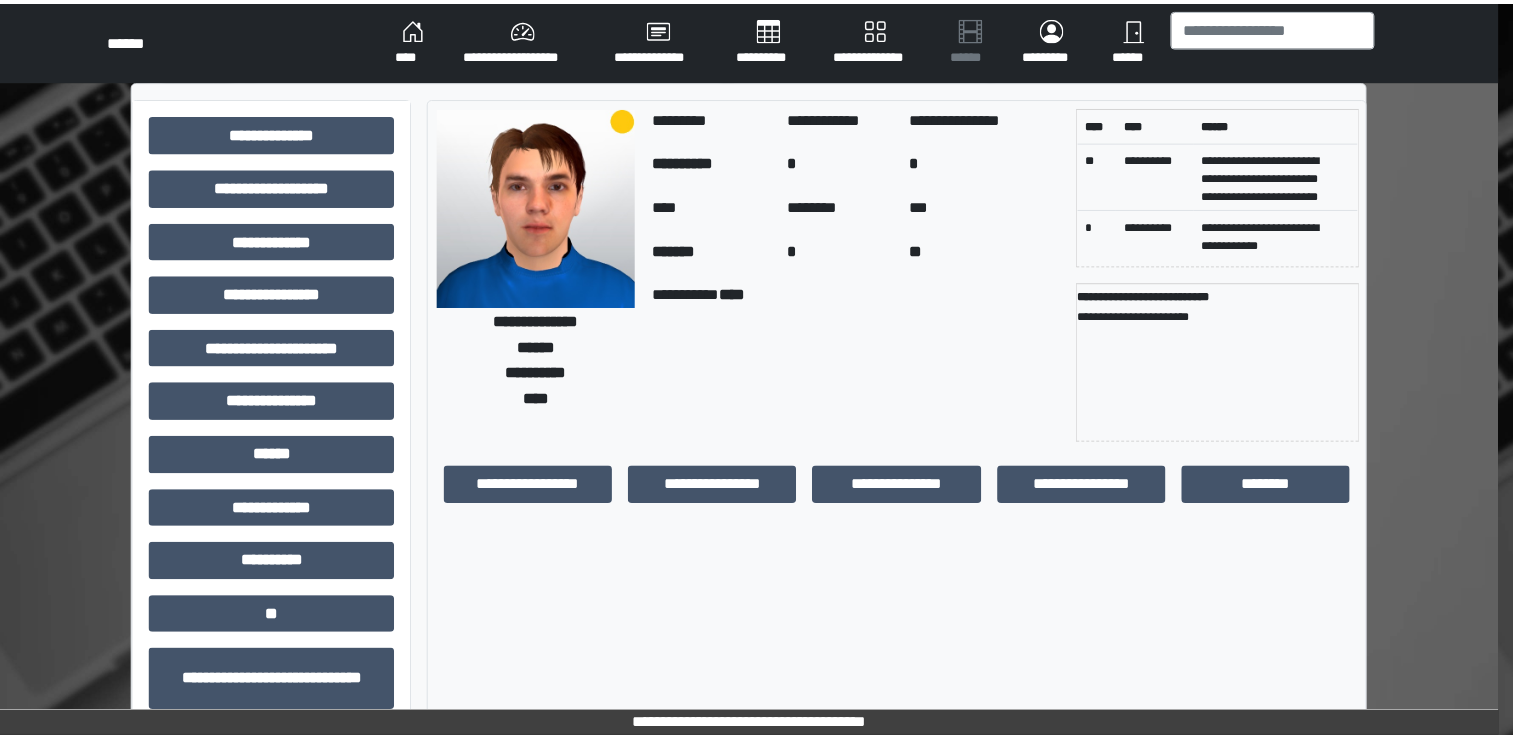 scroll, scrollTop: 0, scrollLeft: 0, axis: both 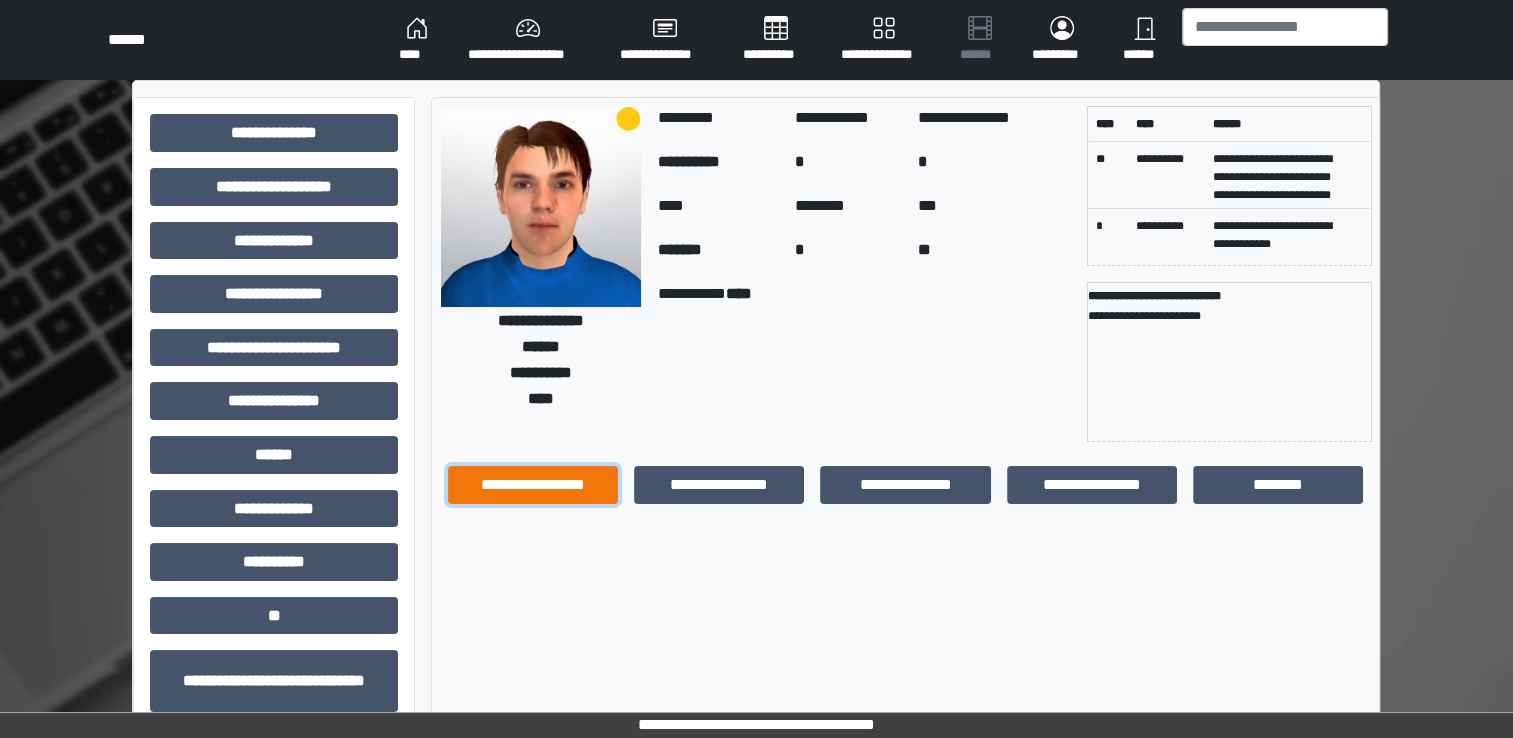 click on "**********" at bounding box center [533, 485] 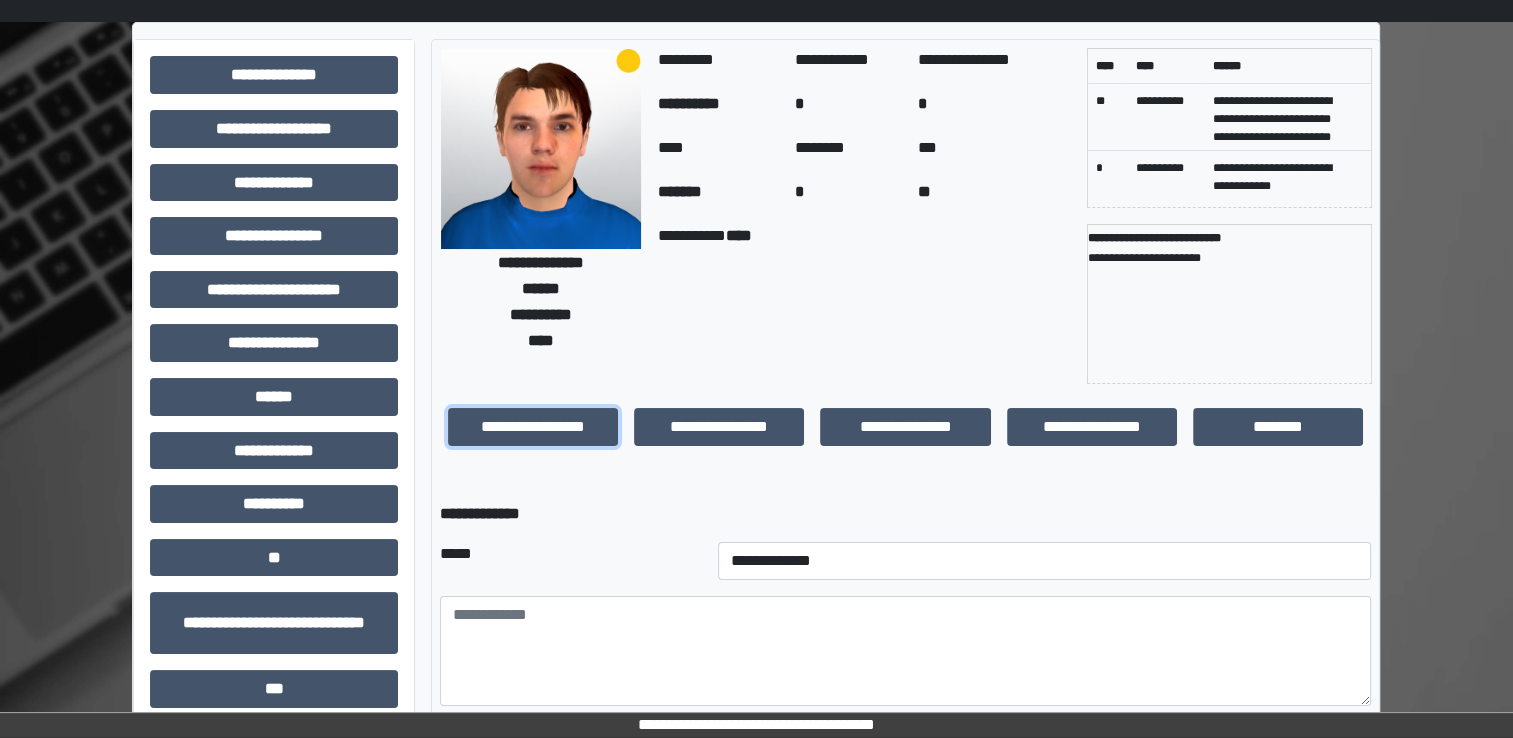 scroll, scrollTop: 100, scrollLeft: 0, axis: vertical 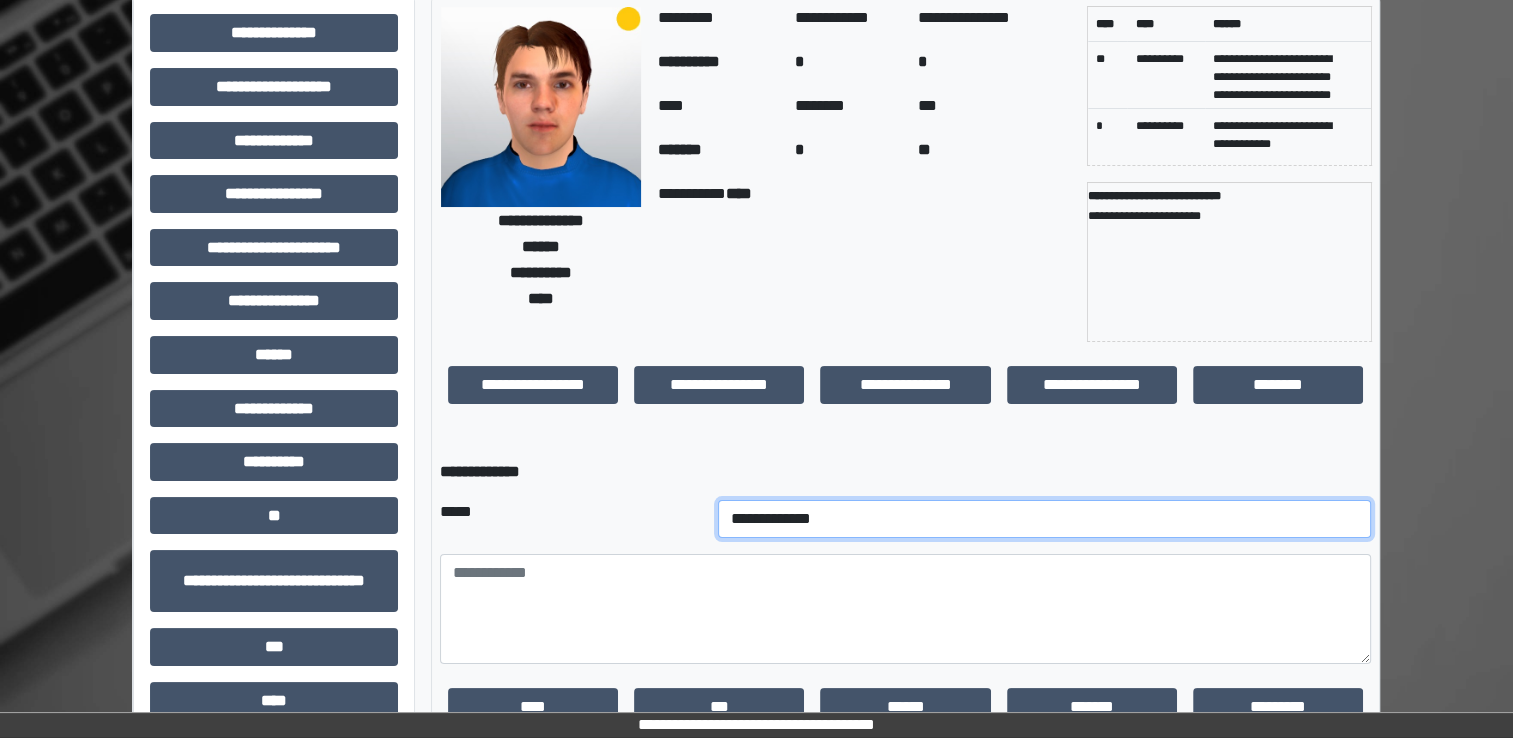 click on "**********" at bounding box center (1045, 519) 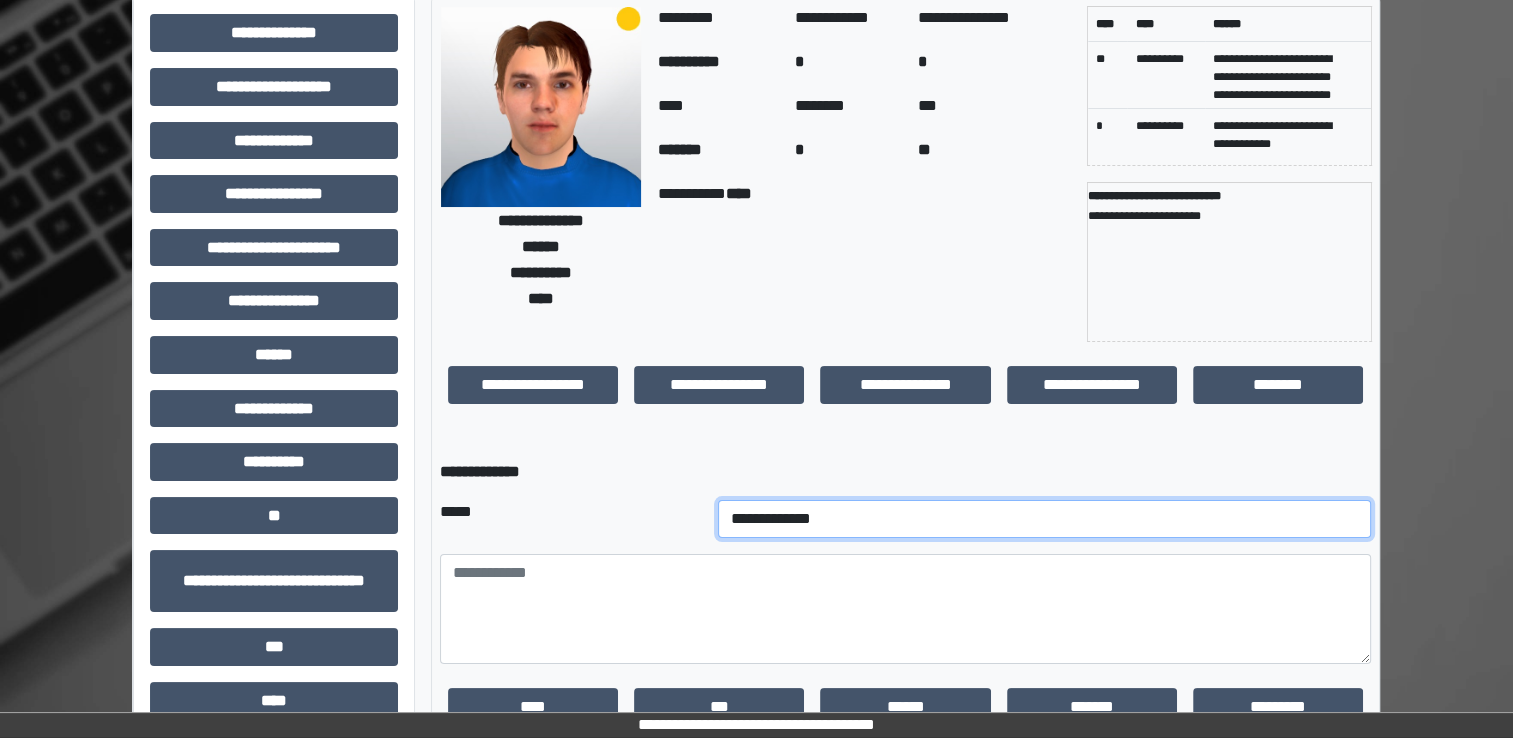 select on "*" 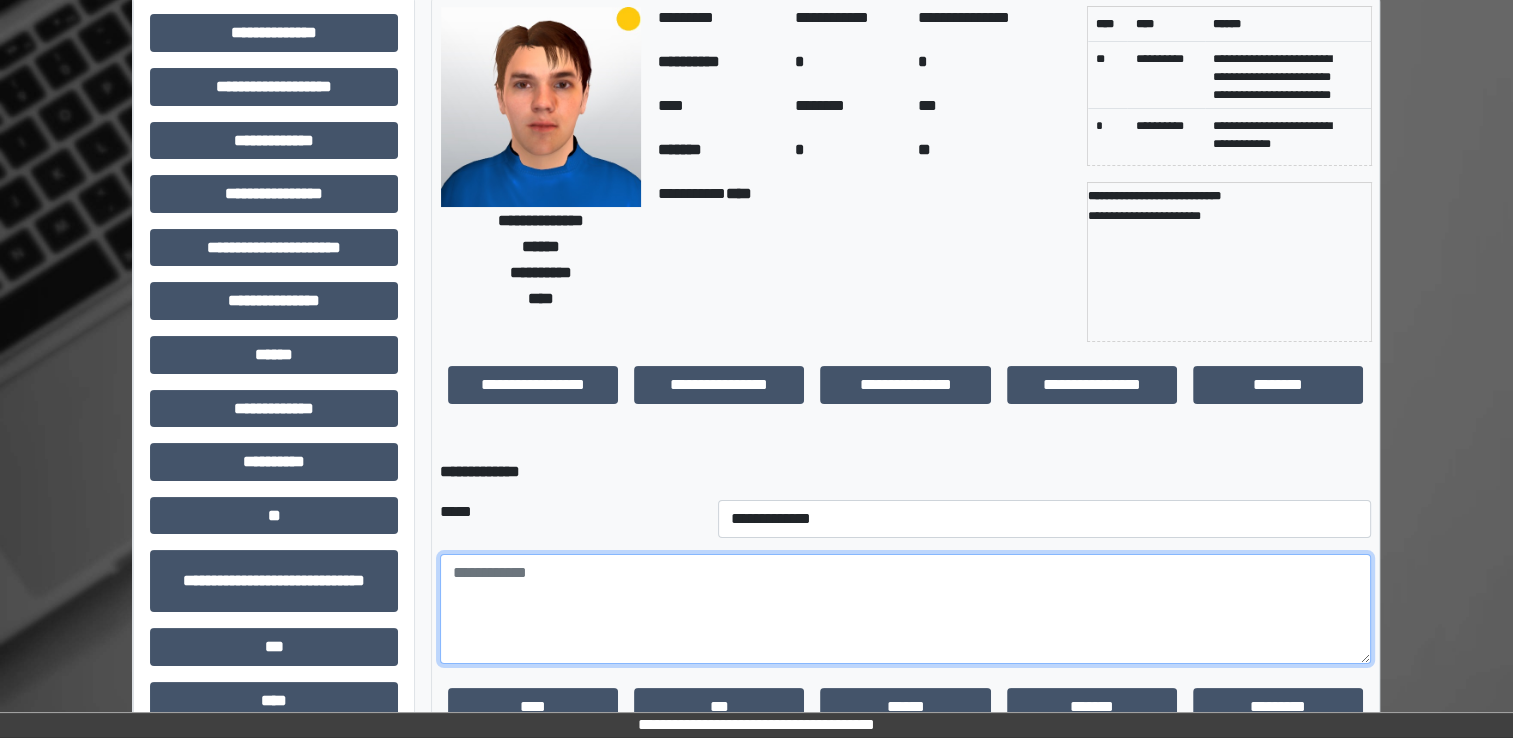 click at bounding box center [905, 609] 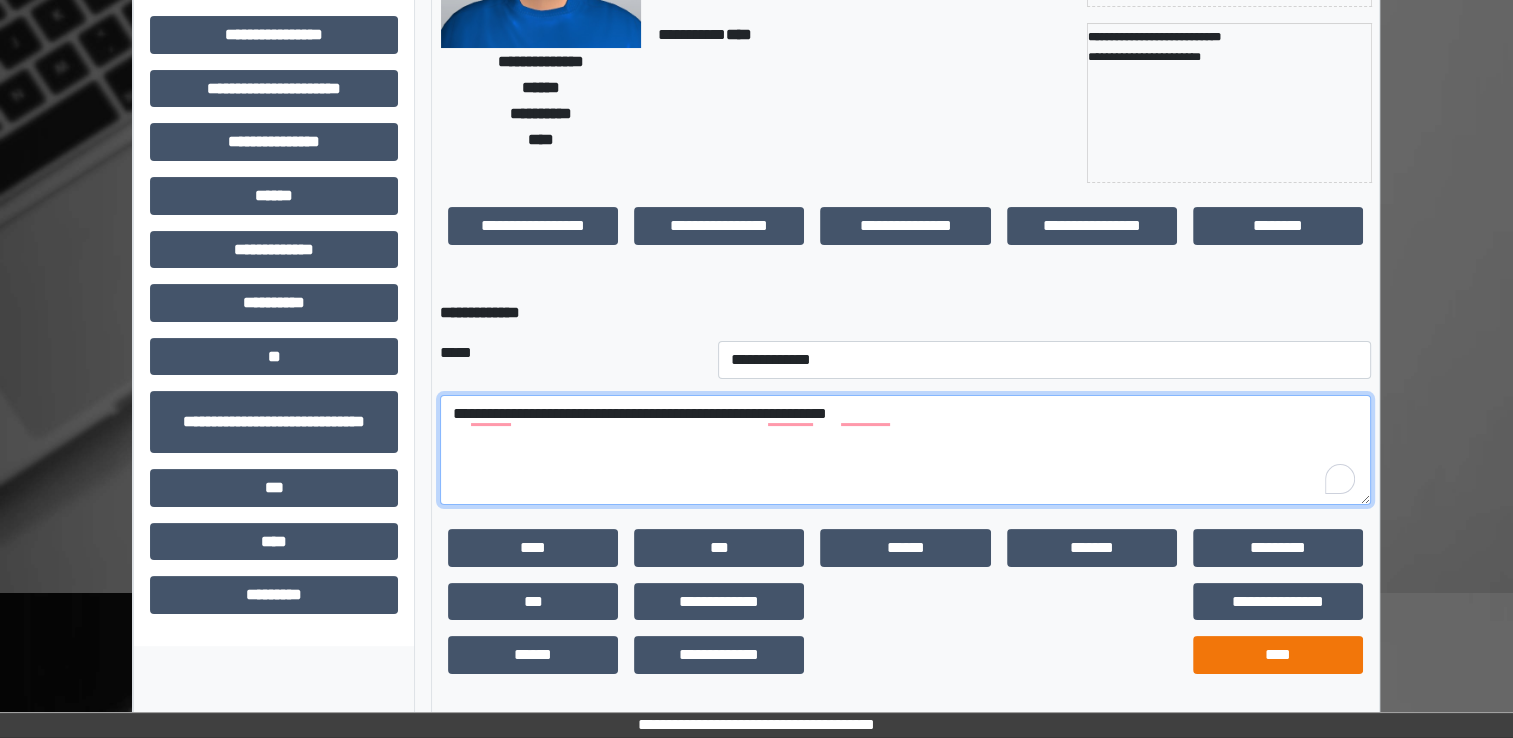 type on "**********" 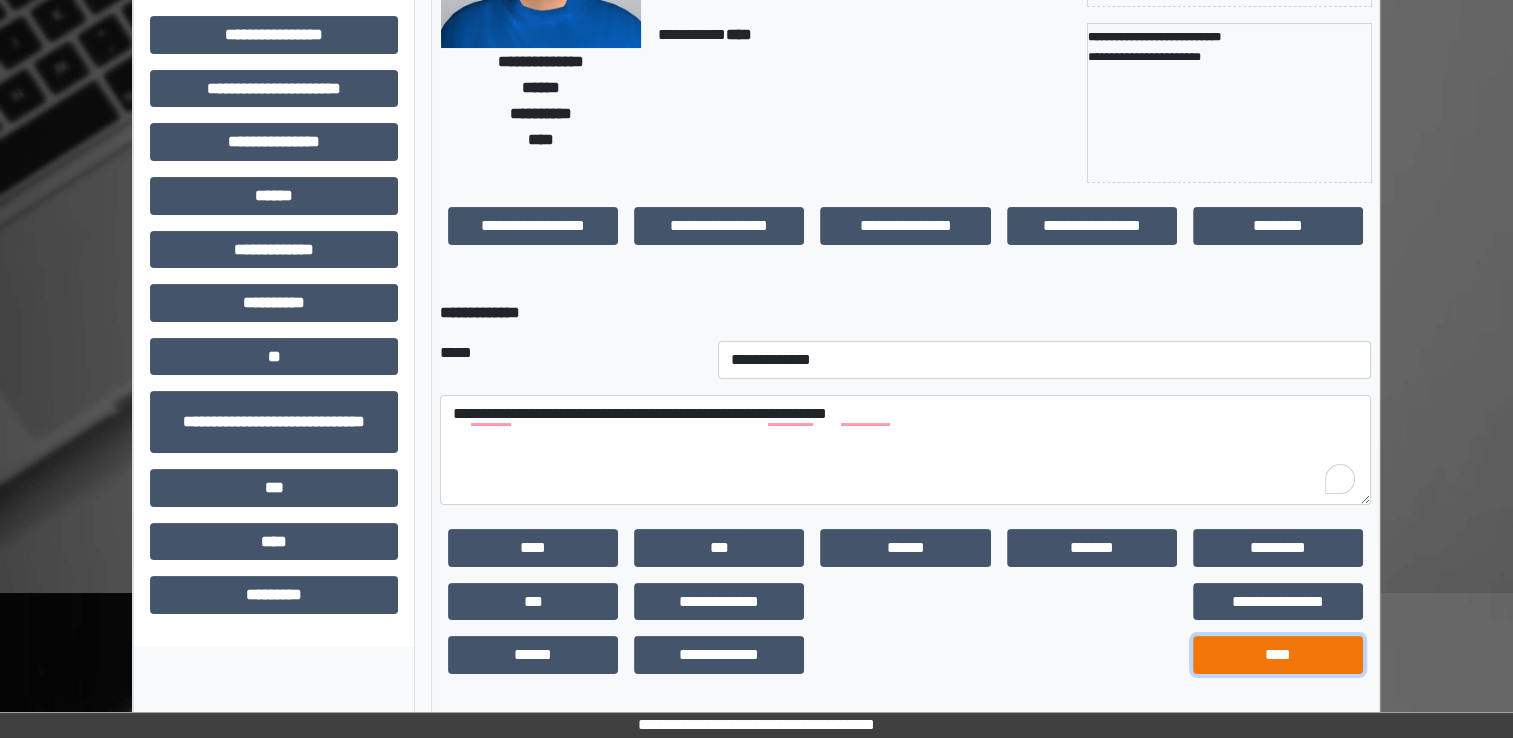 click on "****" at bounding box center [1278, 655] 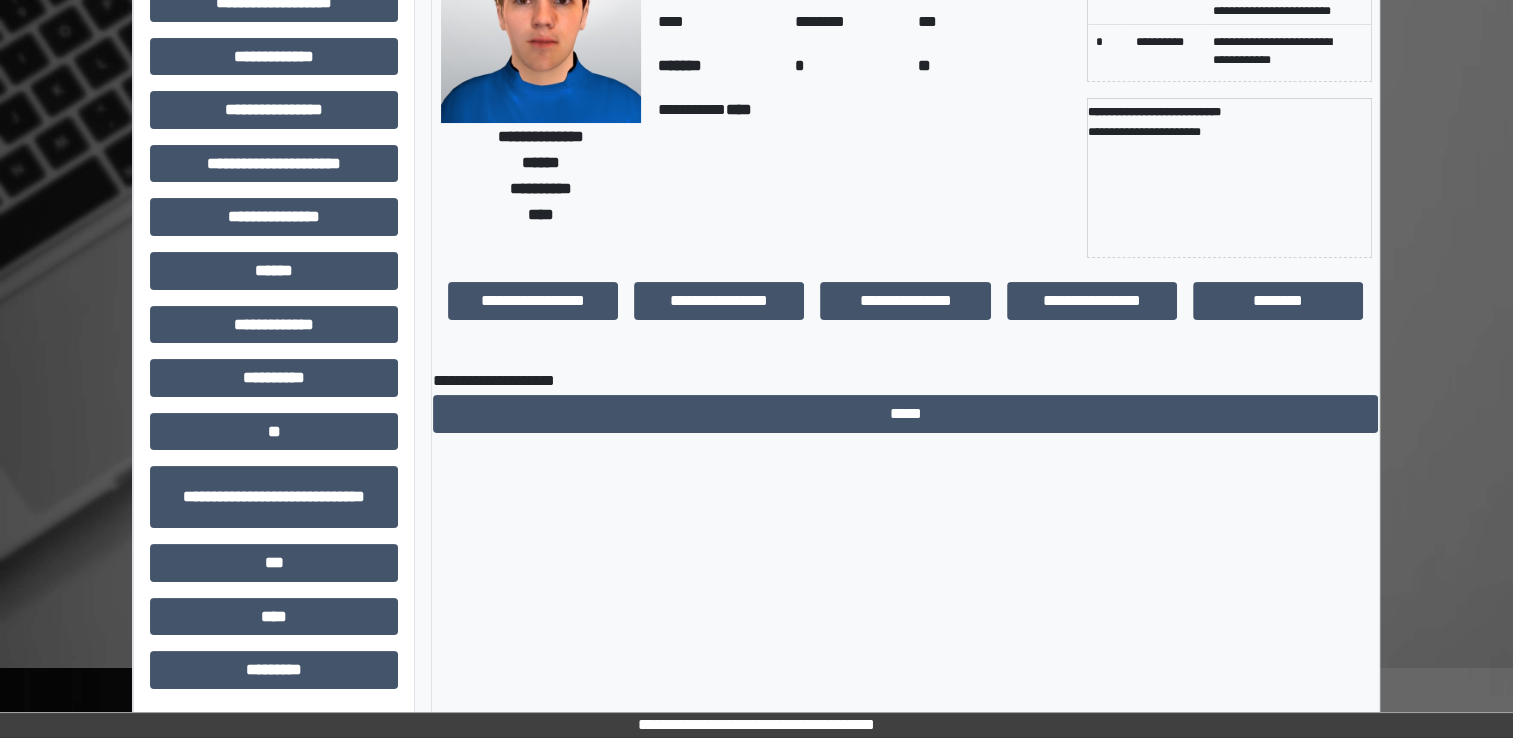 scroll, scrollTop: 0, scrollLeft: 0, axis: both 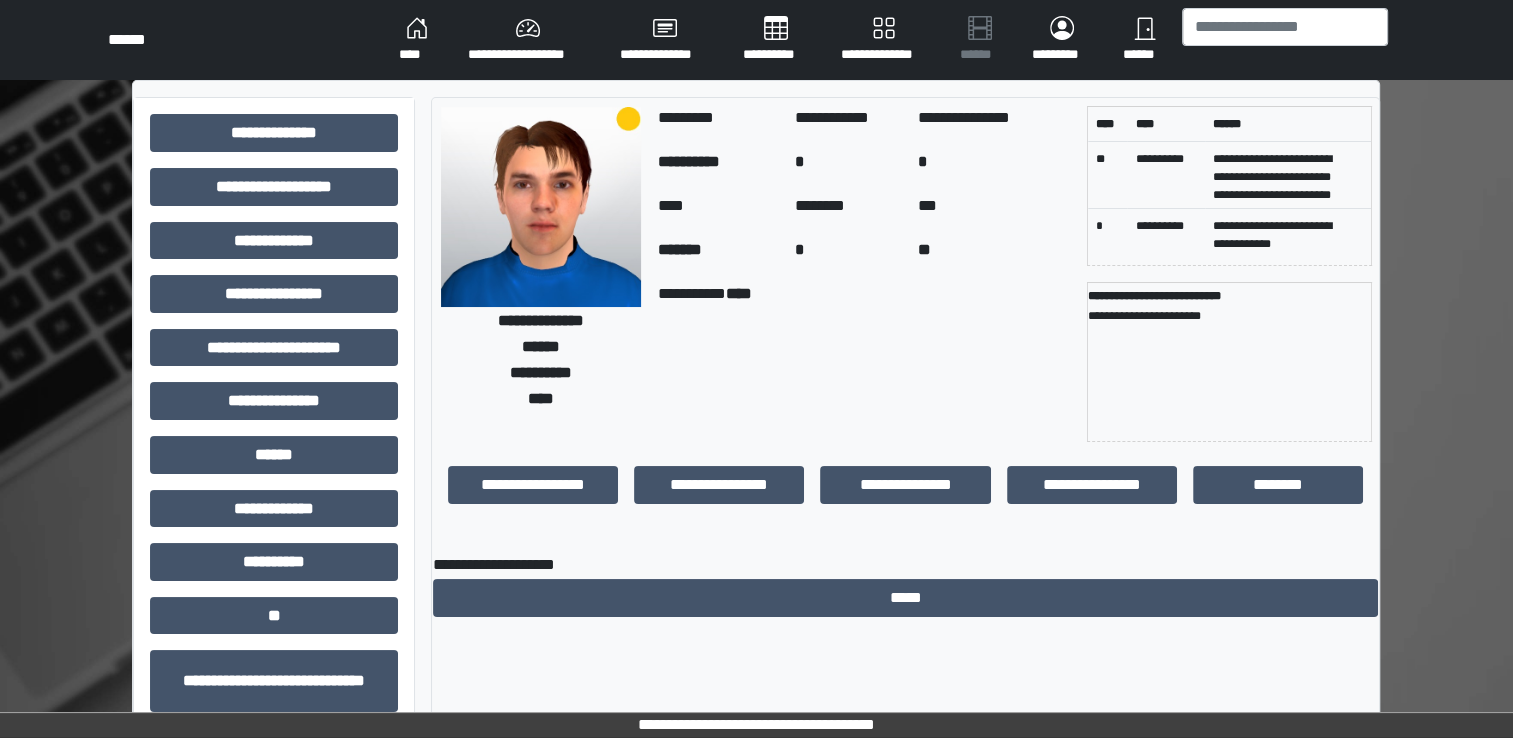 click on "**********" at bounding box center [528, 40] 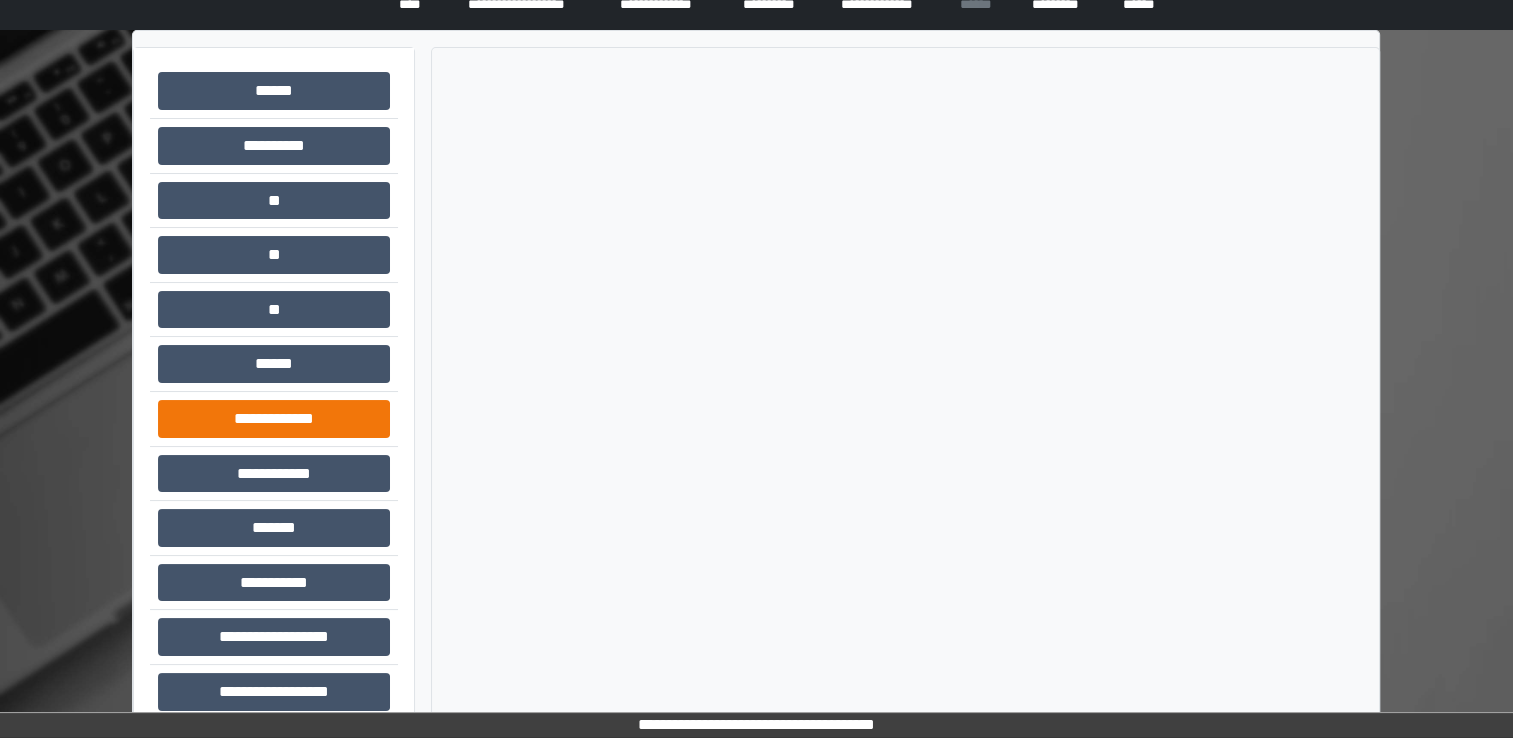 scroll, scrollTop: 78, scrollLeft: 0, axis: vertical 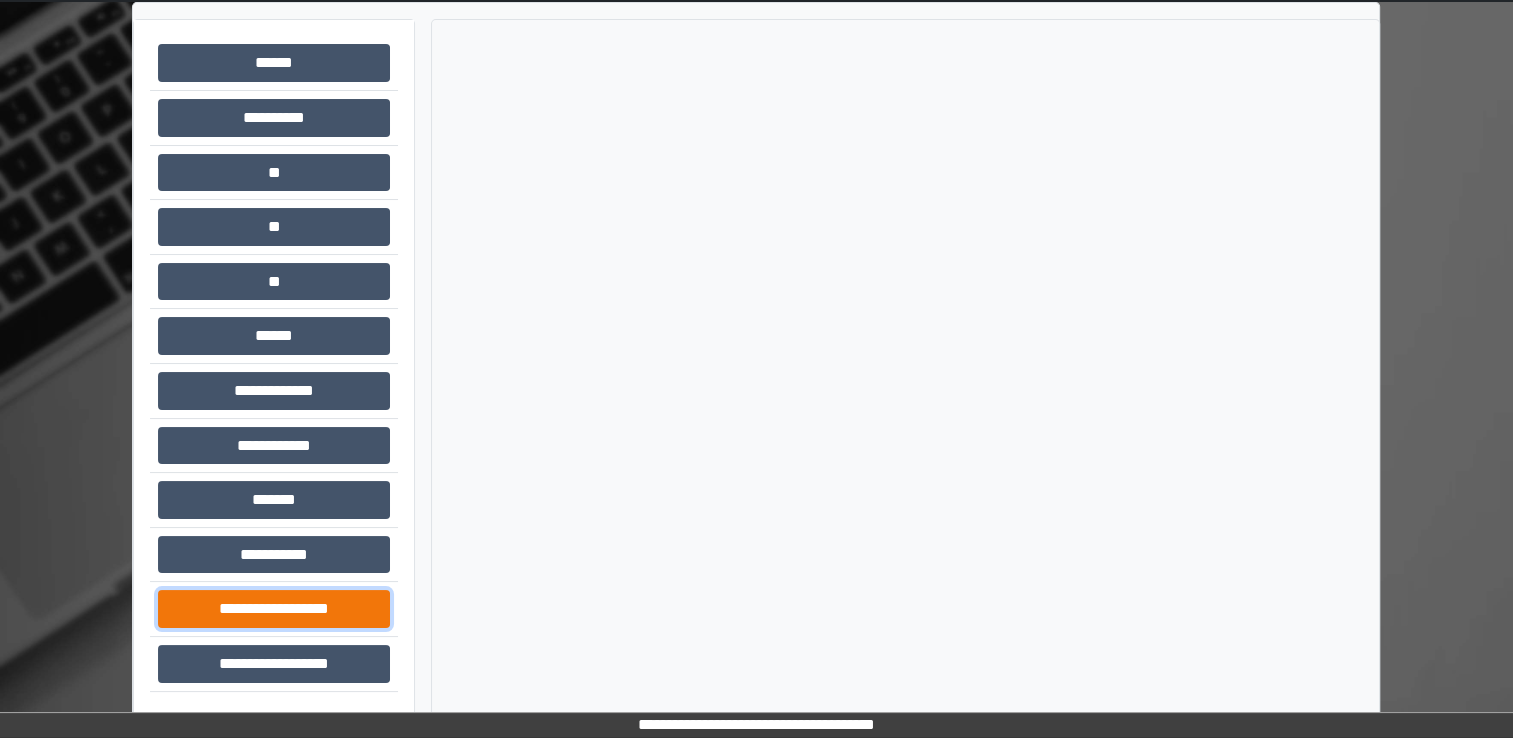 click on "**********" at bounding box center (274, 609) 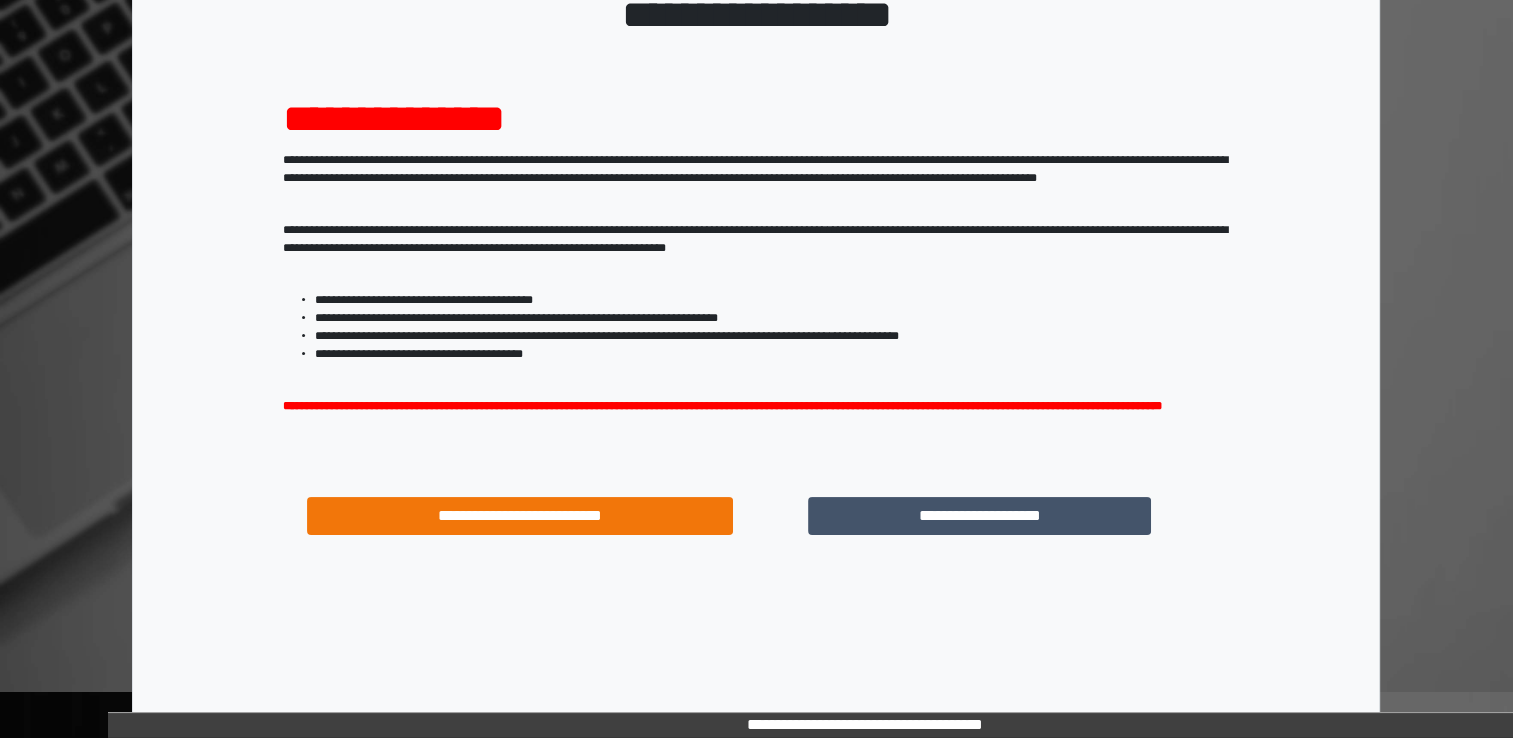 scroll, scrollTop: 171, scrollLeft: 0, axis: vertical 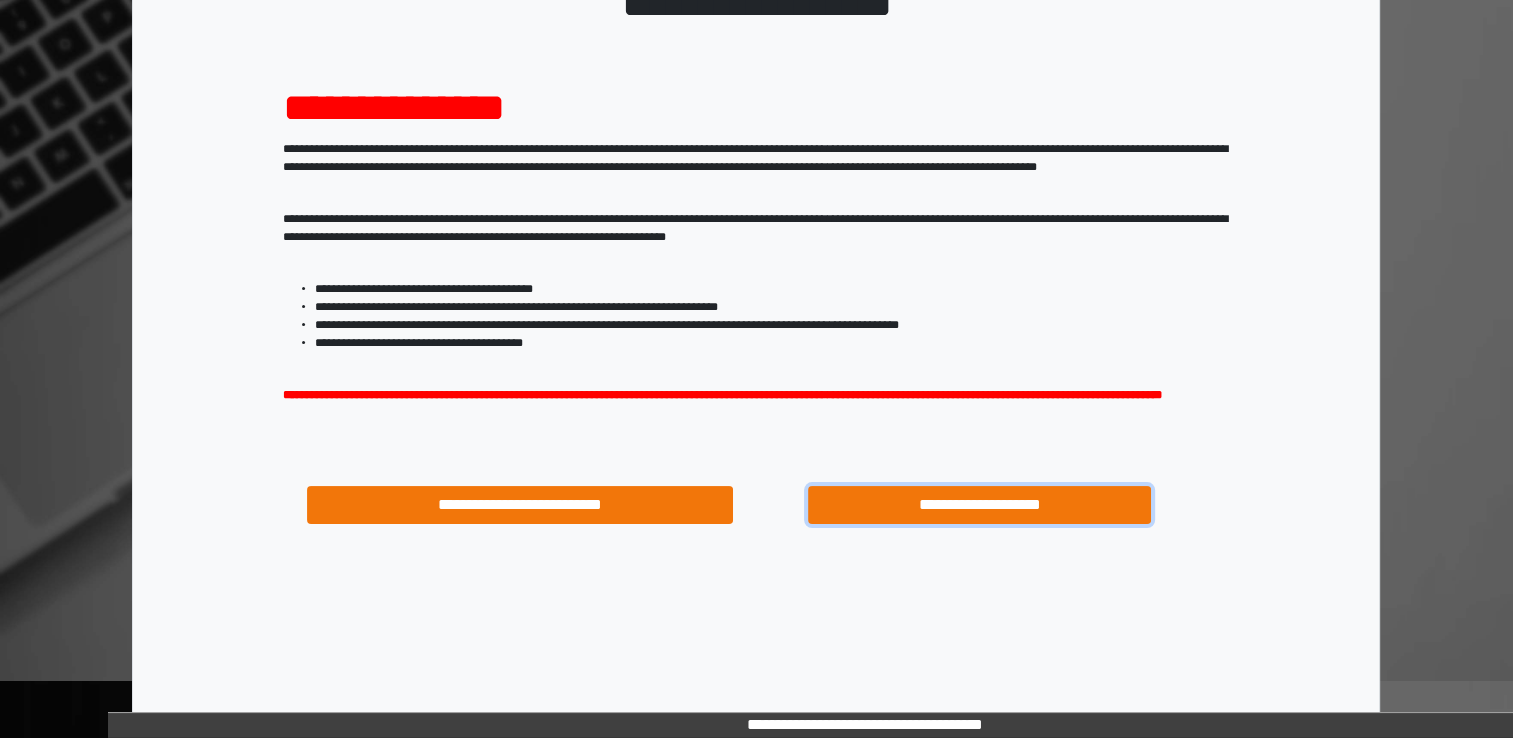 click on "**********" at bounding box center [980, 505] 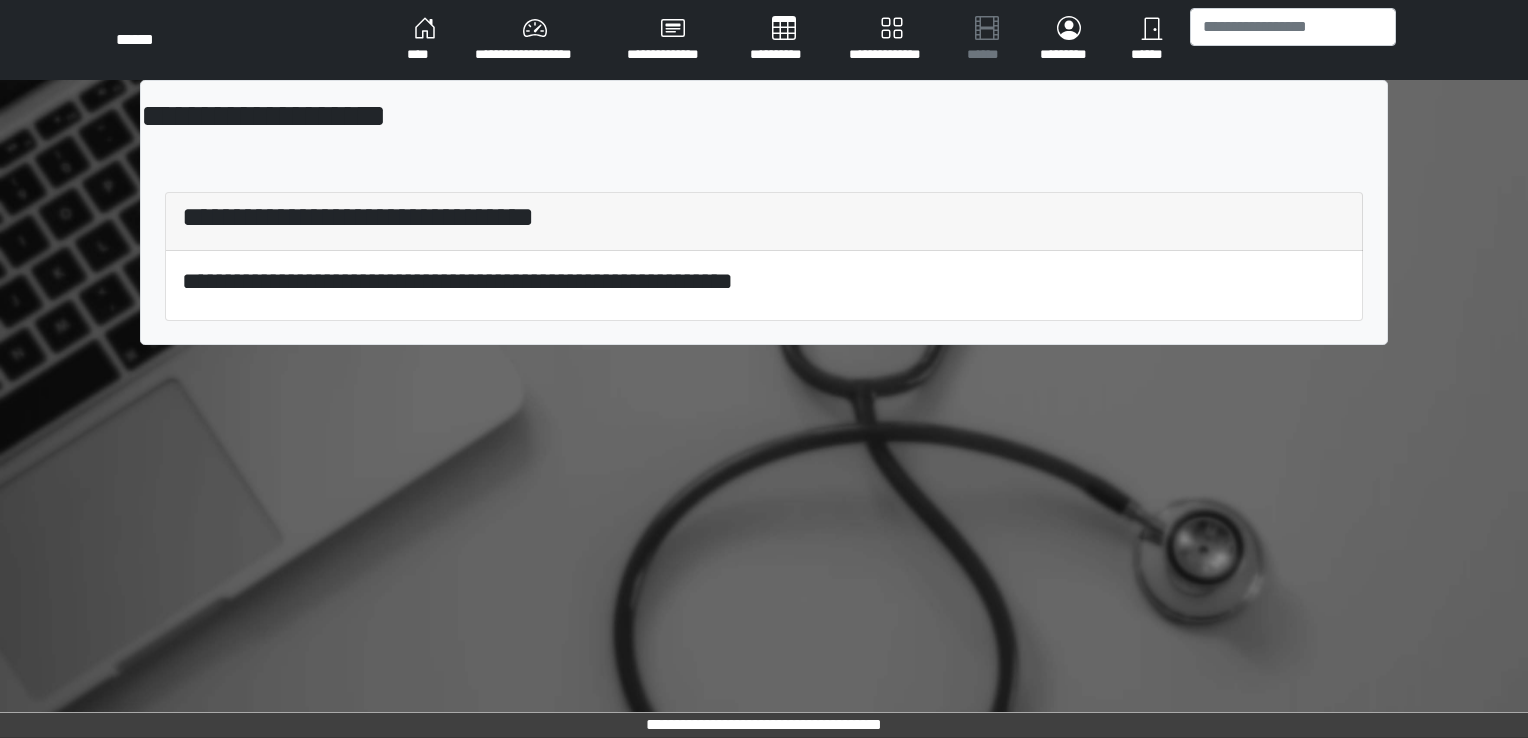 scroll, scrollTop: 0, scrollLeft: 0, axis: both 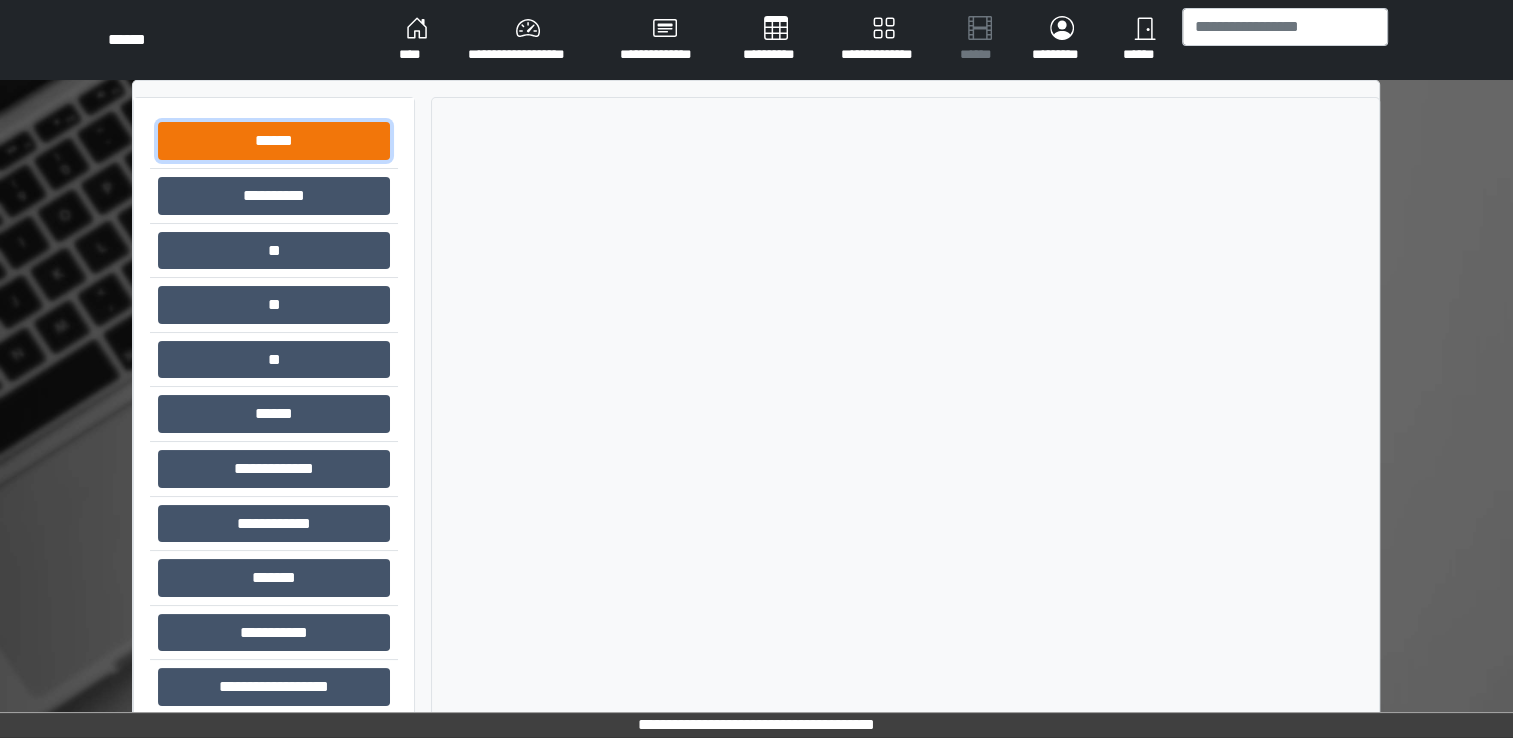 click on "******" at bounding box center [274, 141] 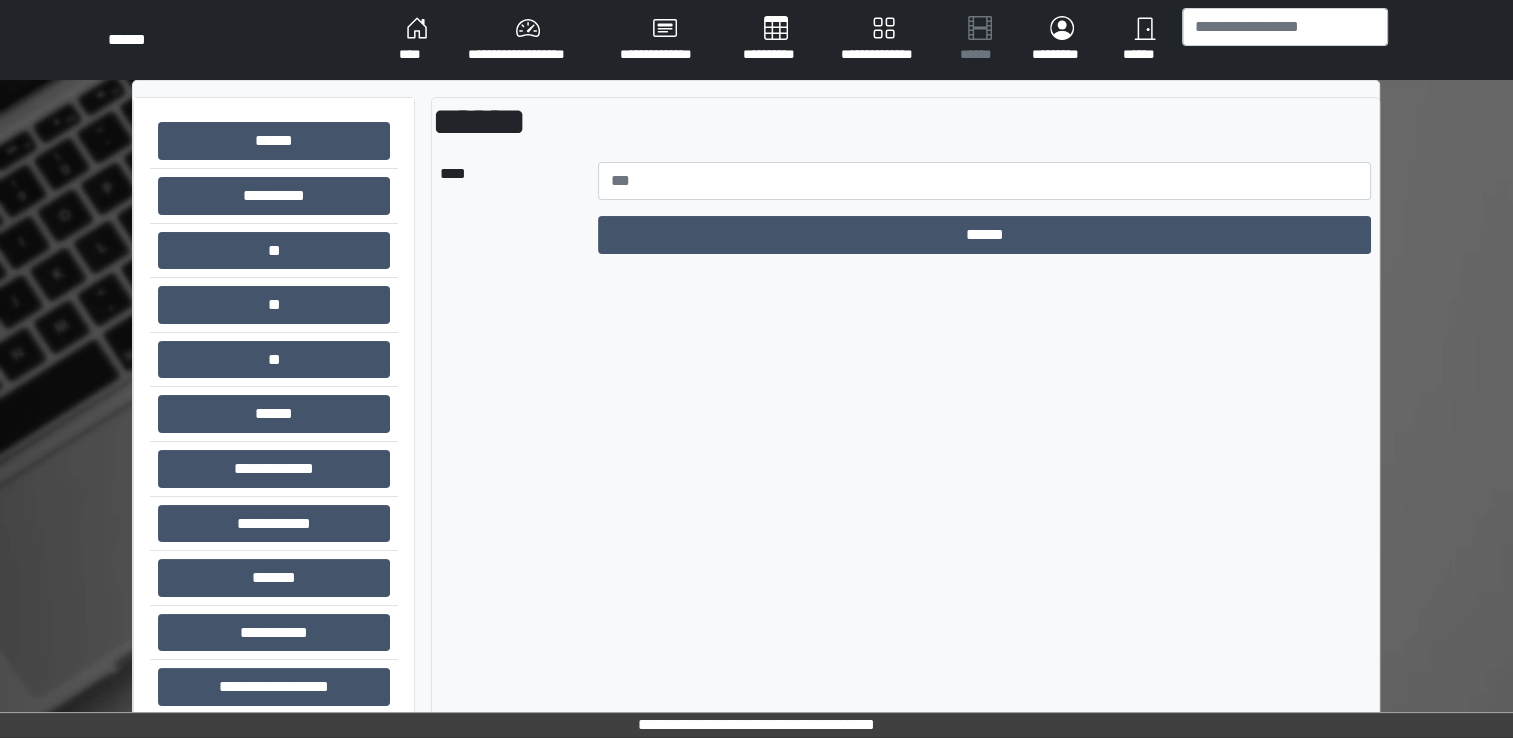 click on "****" at bounding box center [417, 40] 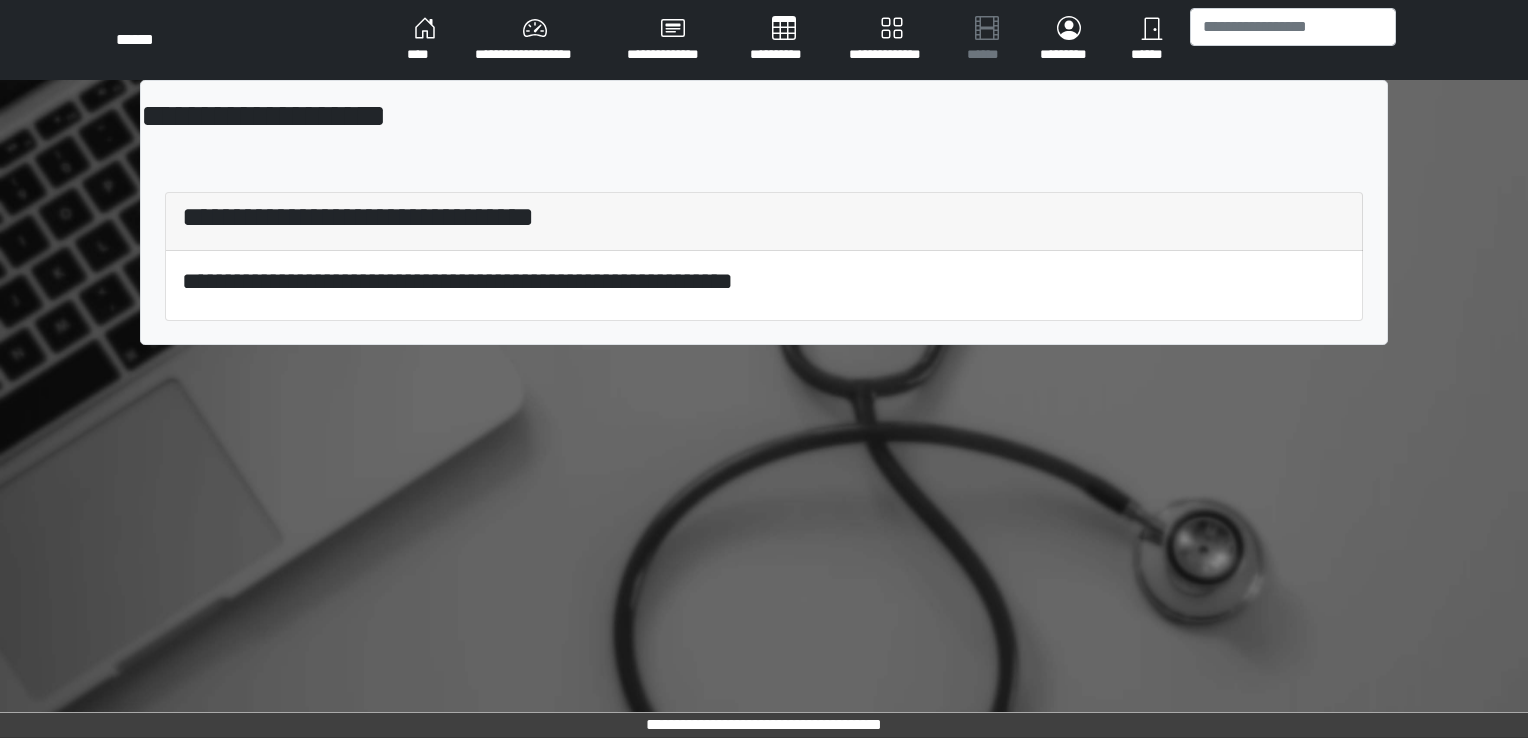 click on "**********" at bounding box center [535, 40] 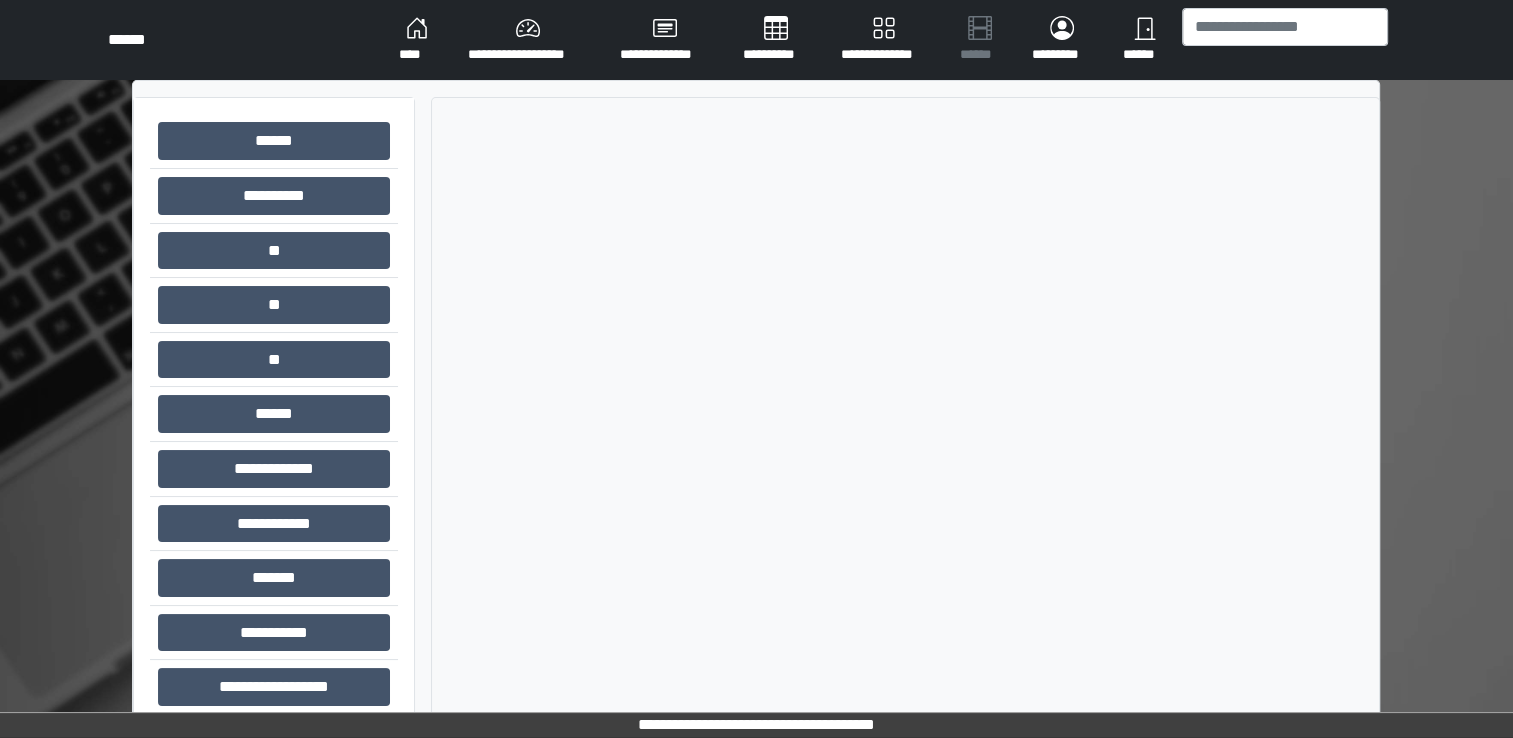 click on "**********" at bounding box center (528, 40) 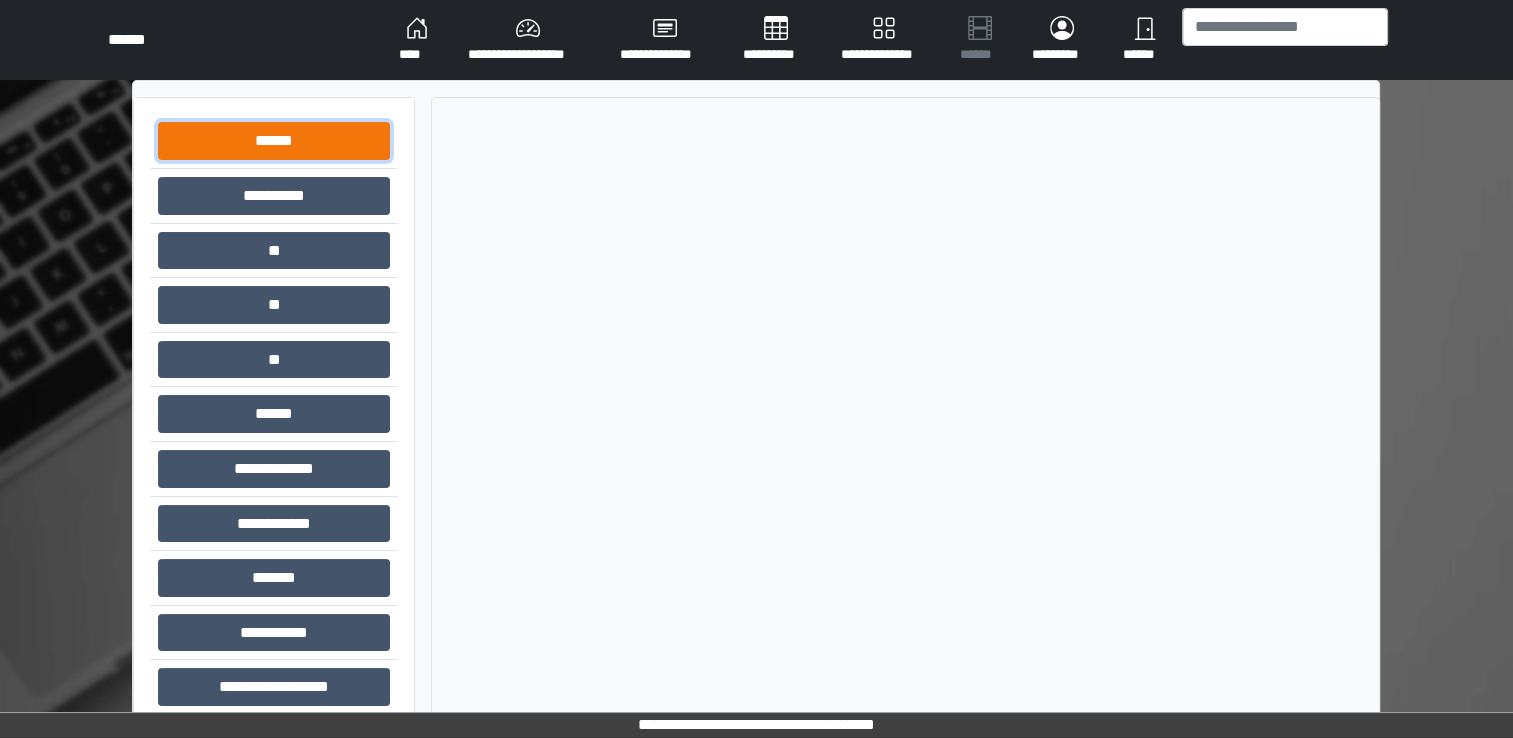 click on "******" at bounding box center (274, 141) 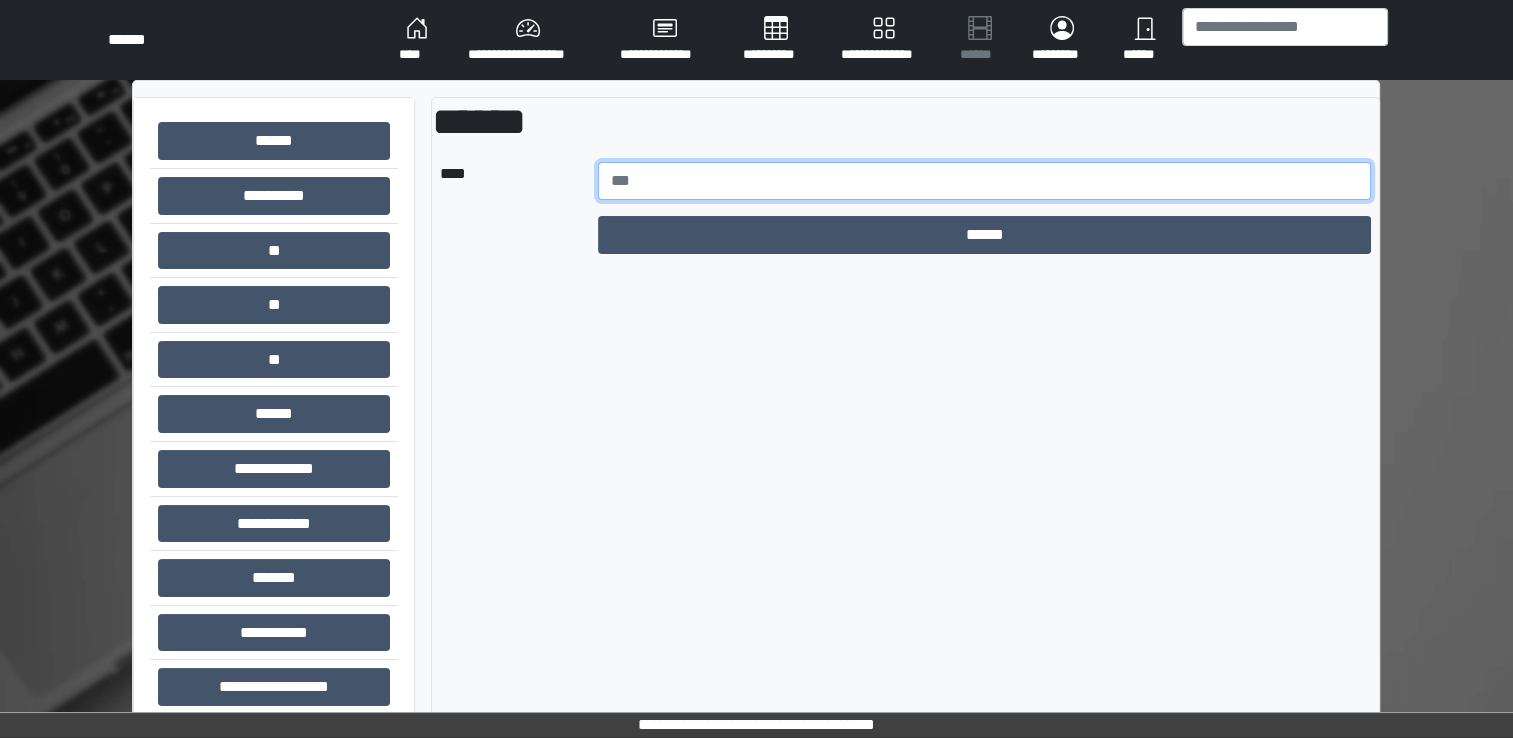 click at bounding box center [985, 181] 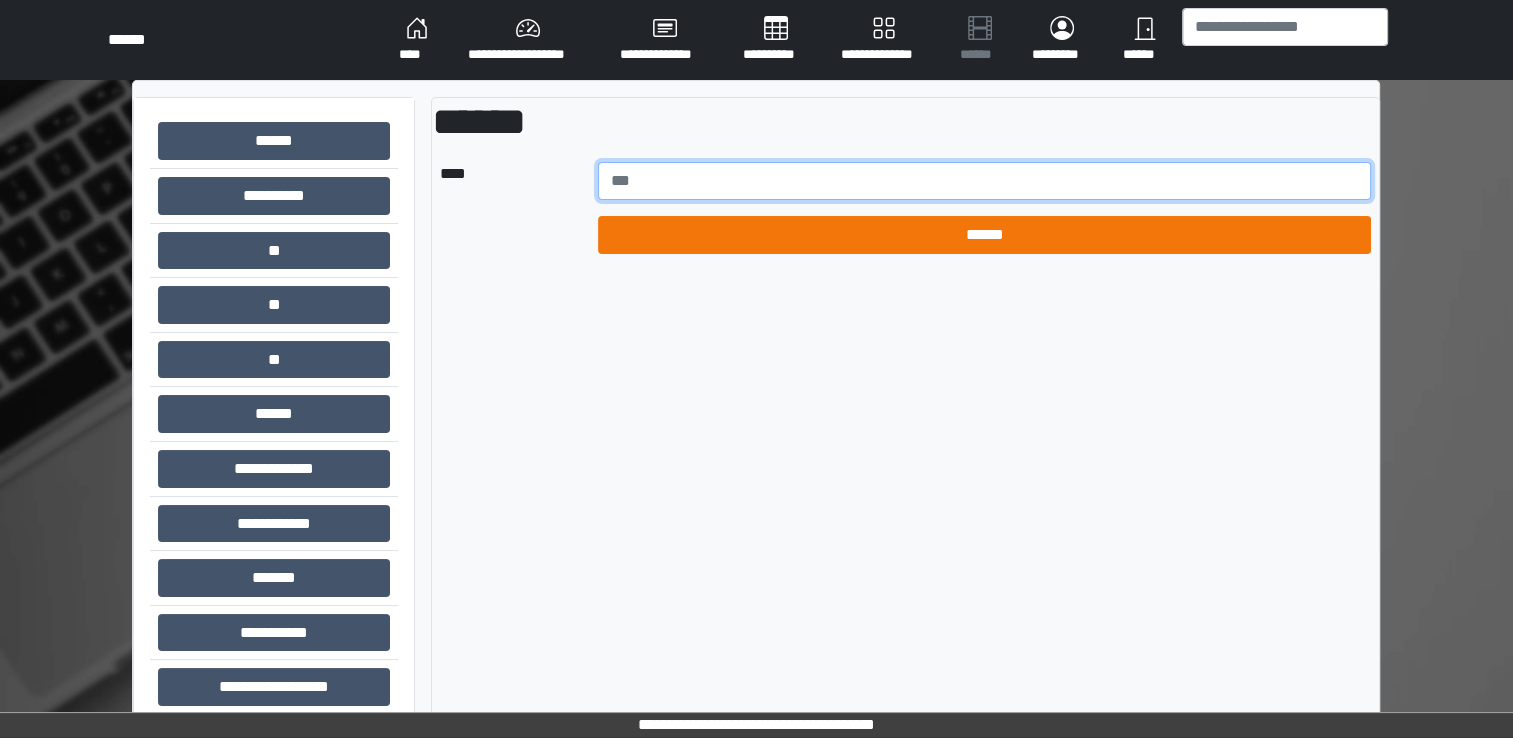 type on "****" 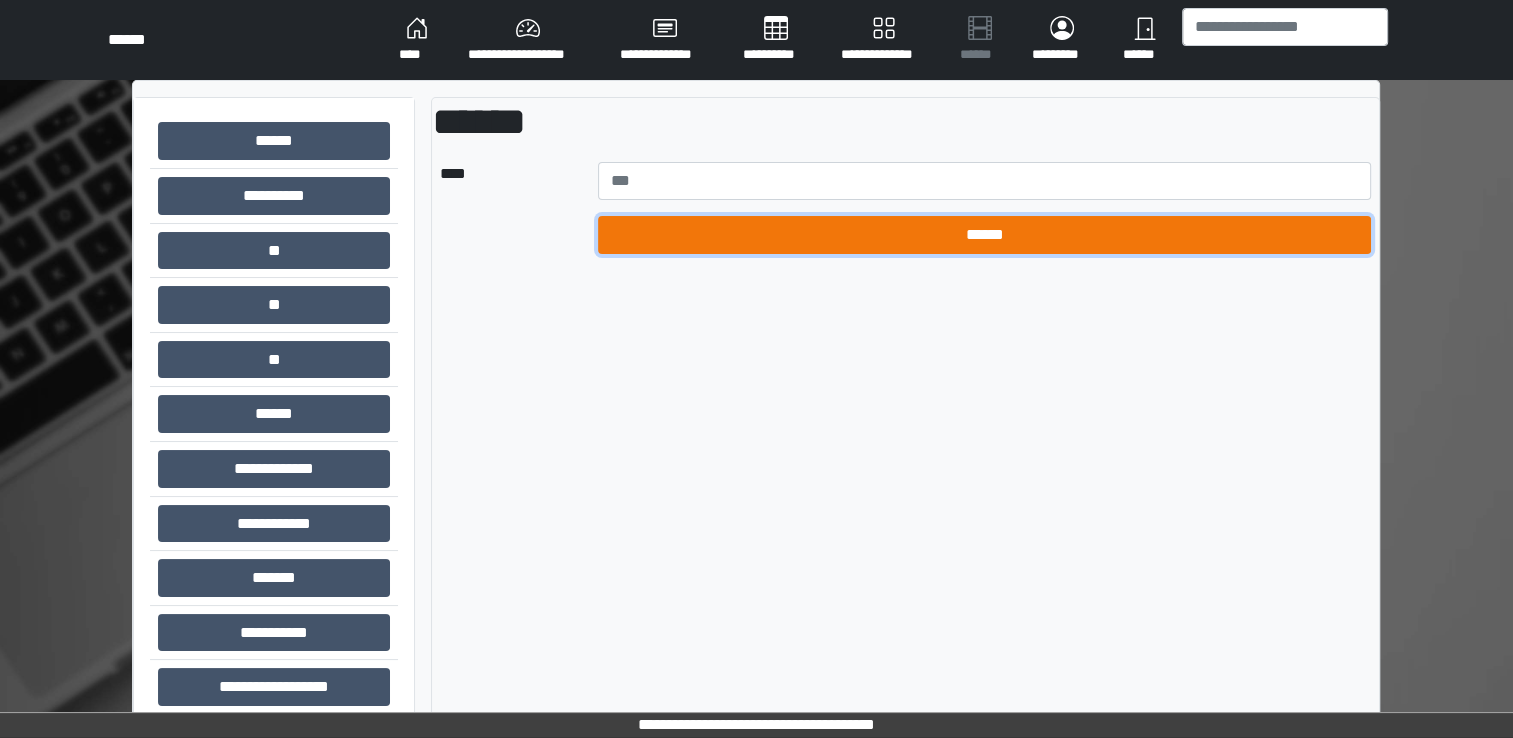 click on "******" at bounding box center (985, 235) 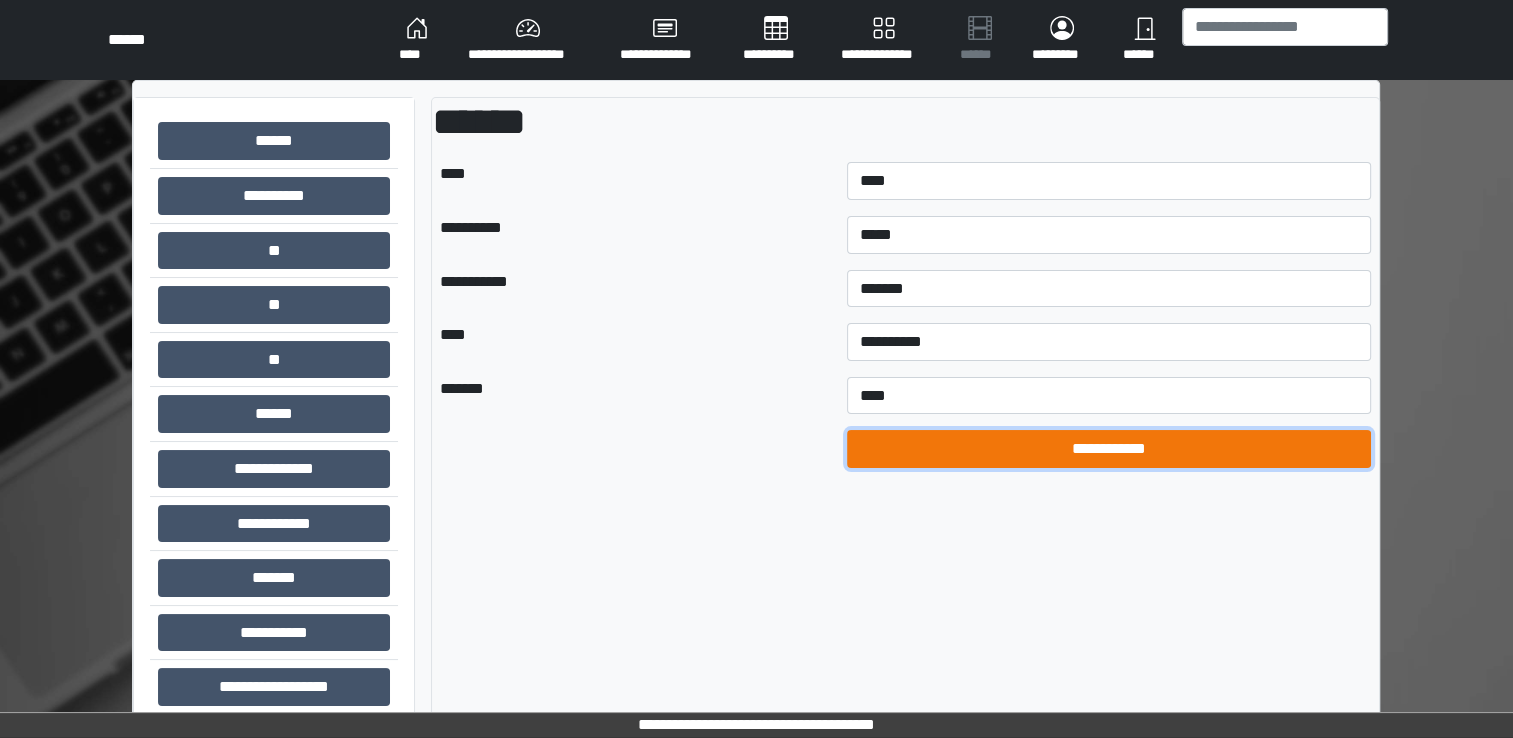 click on "**********" at bounding box center [1109, 449] 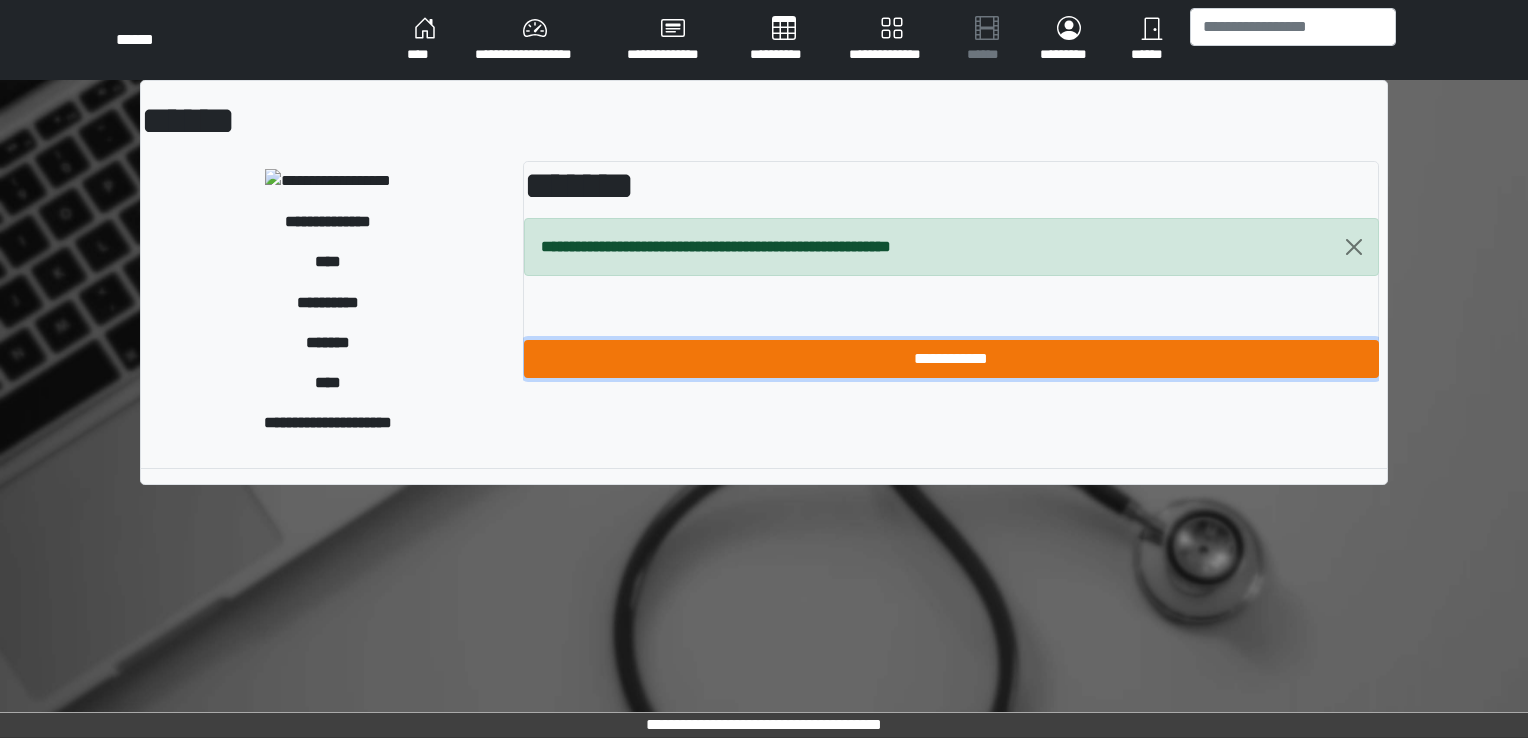 click on "**********" at bounding box center [951, 359] 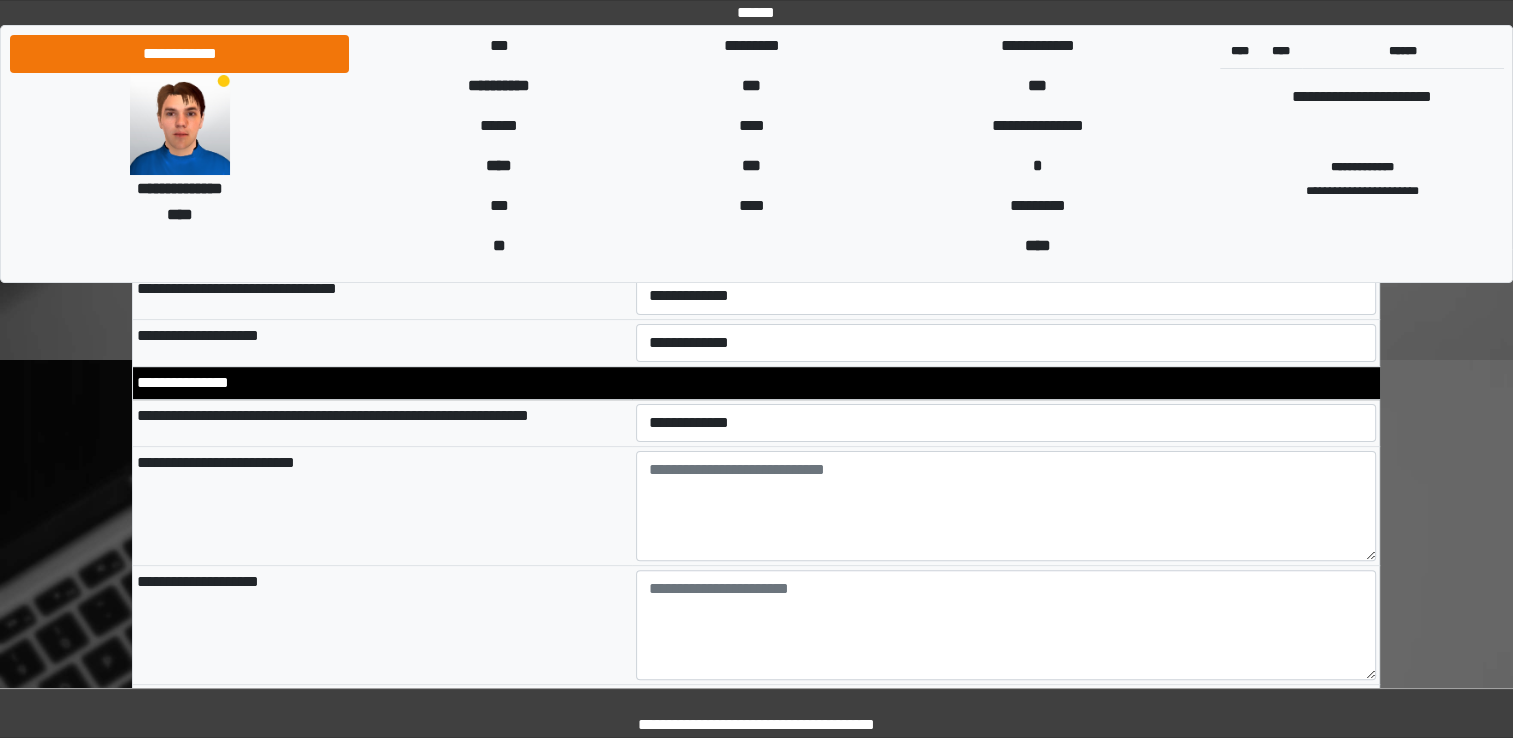 scroll, scrollTop: 500, scrollLeft: 0, axis: vertical 